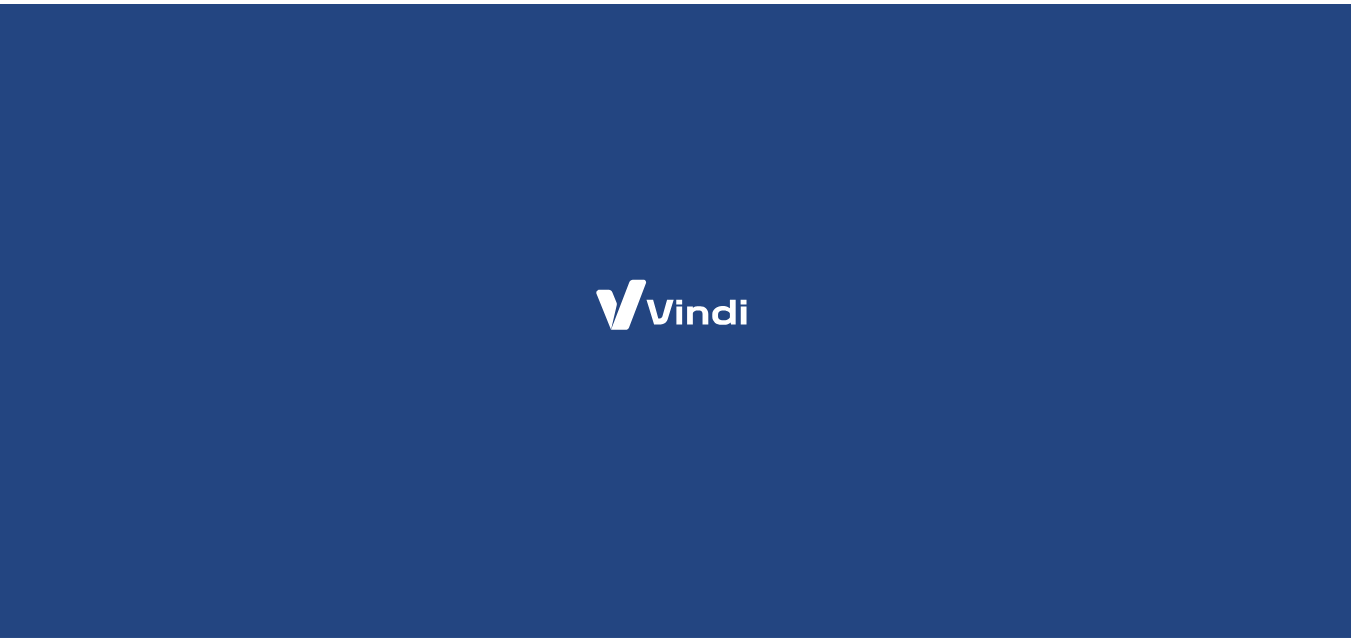 scroll, scrollTop: 0, scrollLeft: 0, axis: both 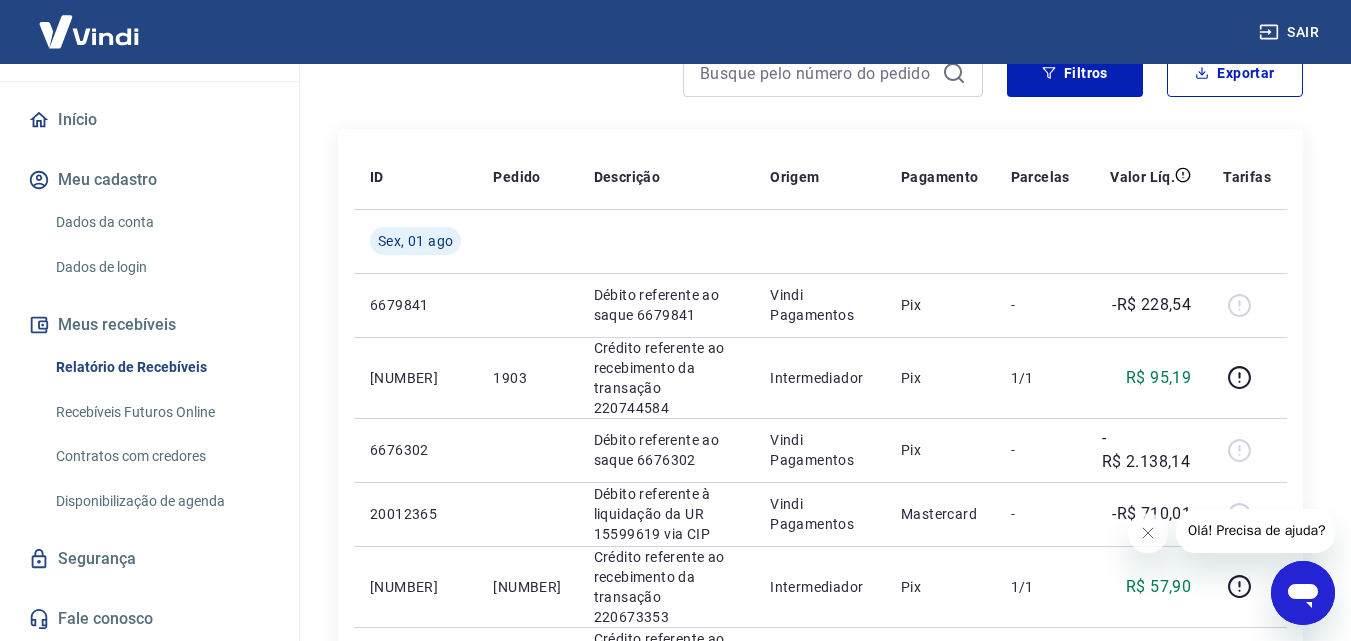 click on "Fale conosco" at bounding box center (149, 619) 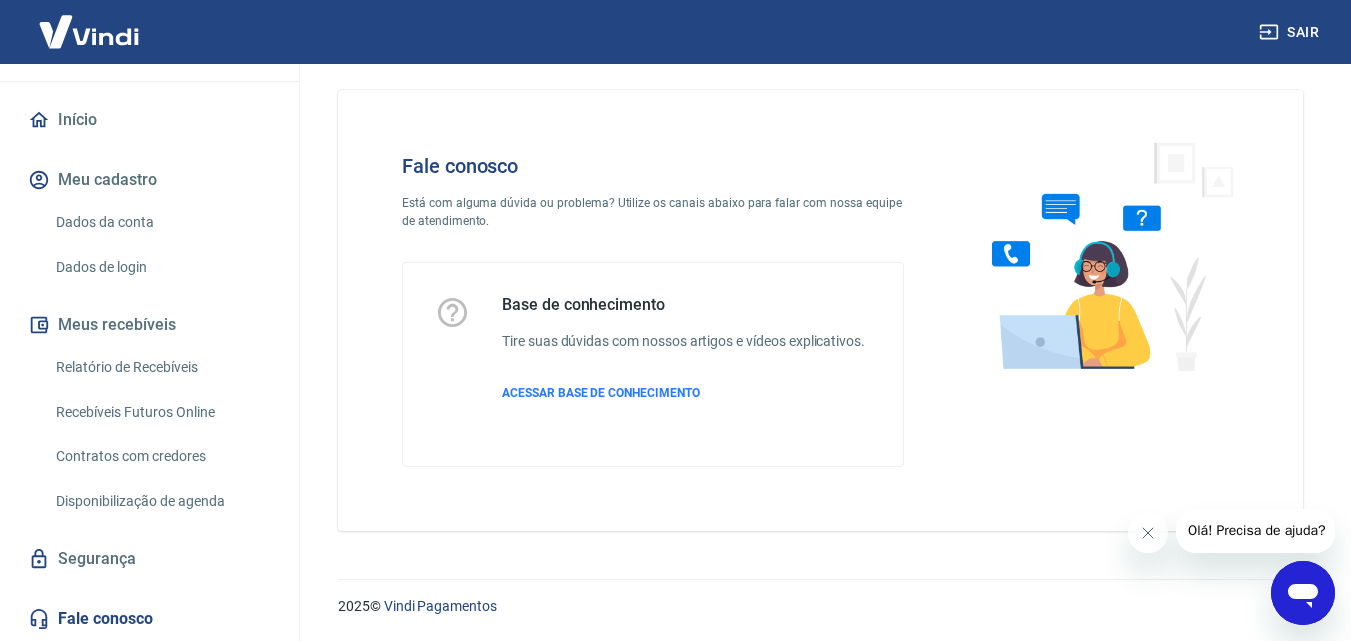 scroll, scrollTop: 14, scrollLeft: 0, axis: vertical 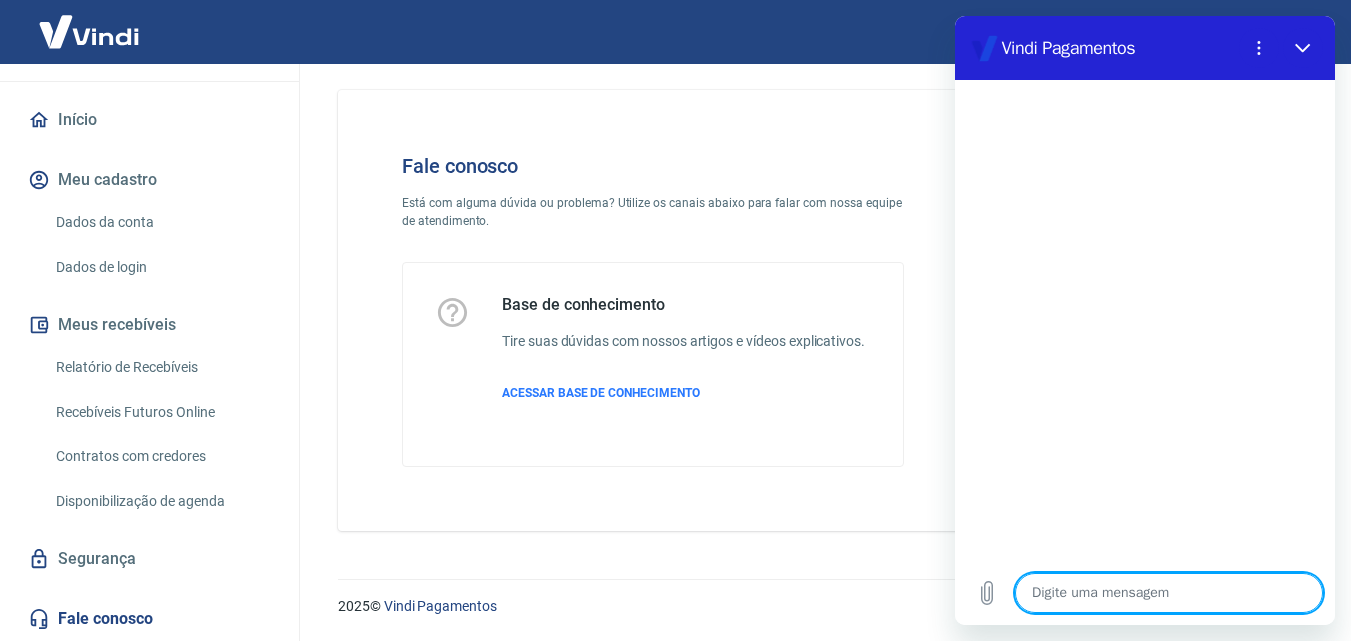 click at bounding box center (1169, 593) 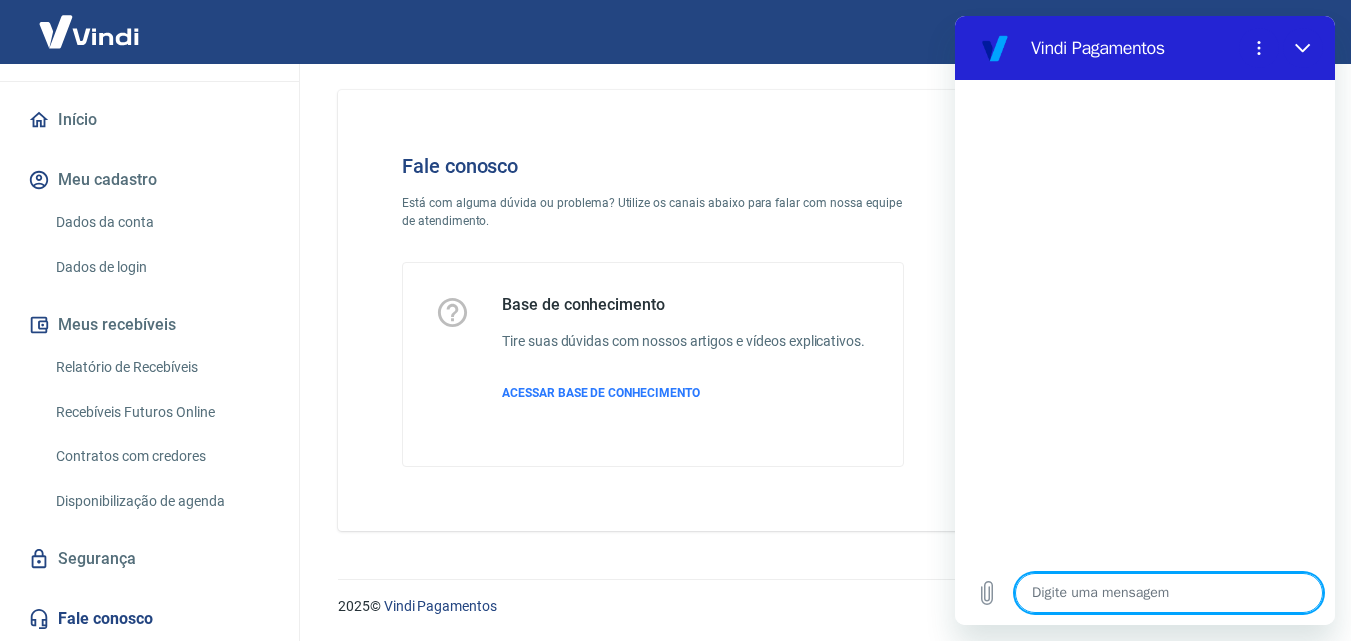 type on "b" 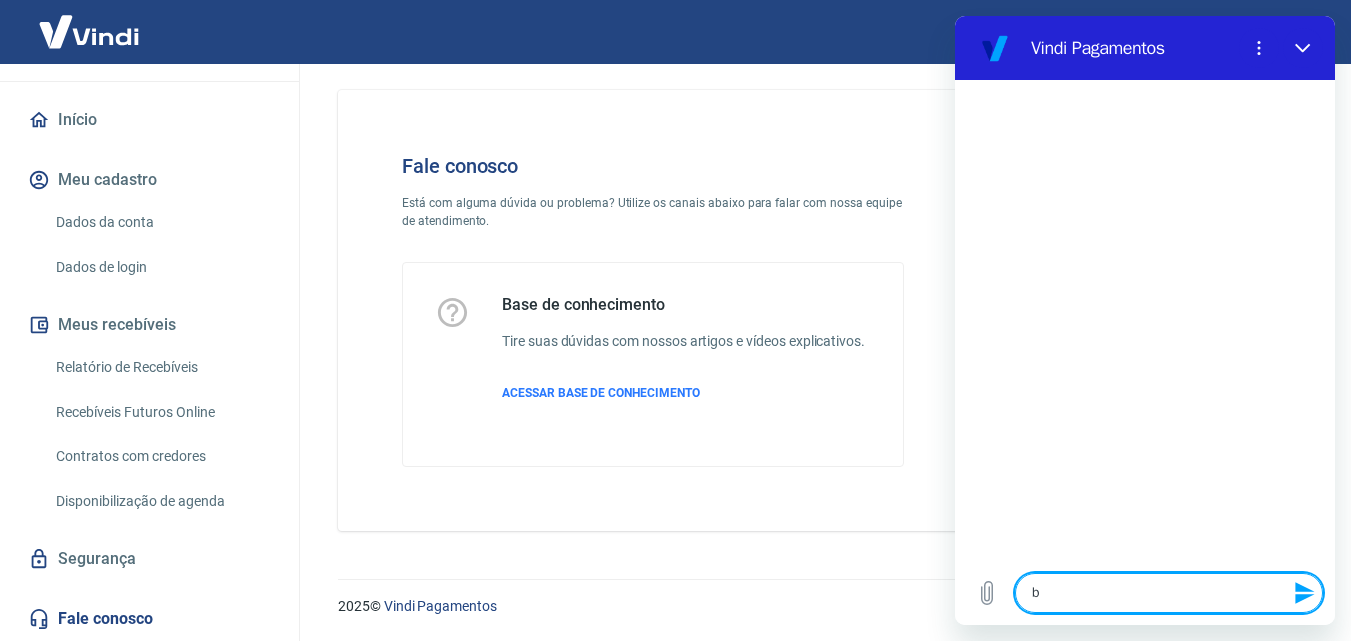 type on "bo" 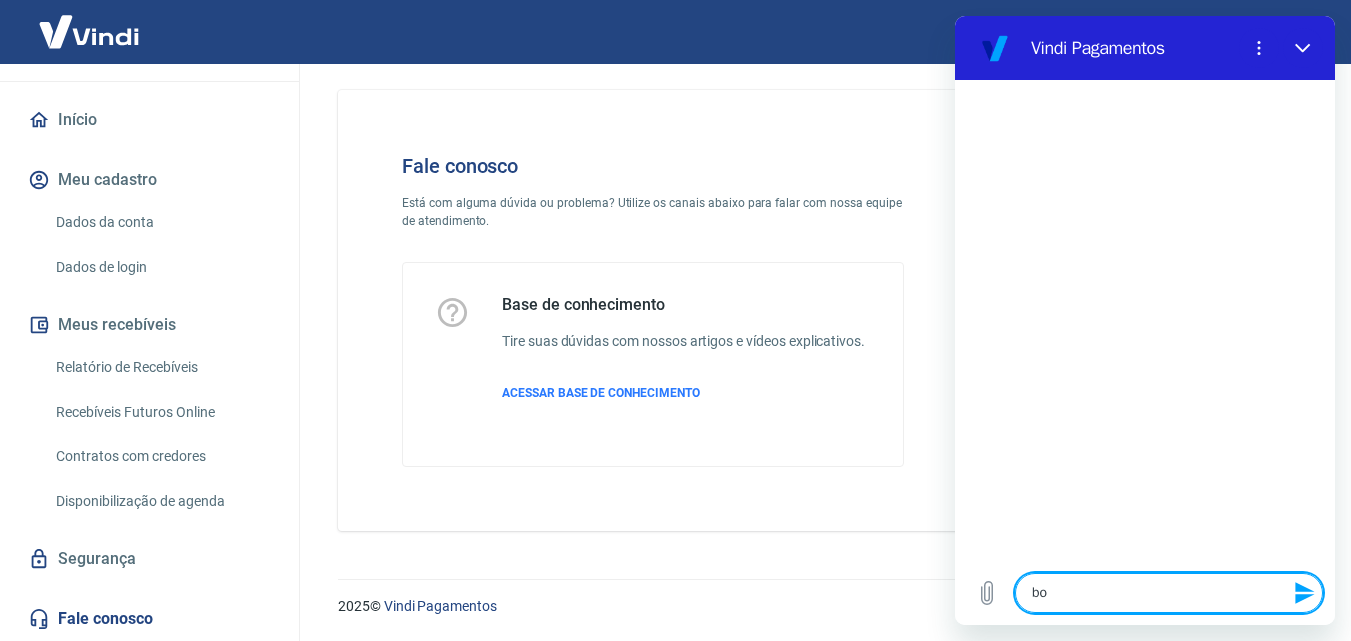type on "boa" 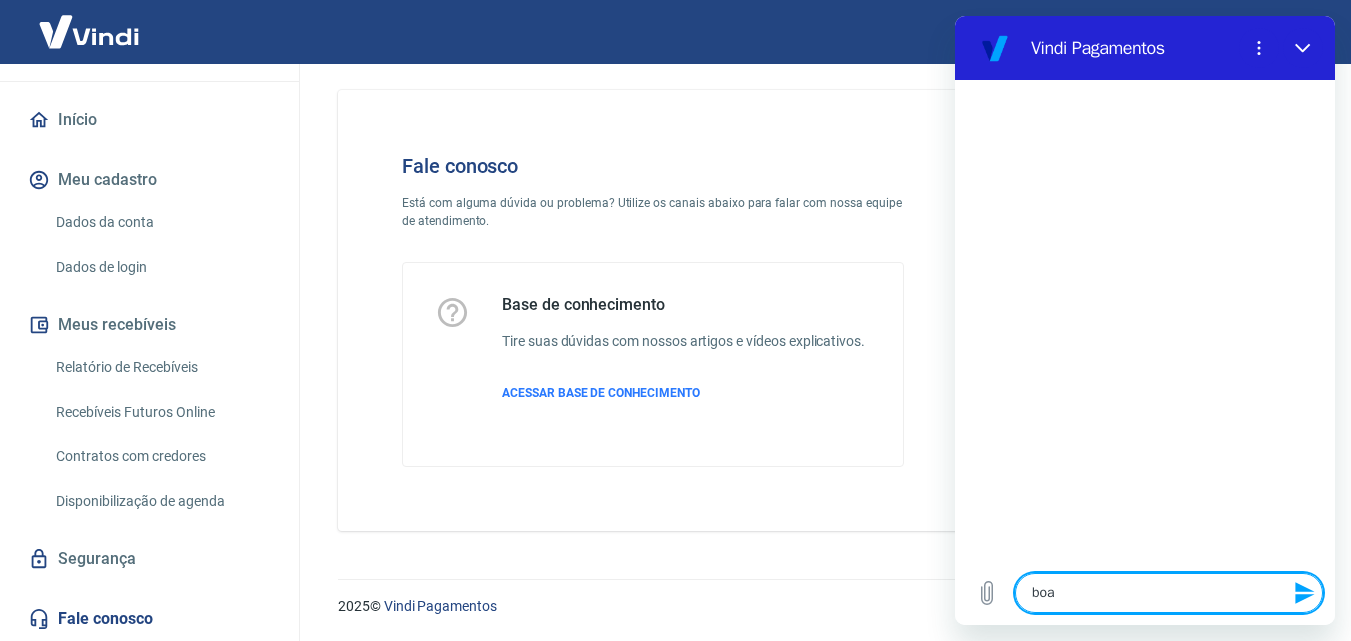 type on "boa" 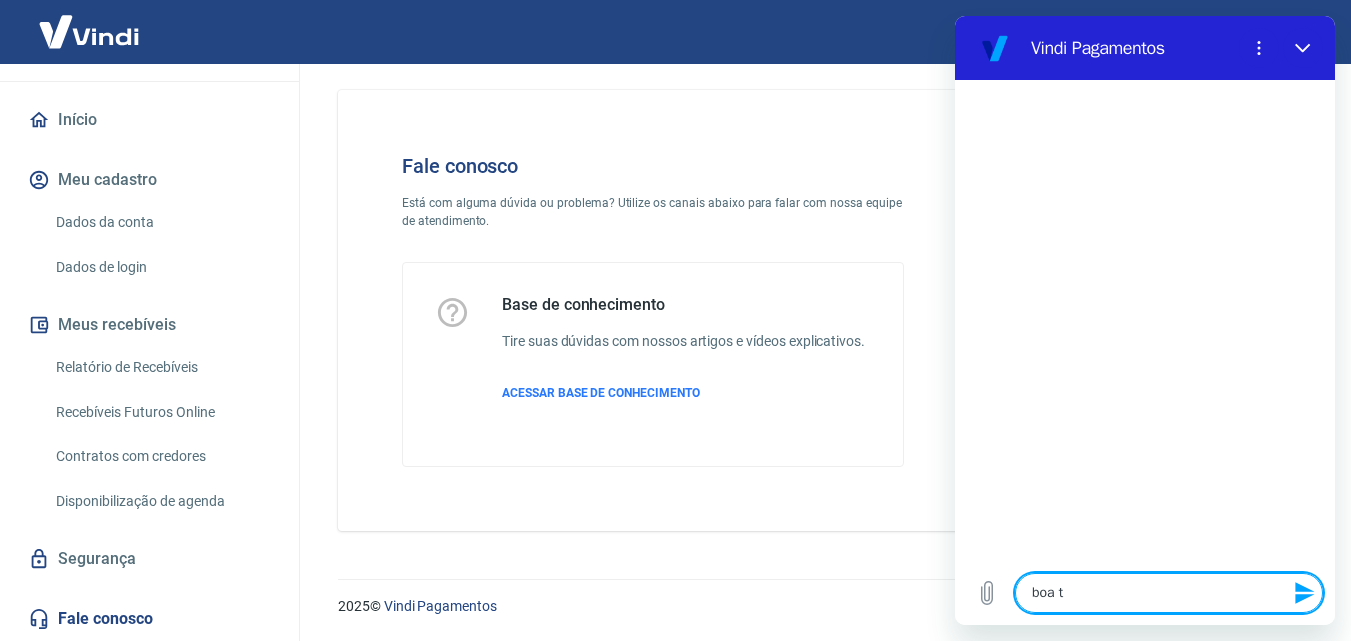 type on "x" 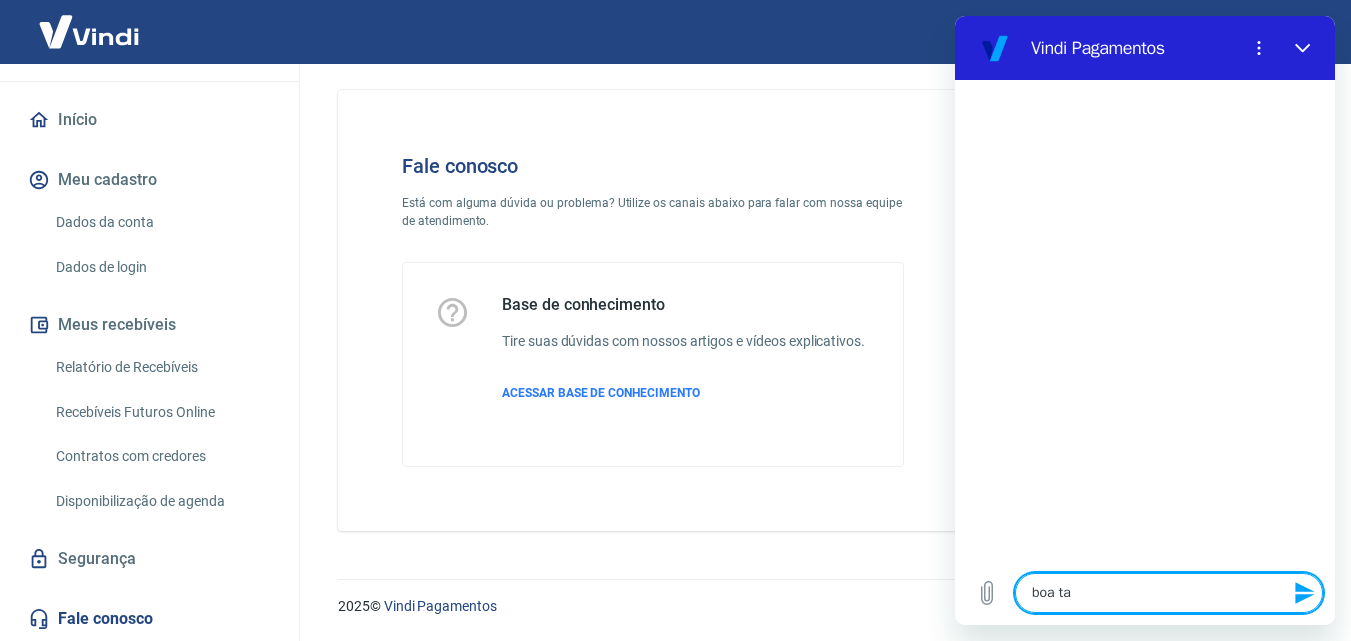 type on "boa tar" 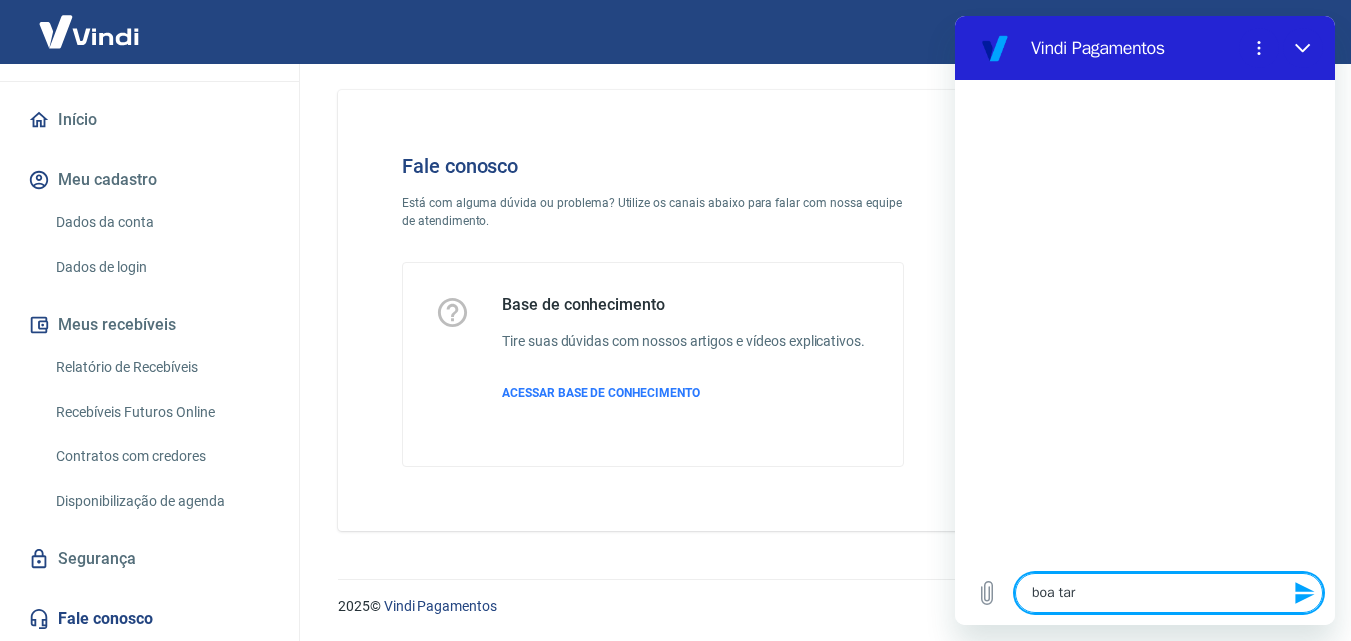 type on "boa tard" 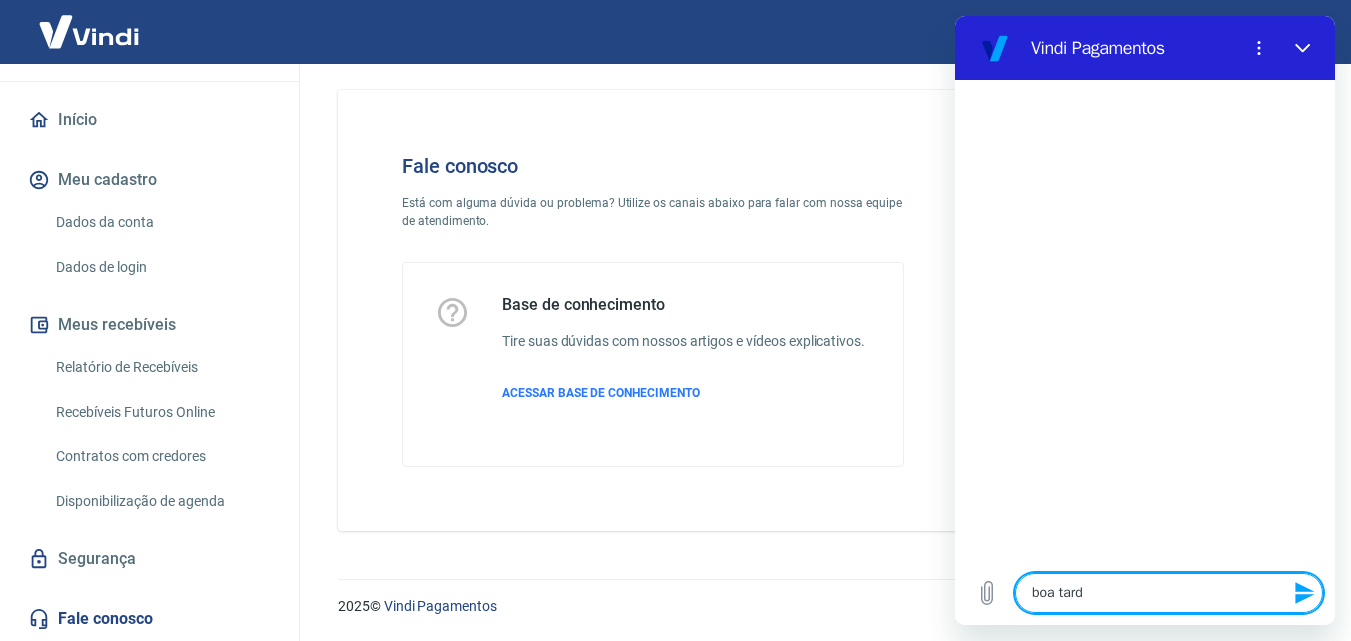 type on "x" 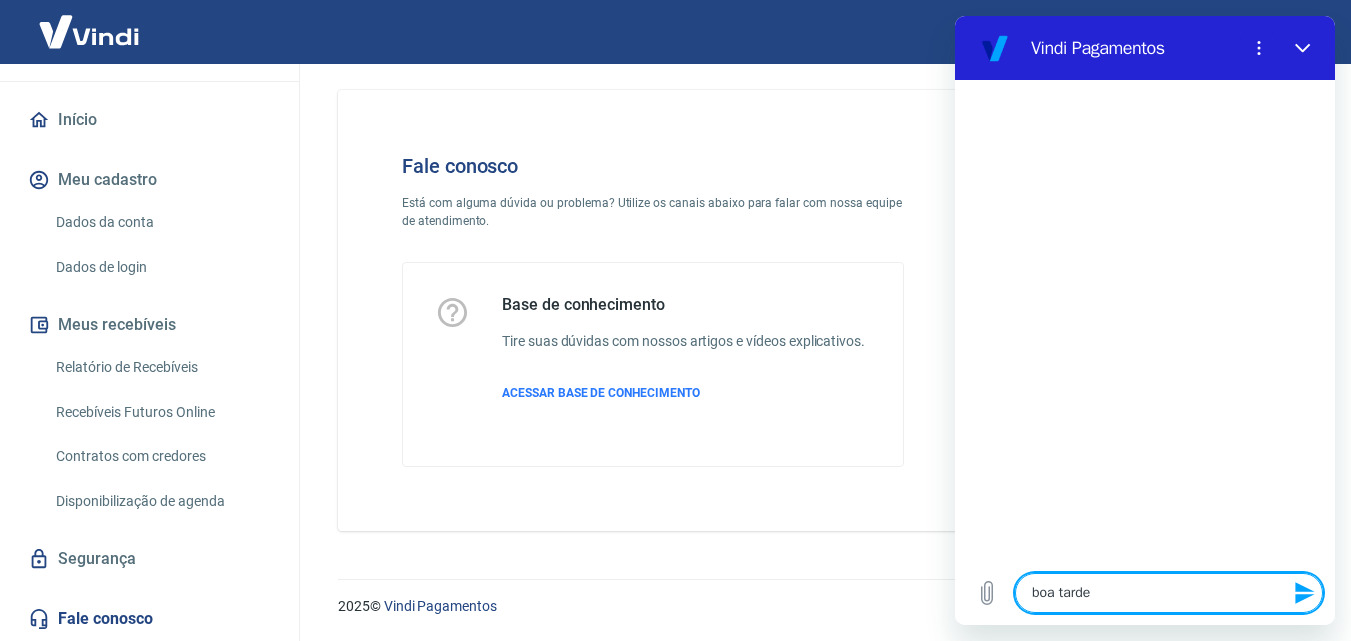 type on "x" 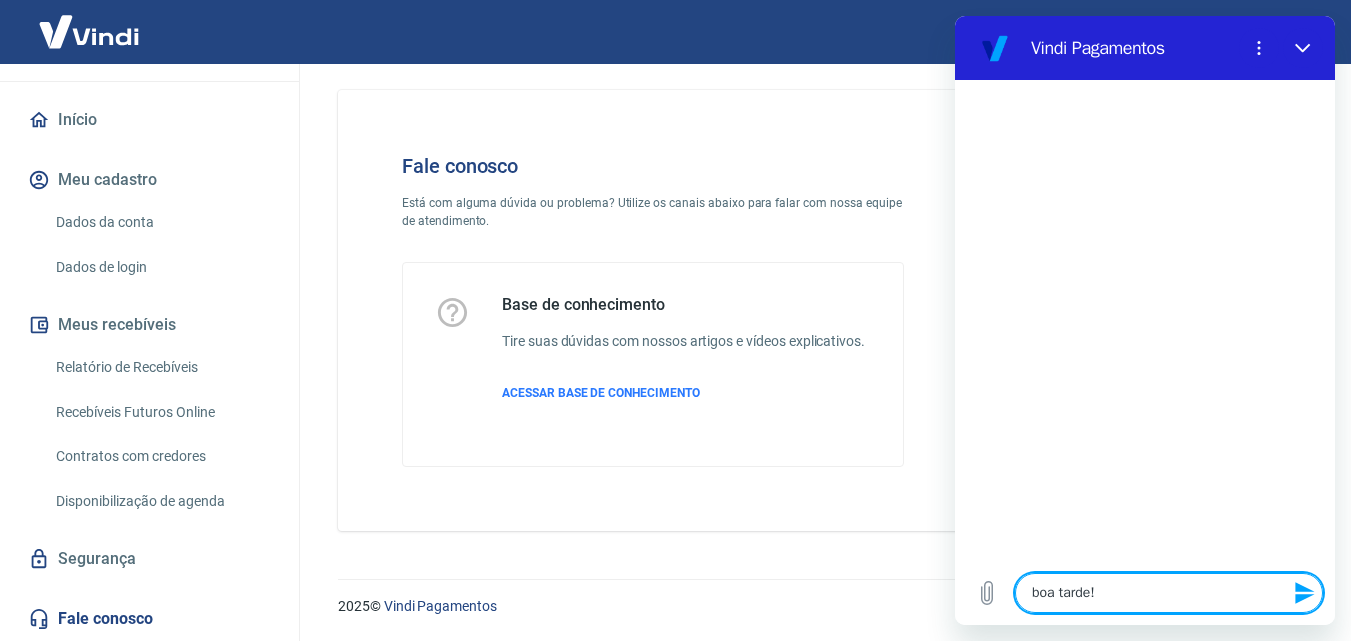 type 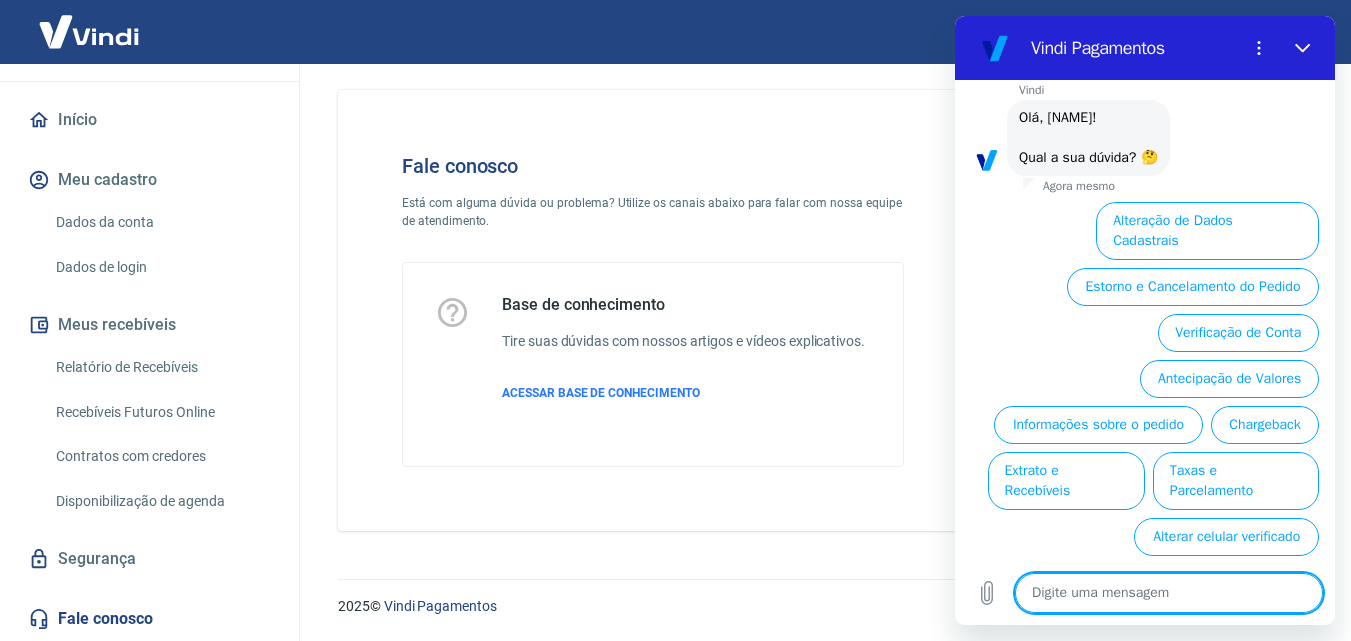 scroll, scrollTop: 112, scrollLeft: 0, axis: vertical 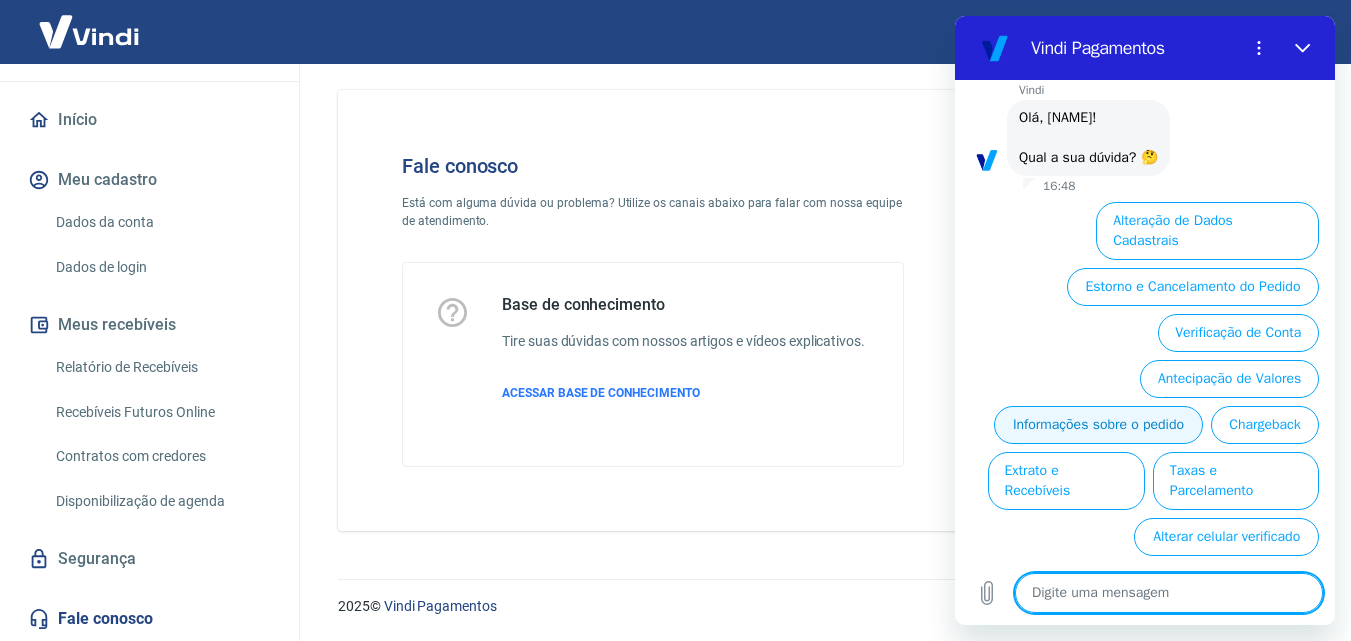 click on "Informações sobre o pedido" at bounding box center [1098, 425] 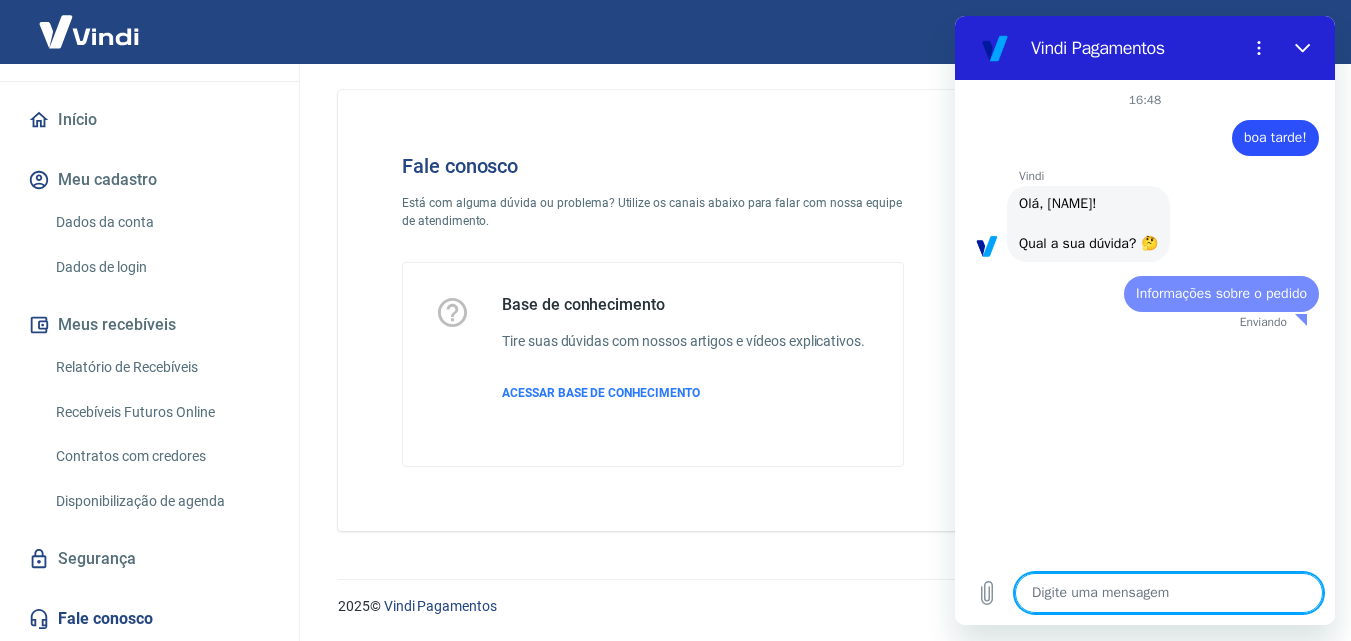 scroll, scrollTop: 0, scrollLeft: 0, axis: both 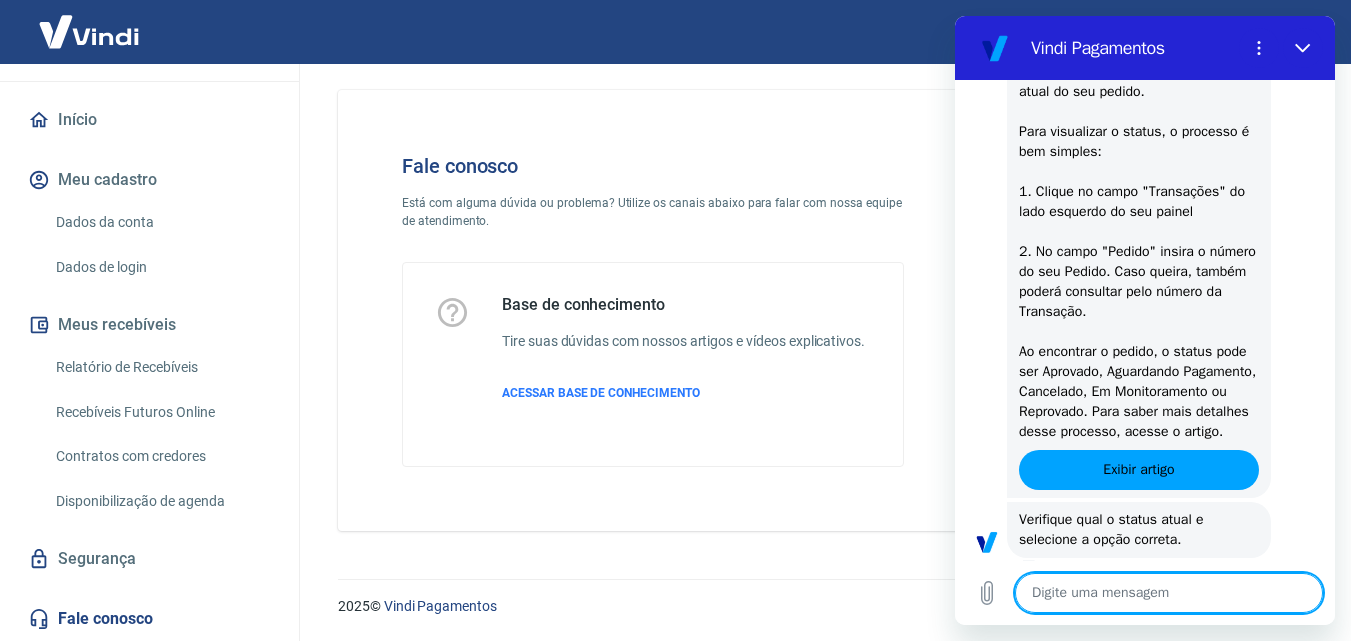 type on "x" 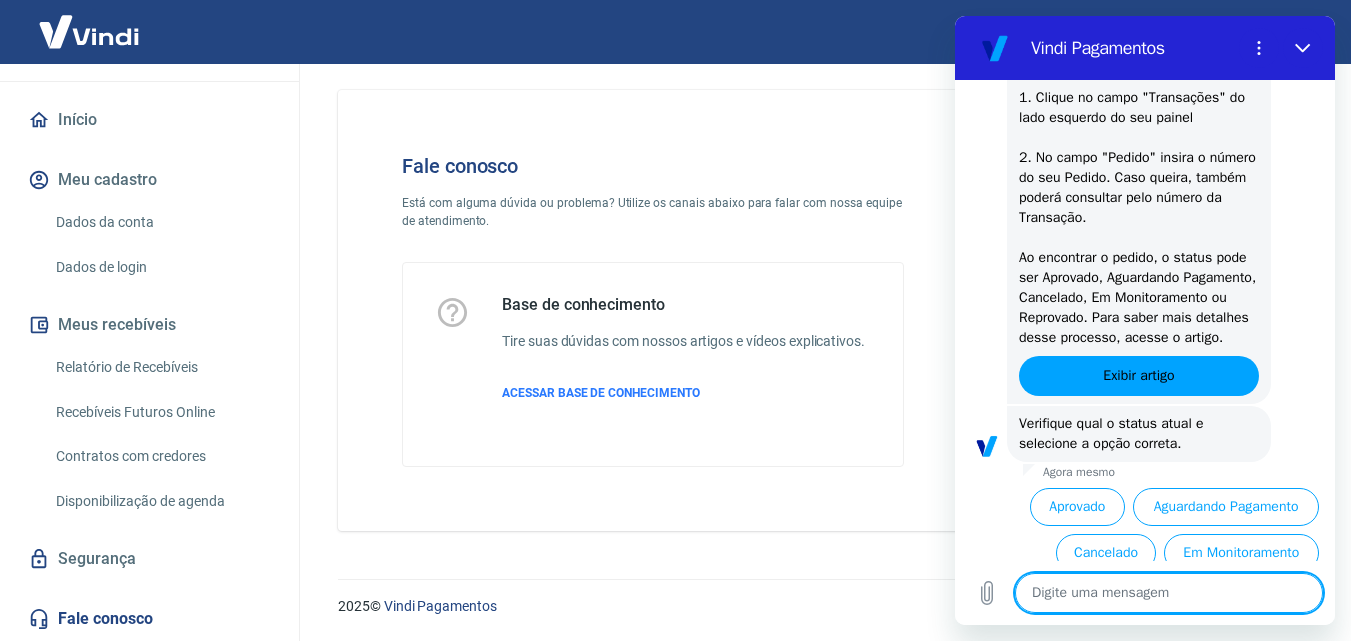 scroll, scrollTop: 502, scrollLeft: 0, axis: vertical 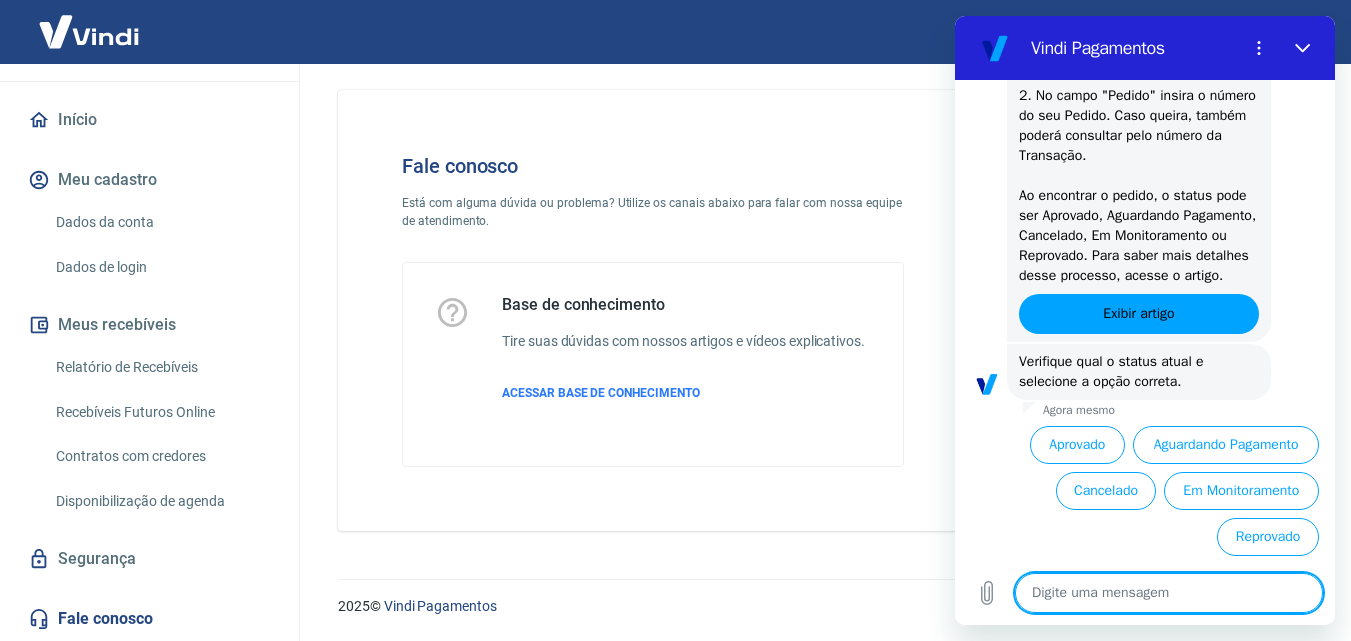 click at bounding box center (1169, 593) 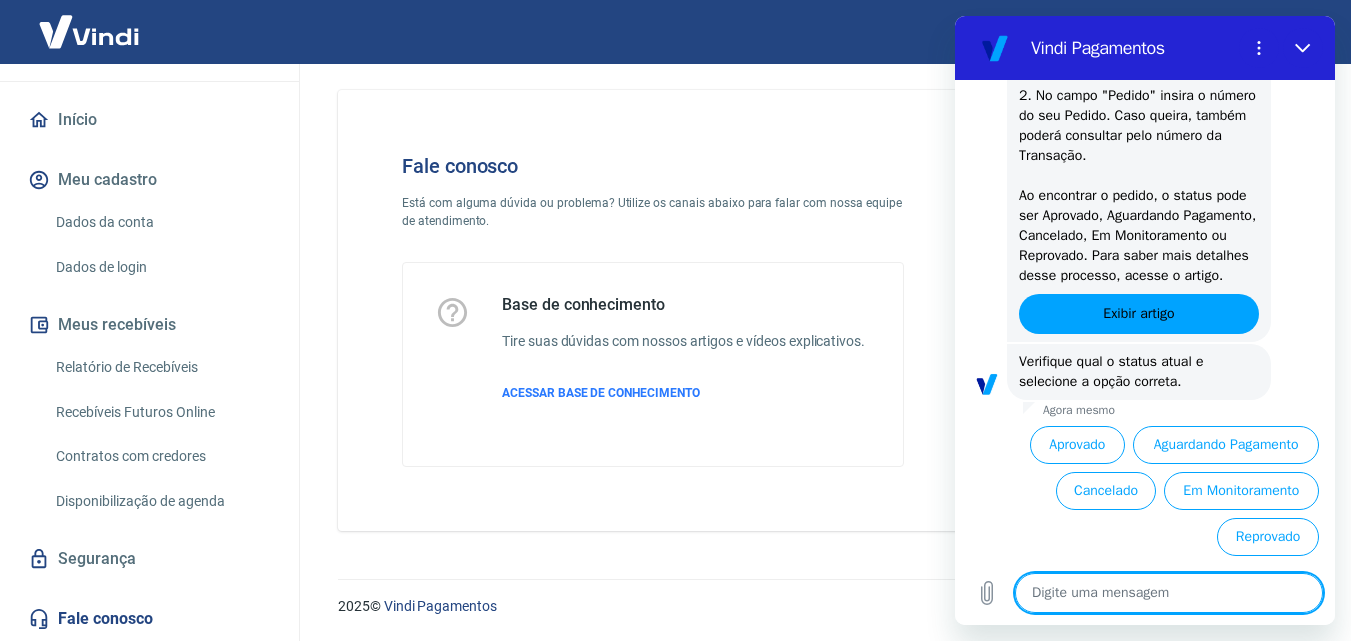 type on "c" 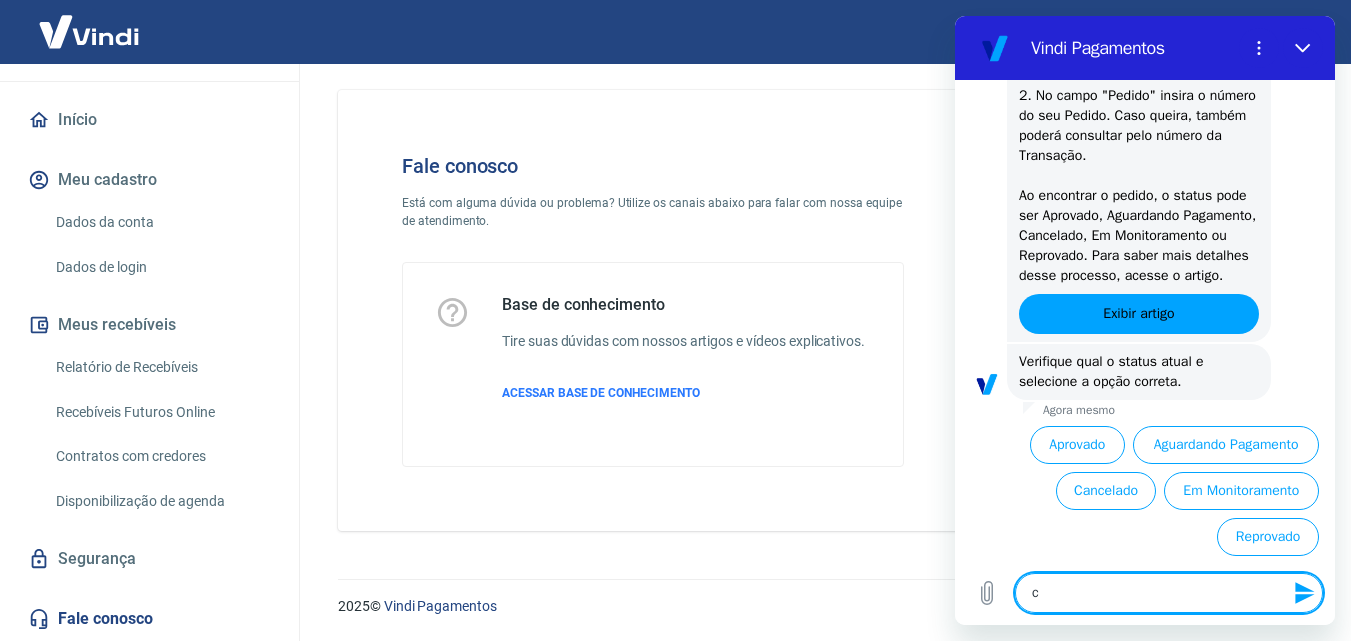 type on "co" 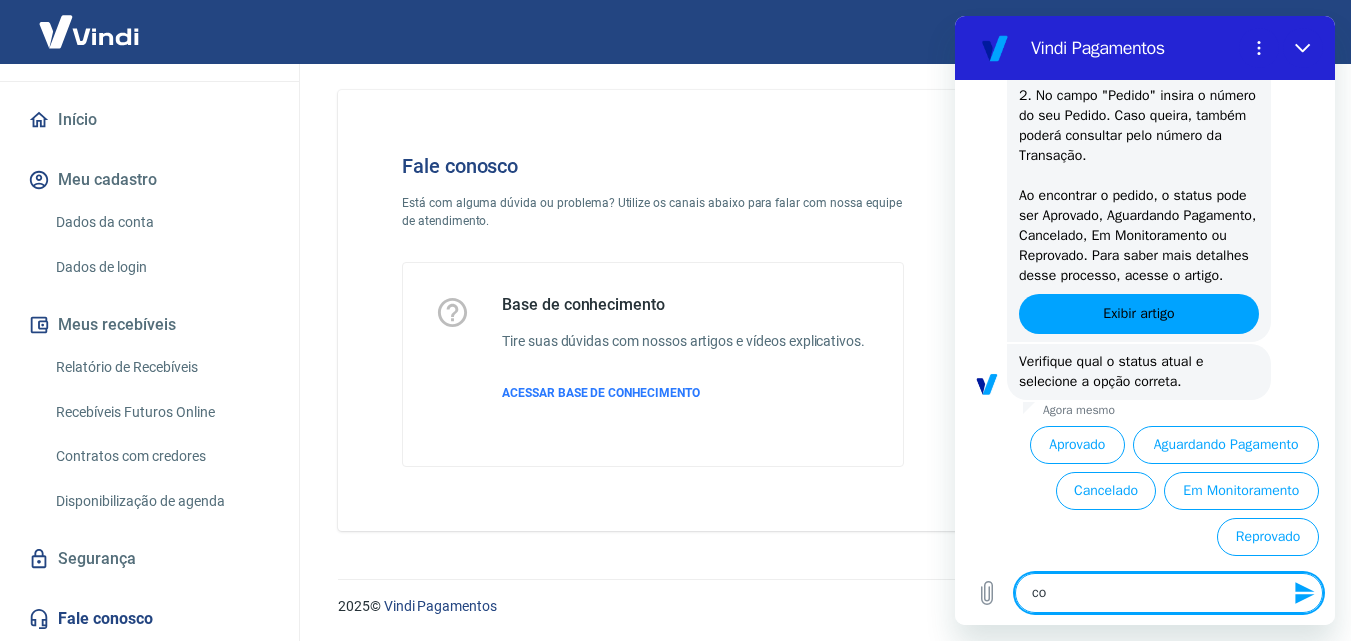 type on "con" 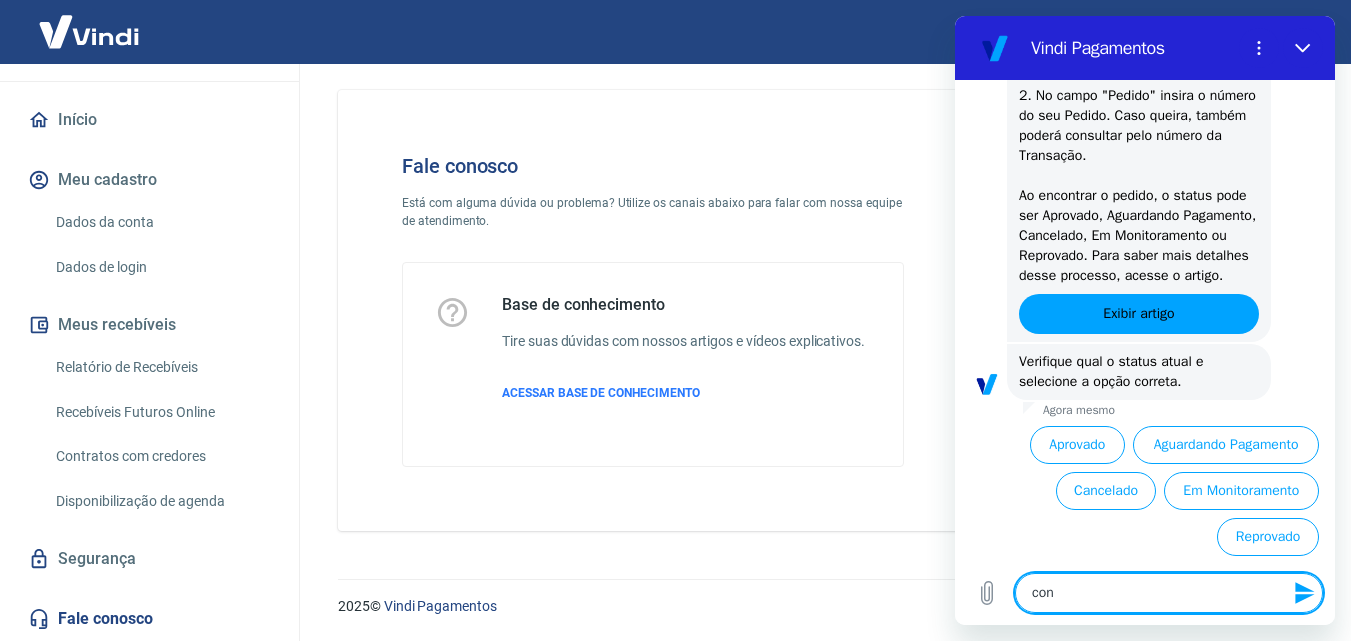 type on "conv" 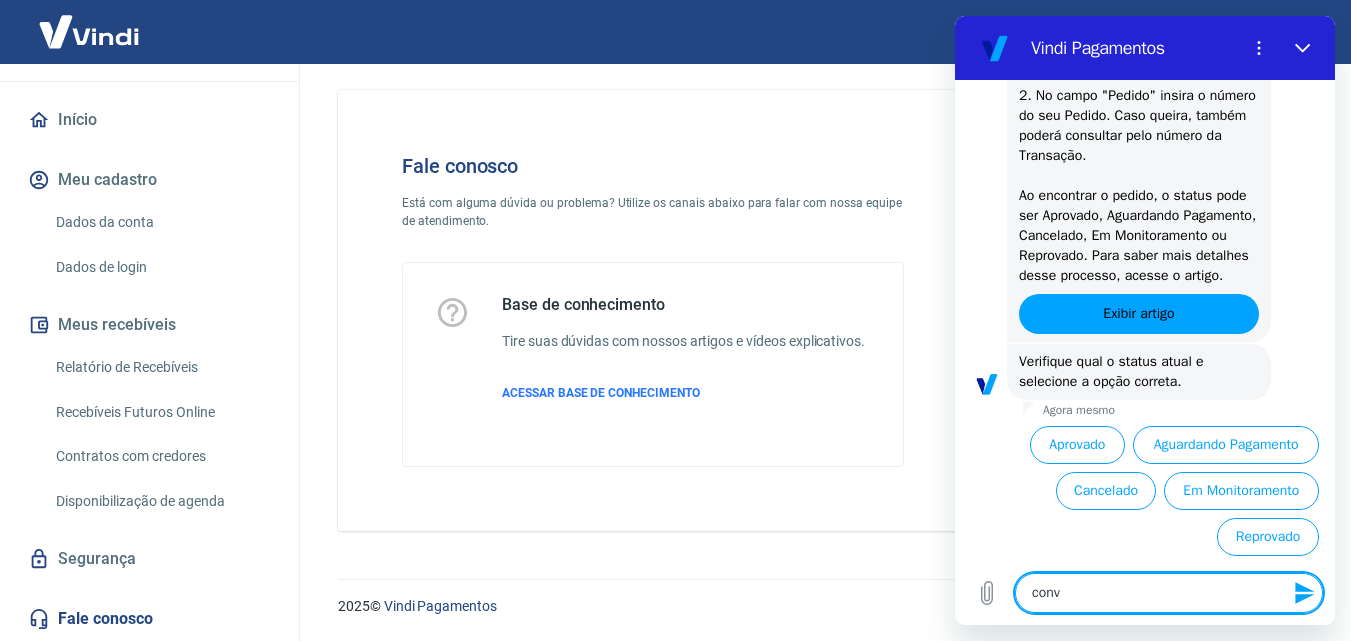 type on "conve" 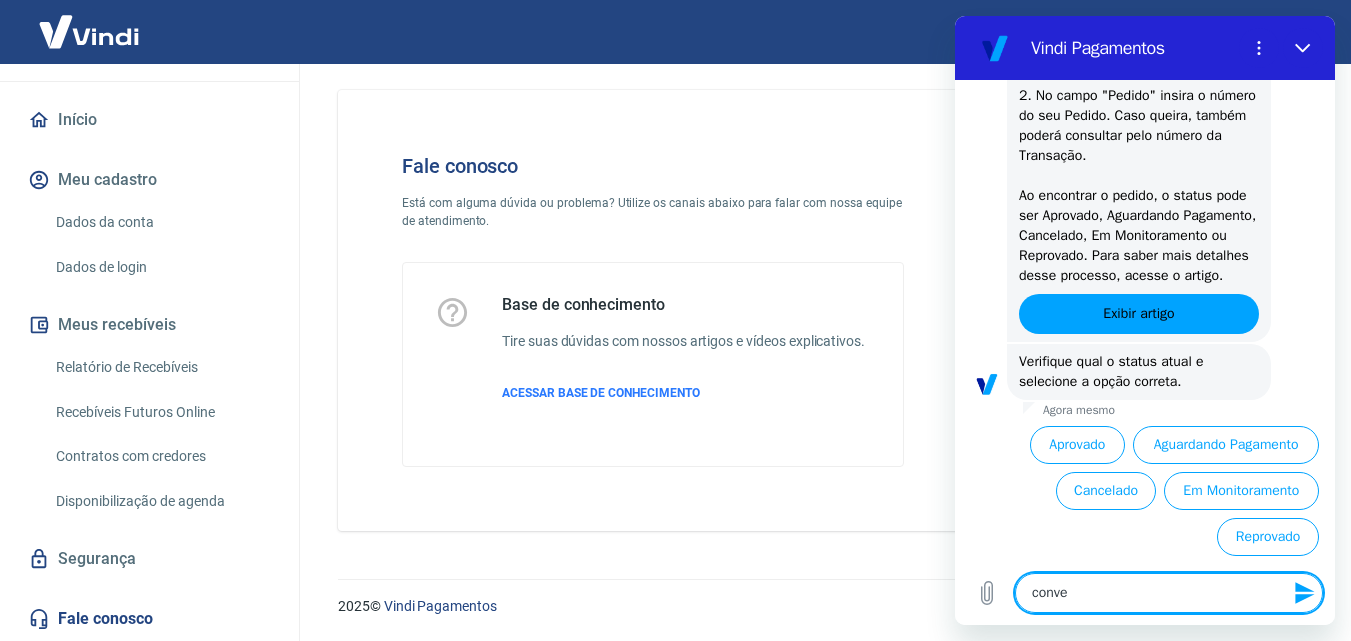 type on "conver" 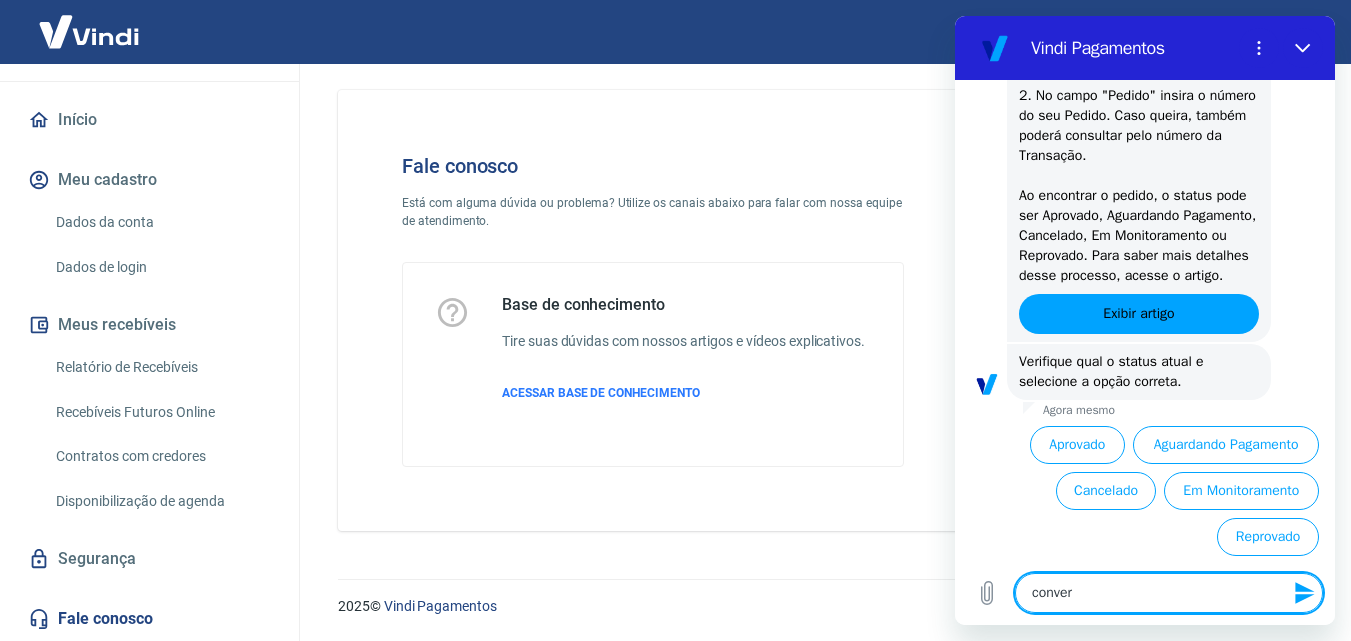 type on "convers" 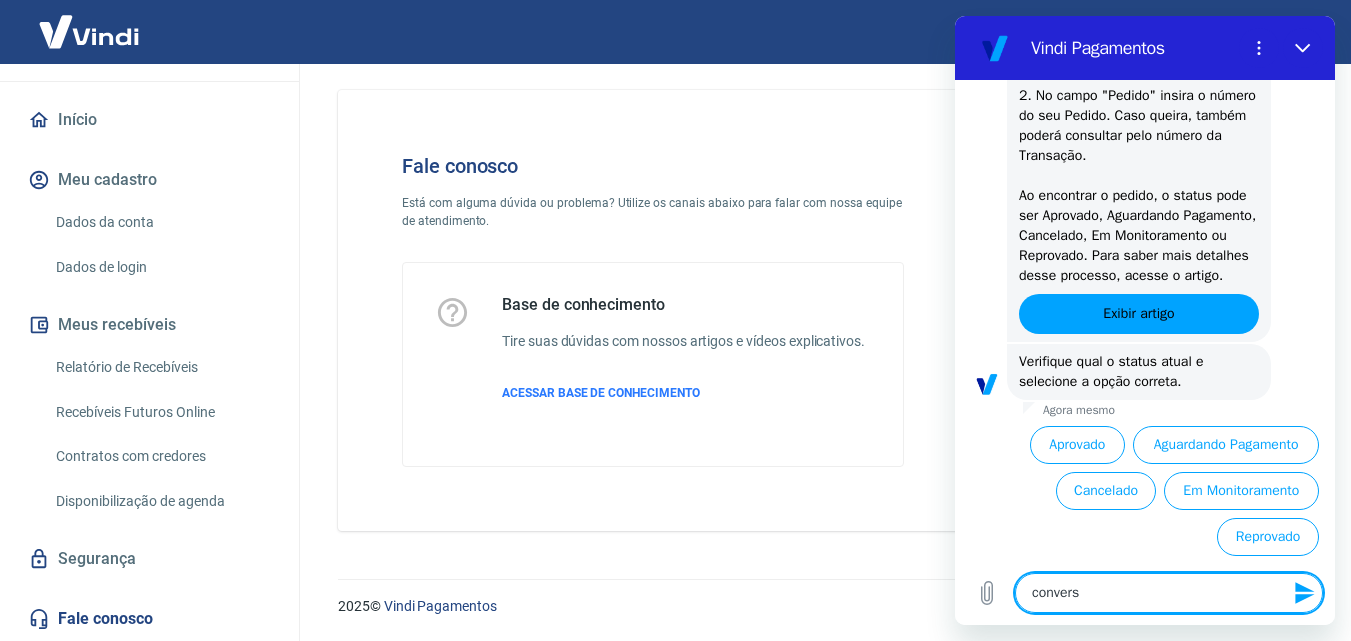 type on "conversa" 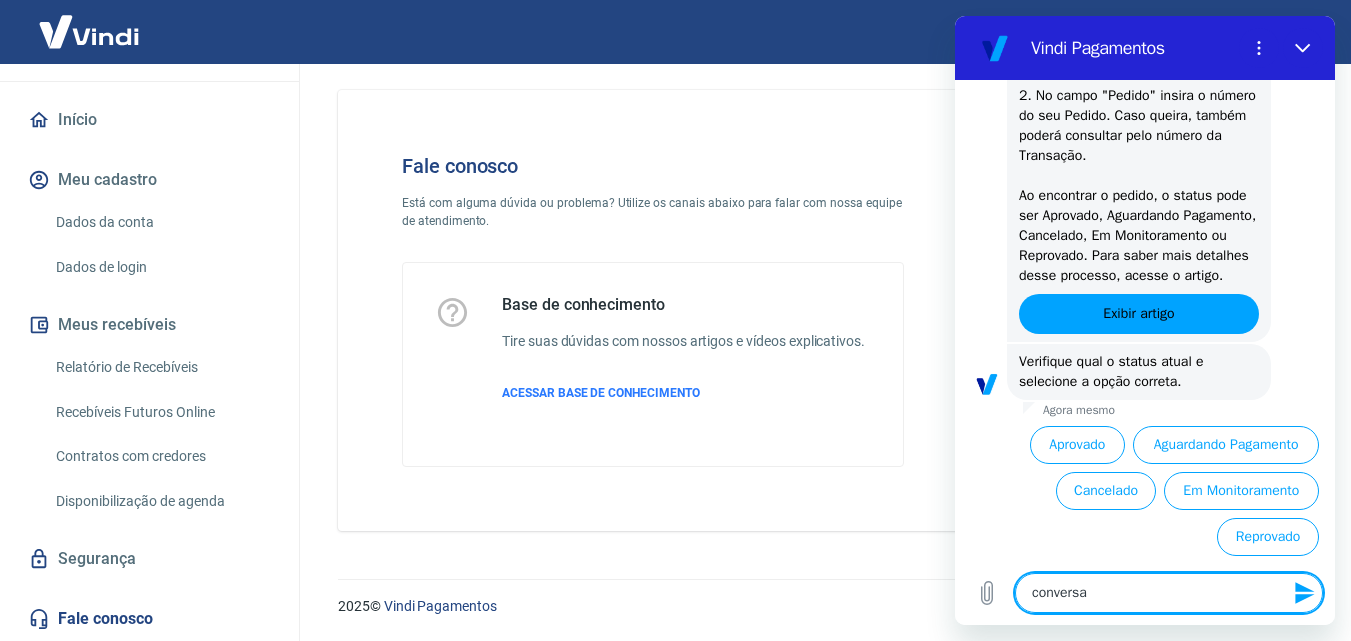 type on "conversar" 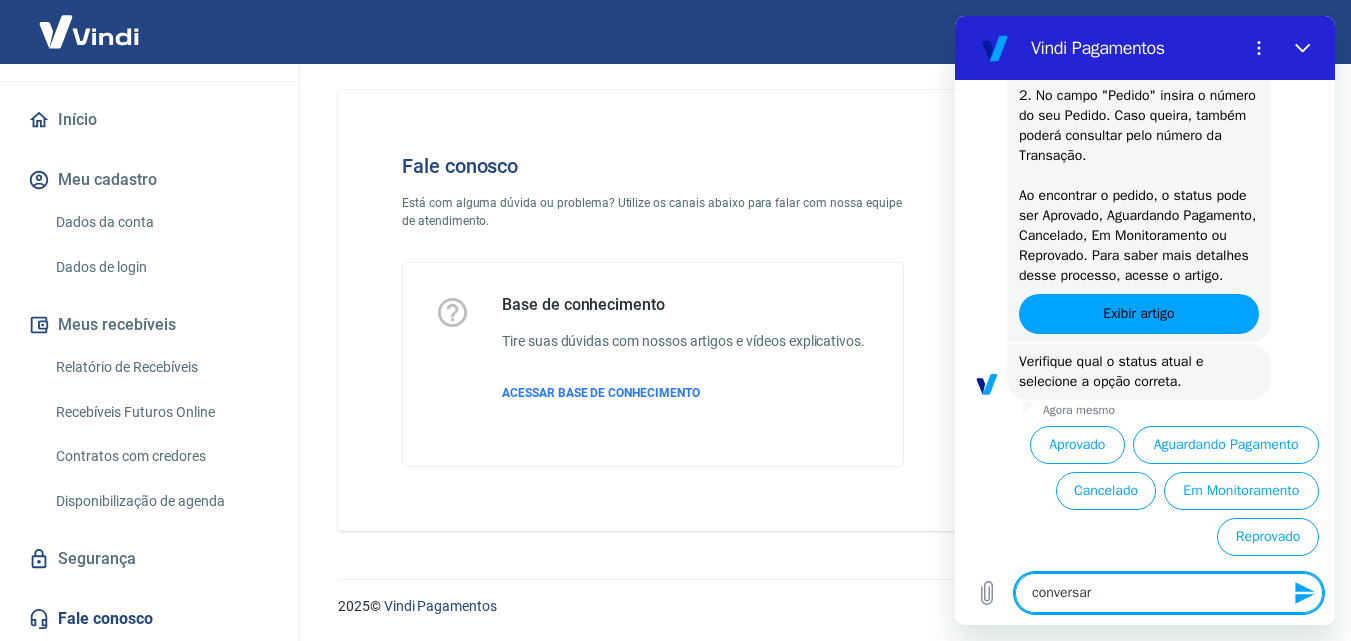 type on "conversar" 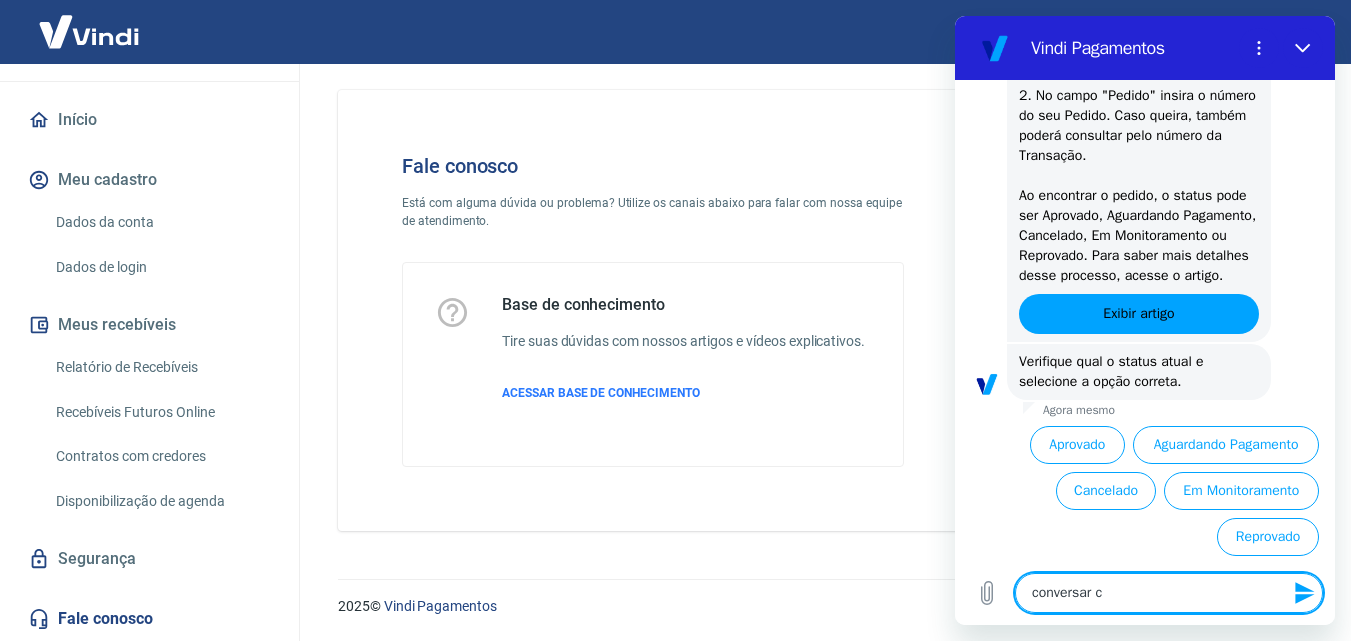 type on "conversar co" 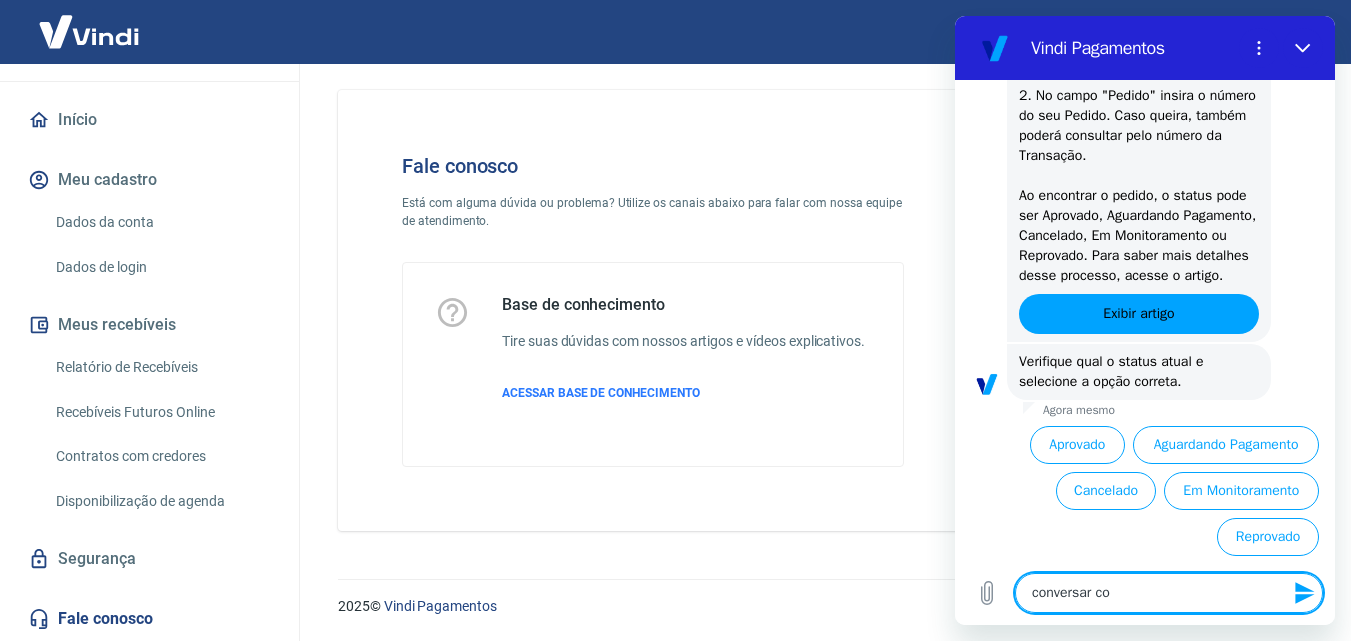 type on "conversar com" 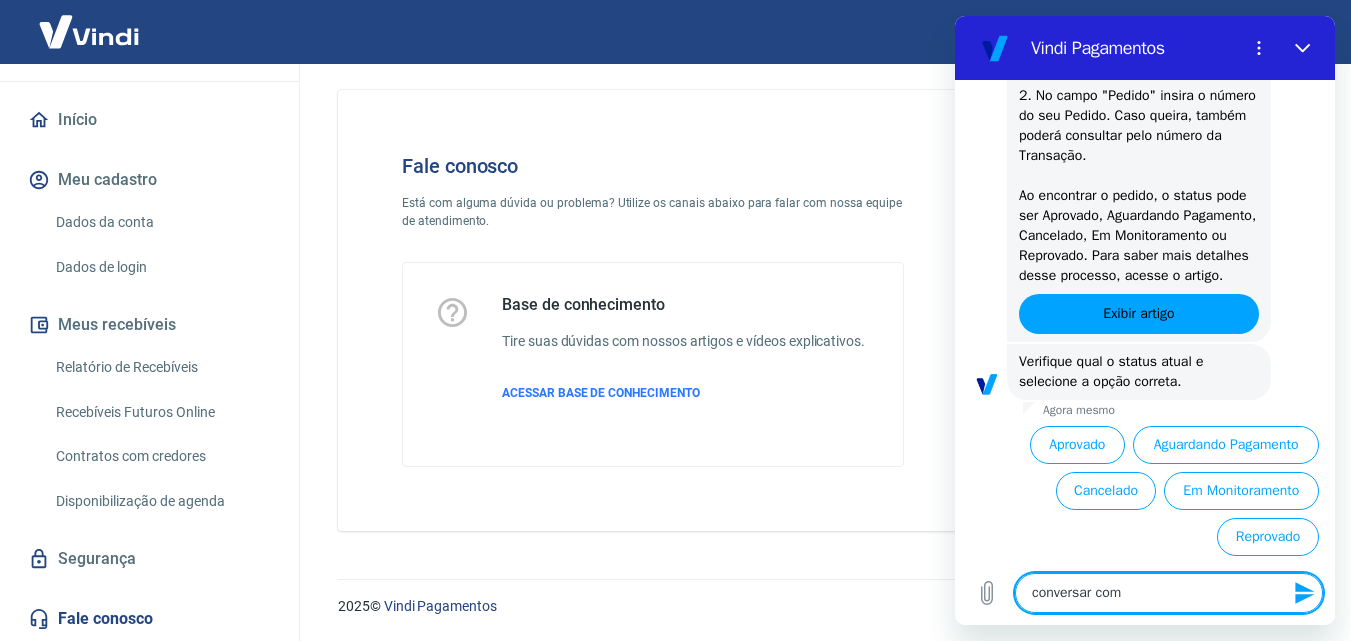 type on "conversar com" 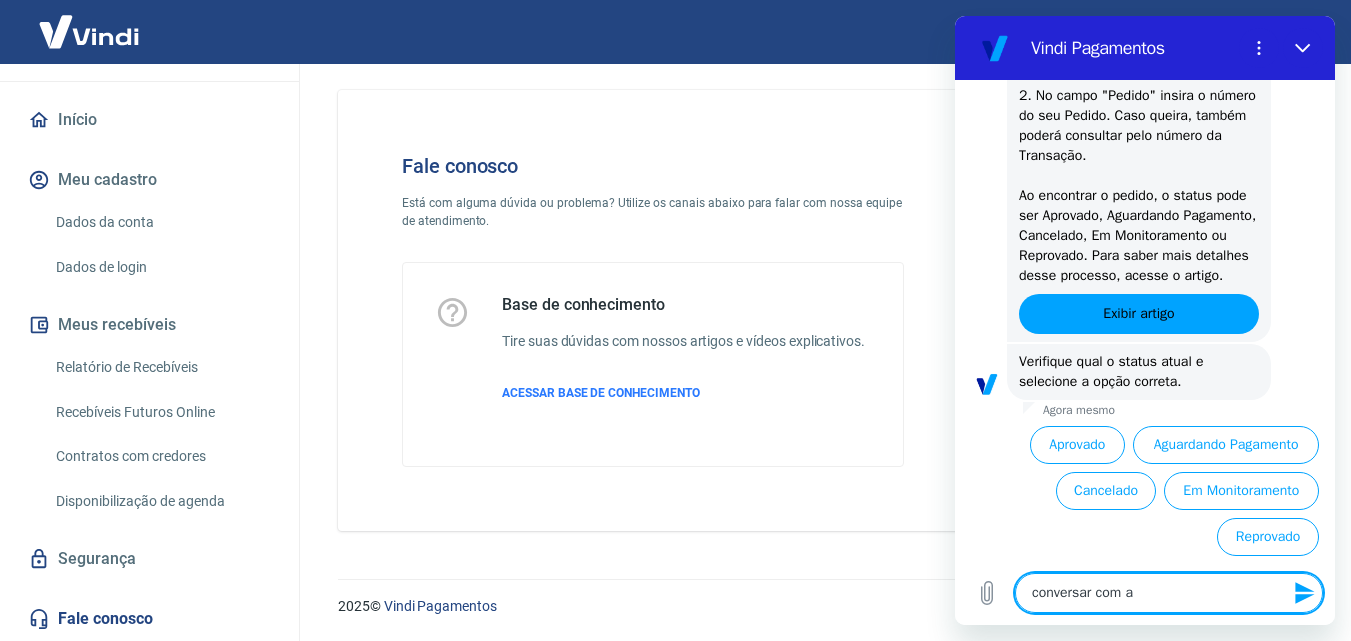 type on "conversar com at" 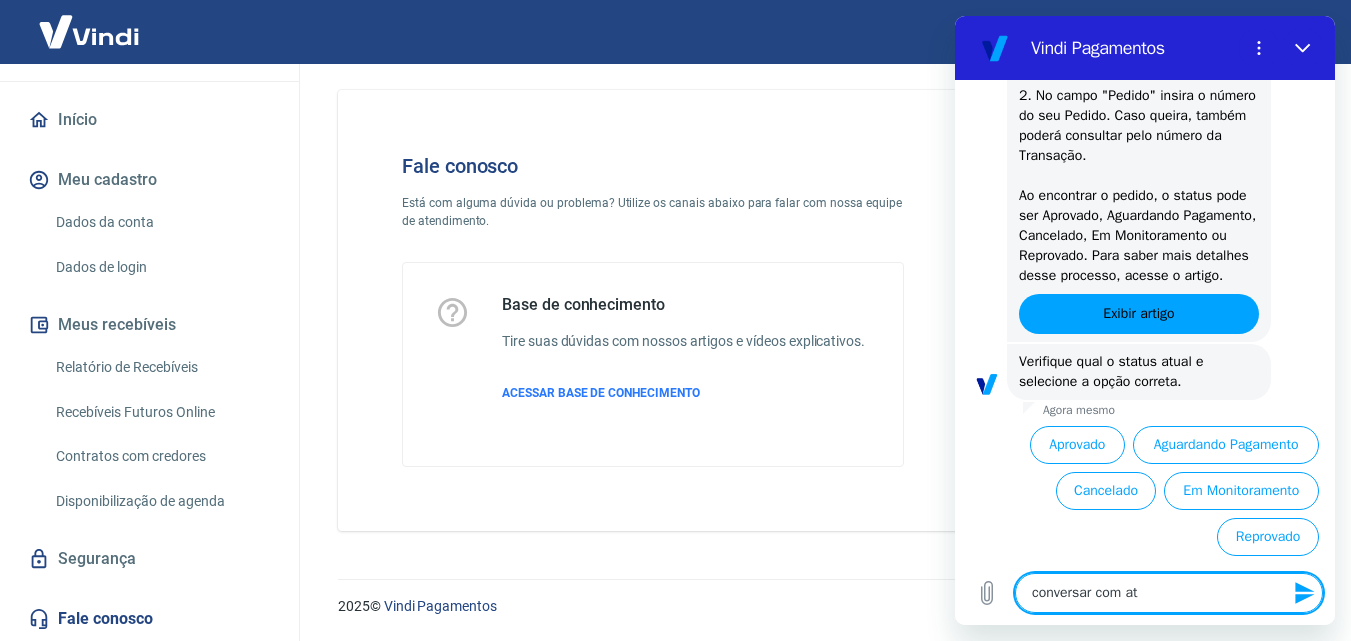 type on "x" 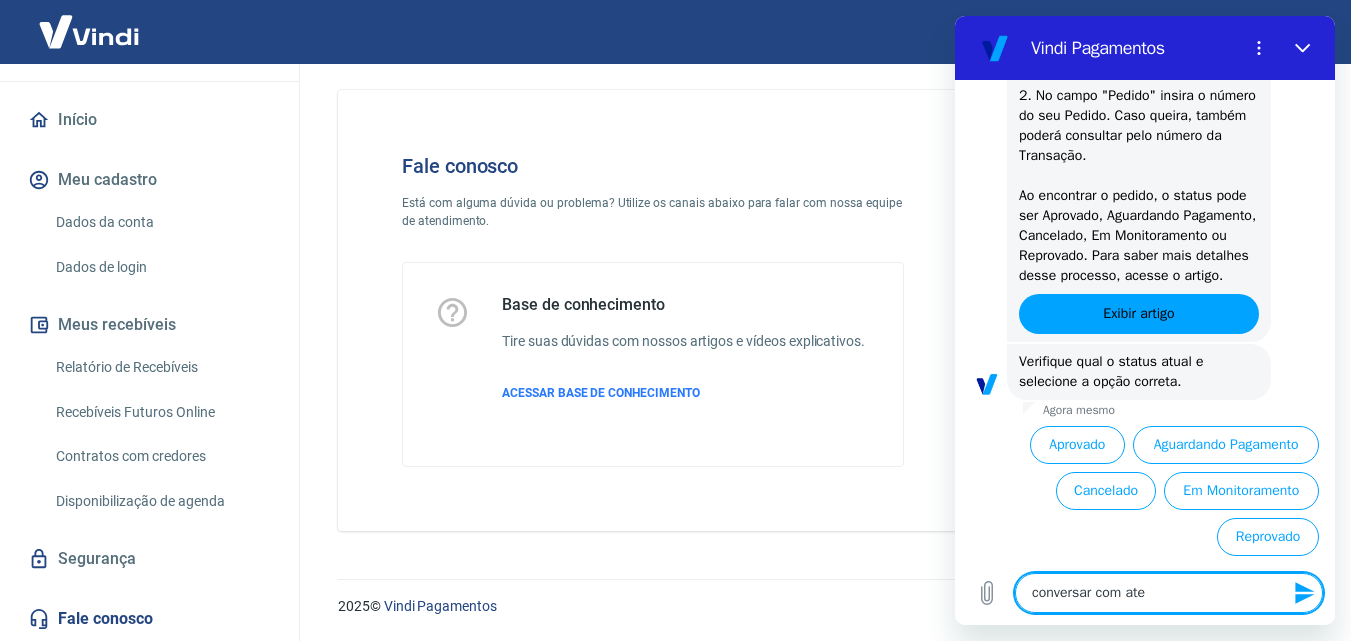type on "conversar com aten" 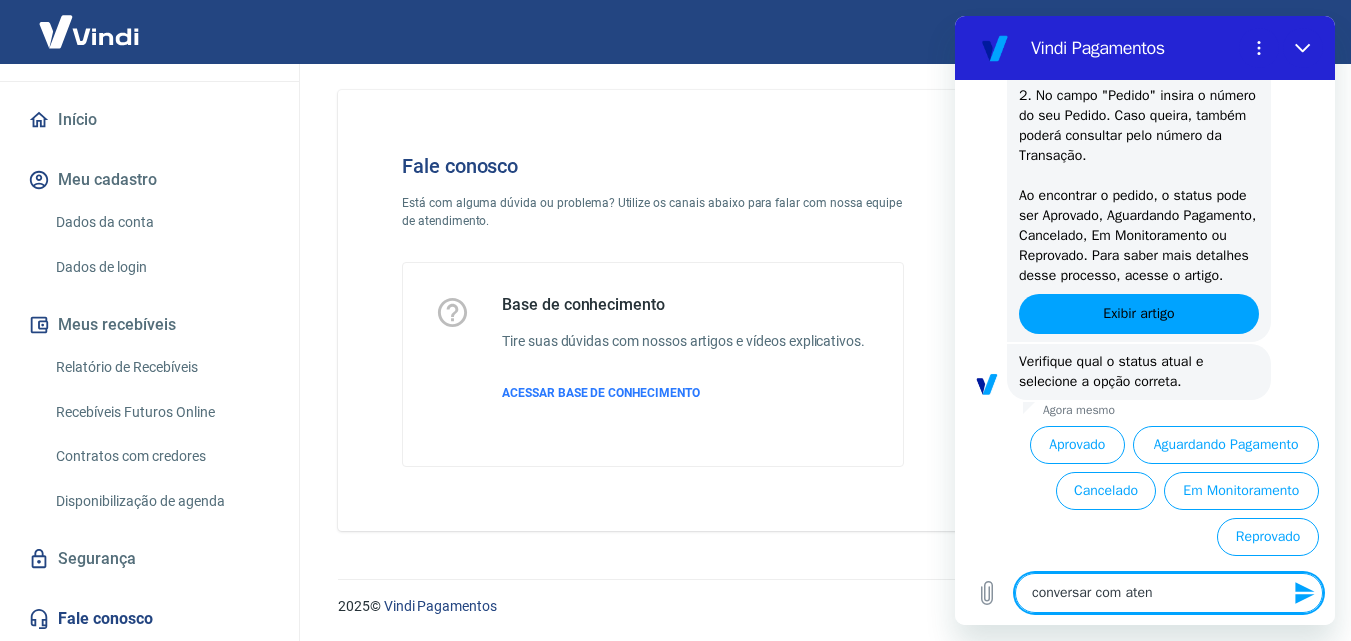 type on "x" 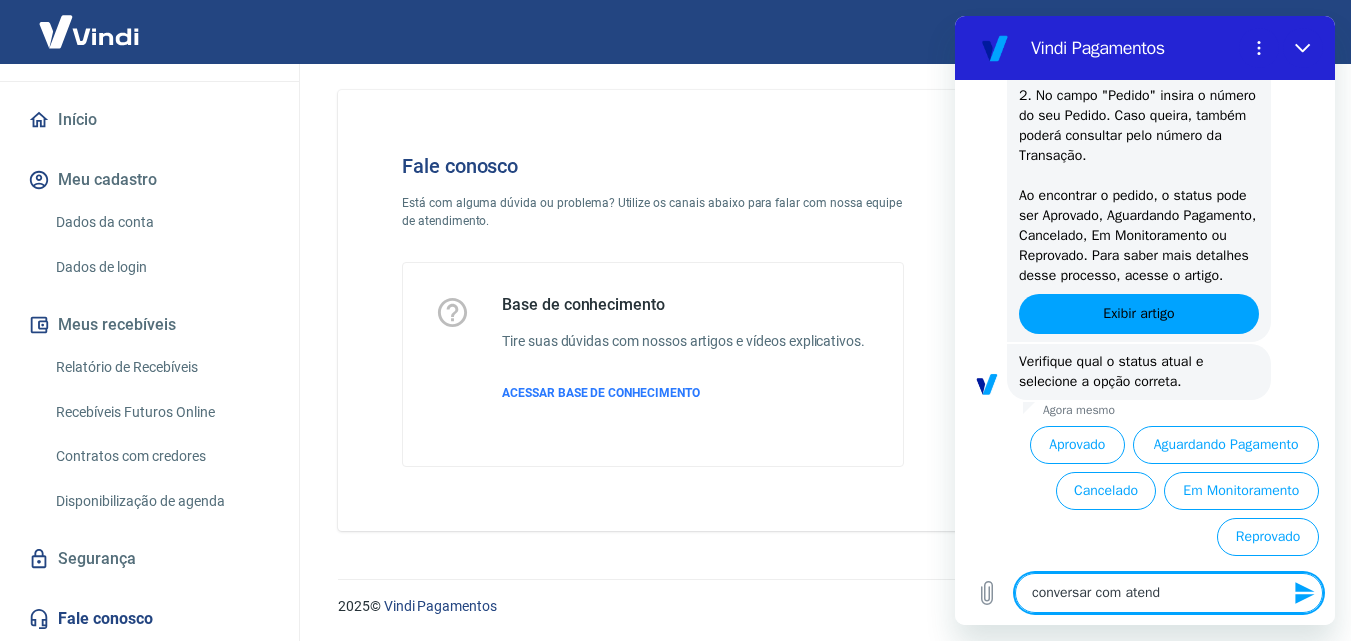 type on "x" 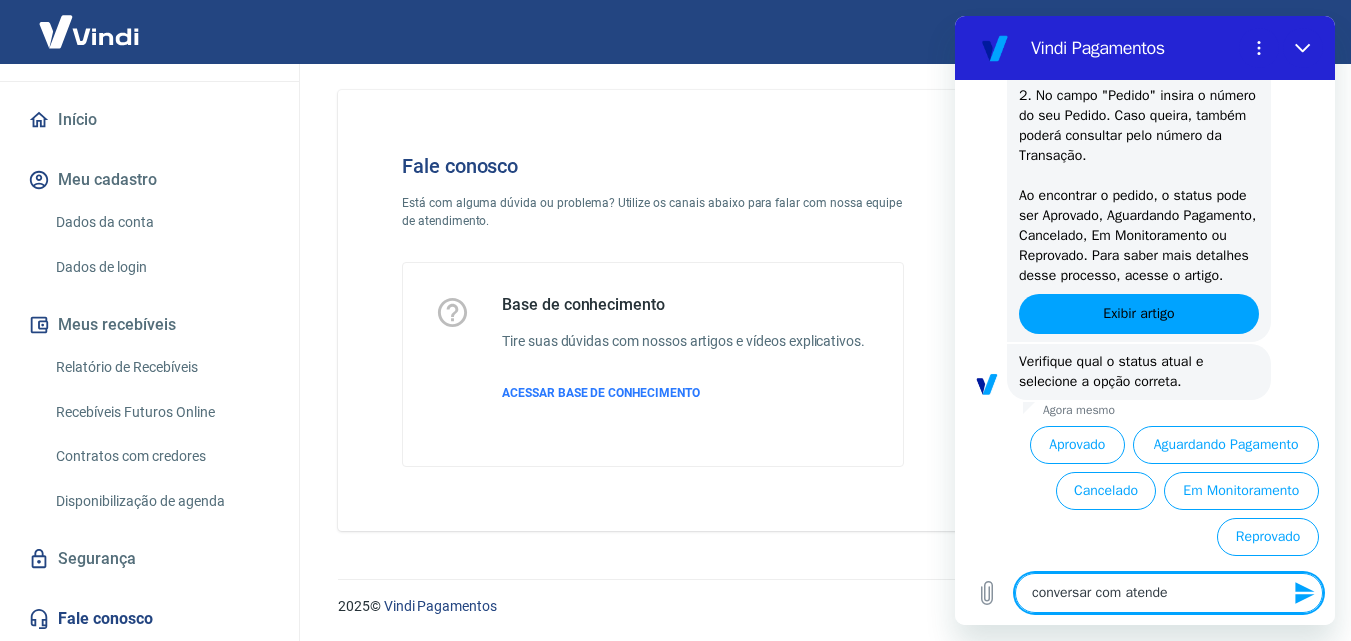 type on "conversar com atenden" 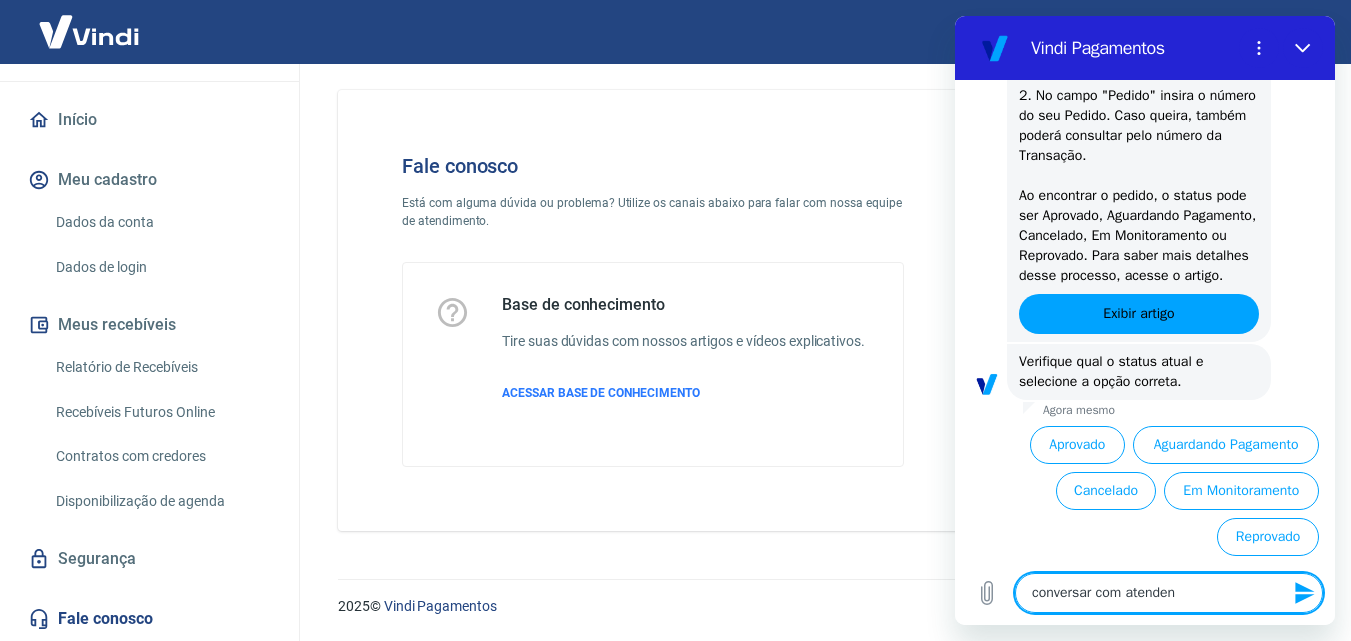 type on "conversar com atendent" 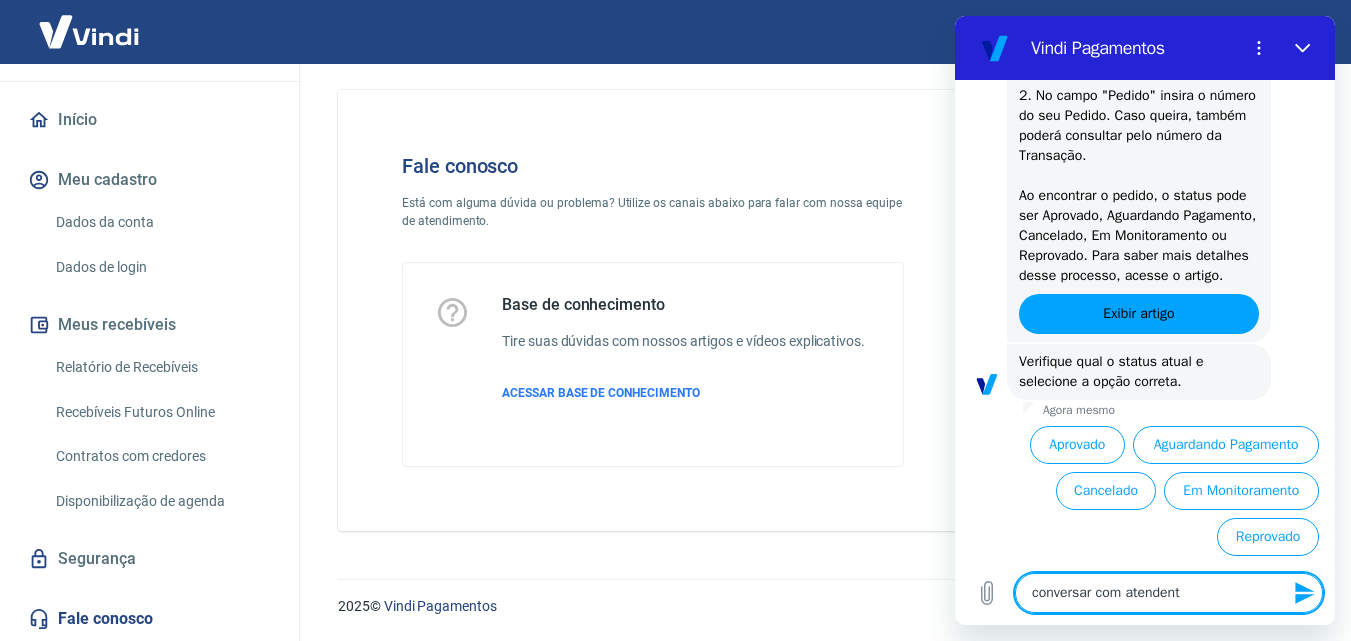type on "conversar com atendente" 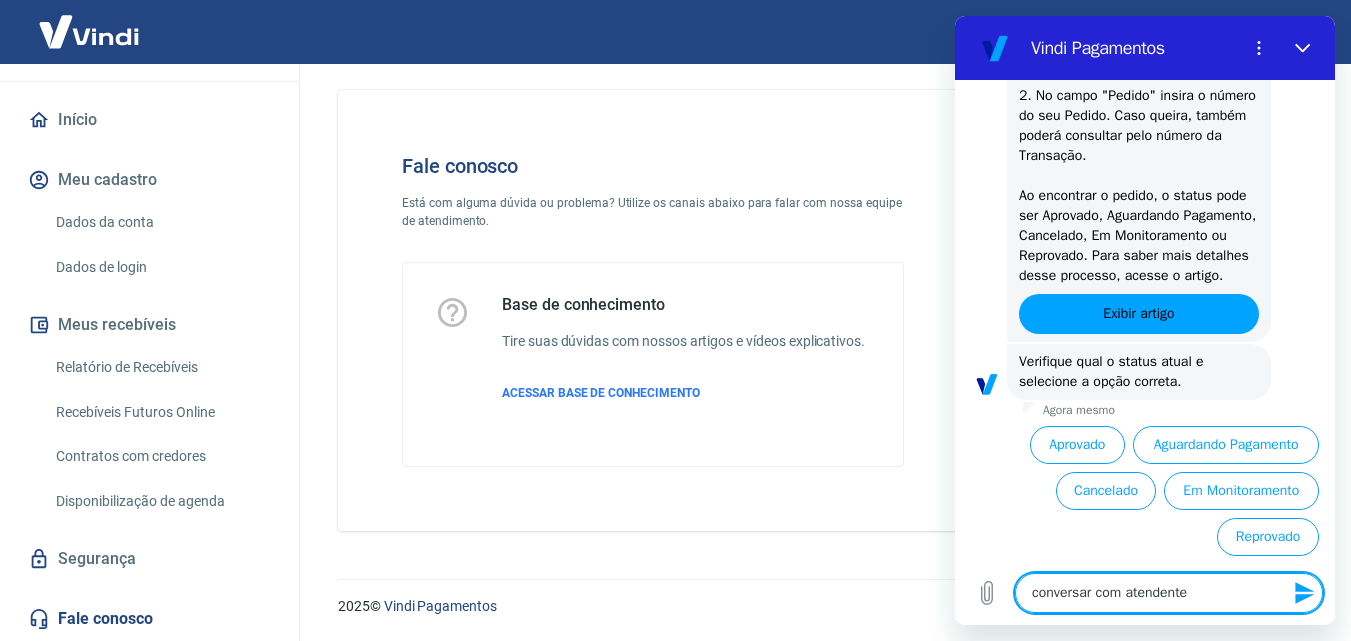 type 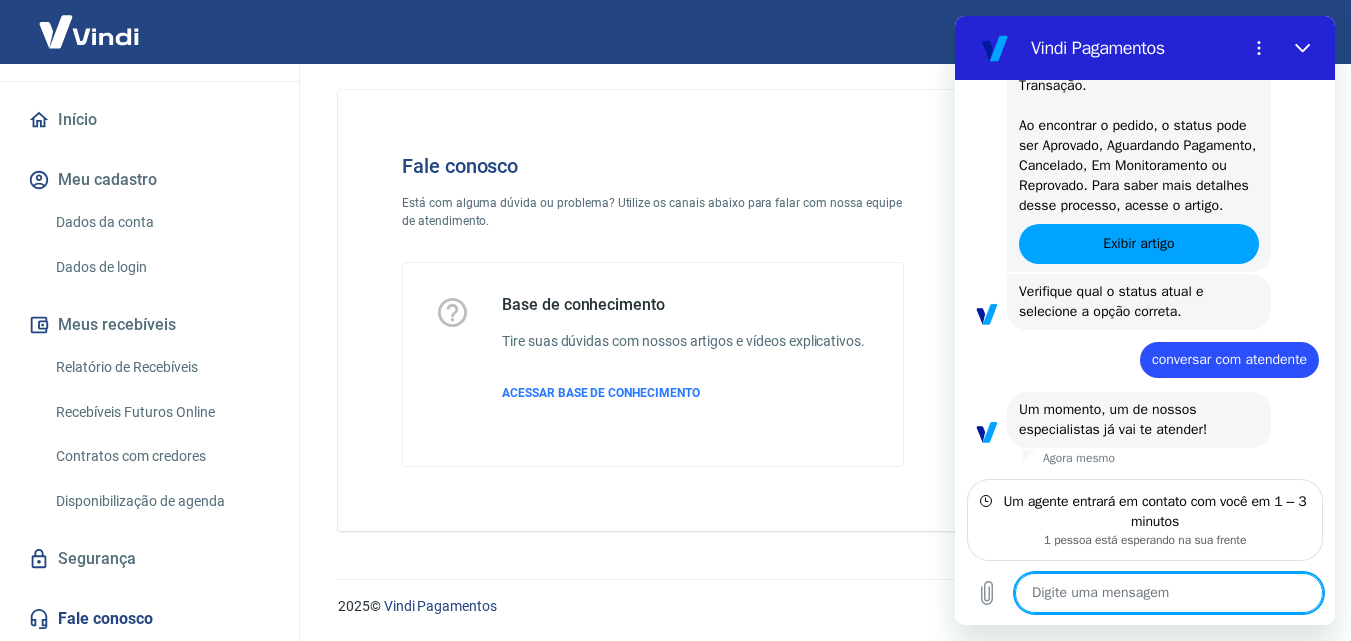 scroll, scrollTop: 552, scrollLeft: 0, axis: vertical 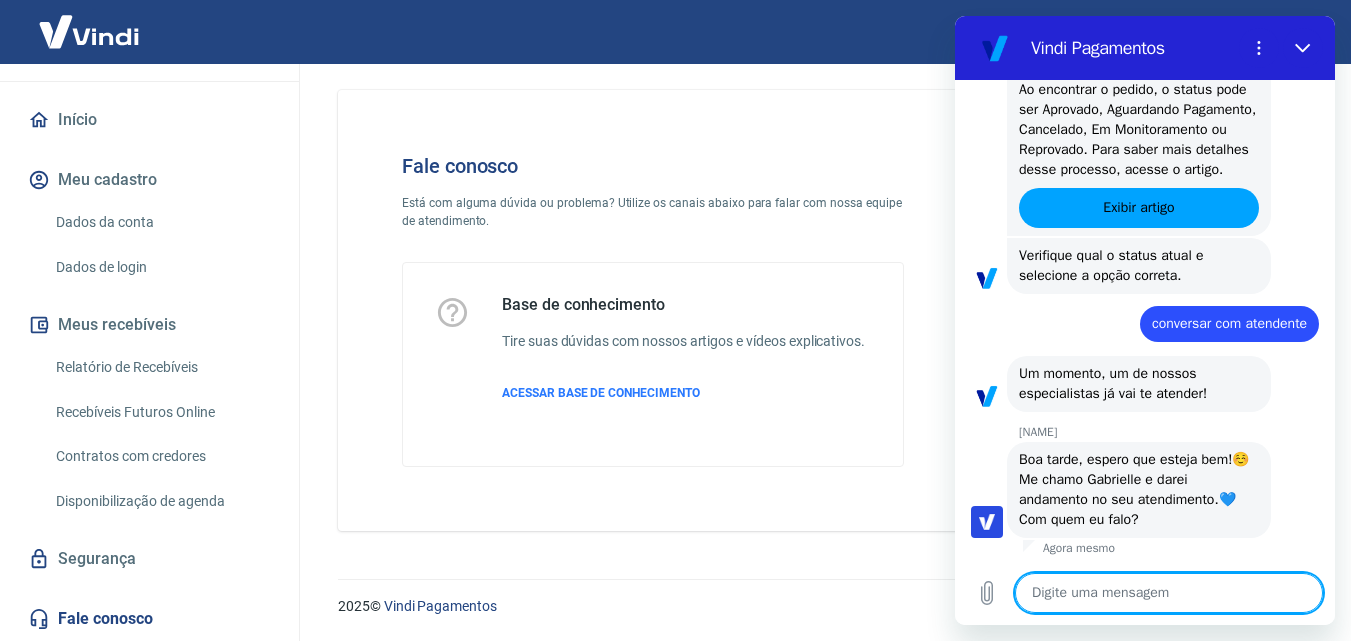 type on "x" 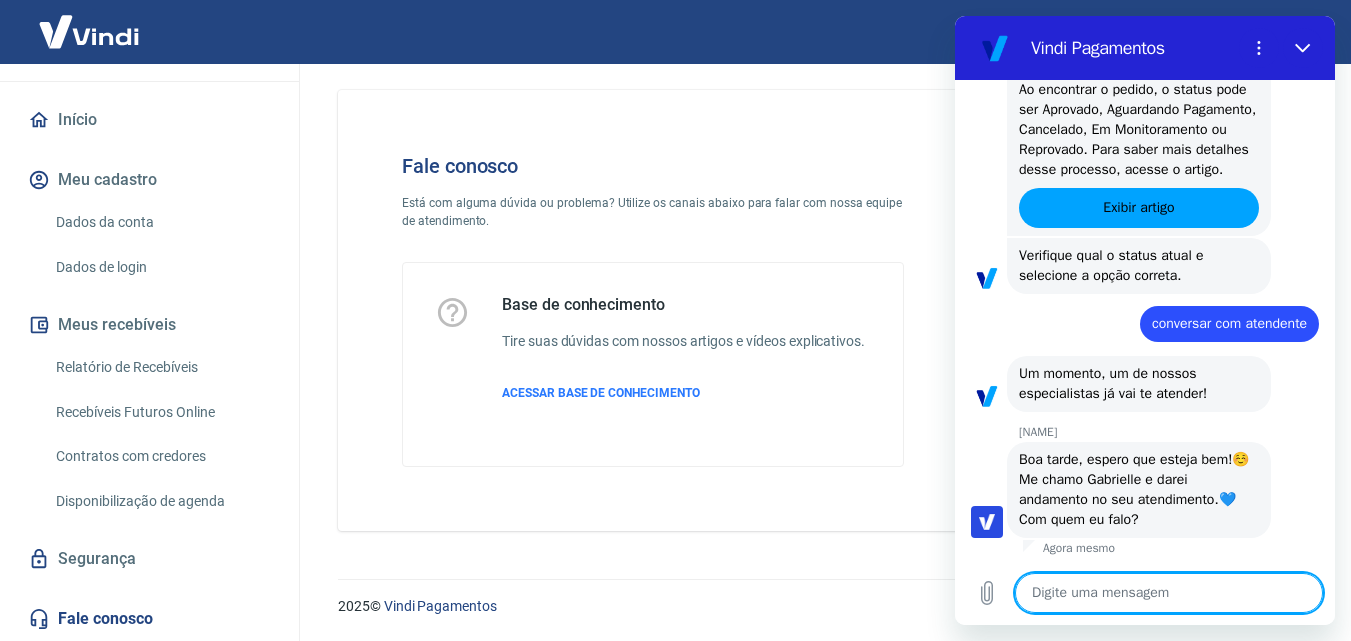 click at bounding box center (1169, 593) 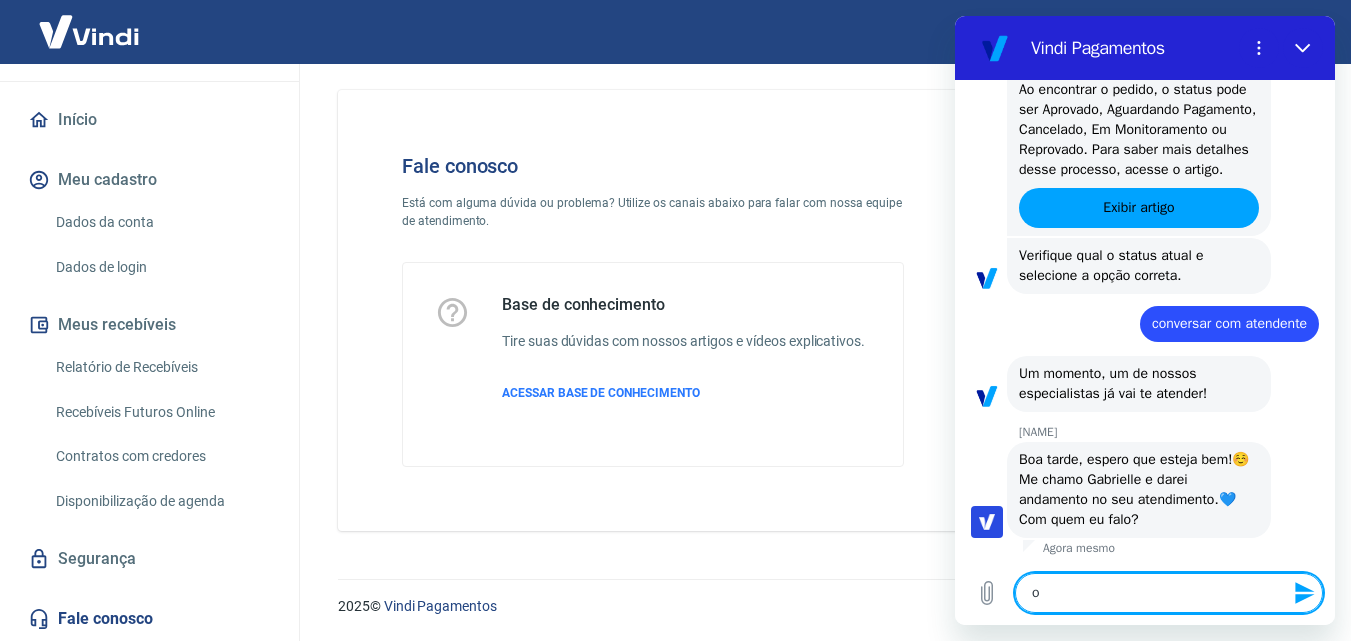 type on "ol" 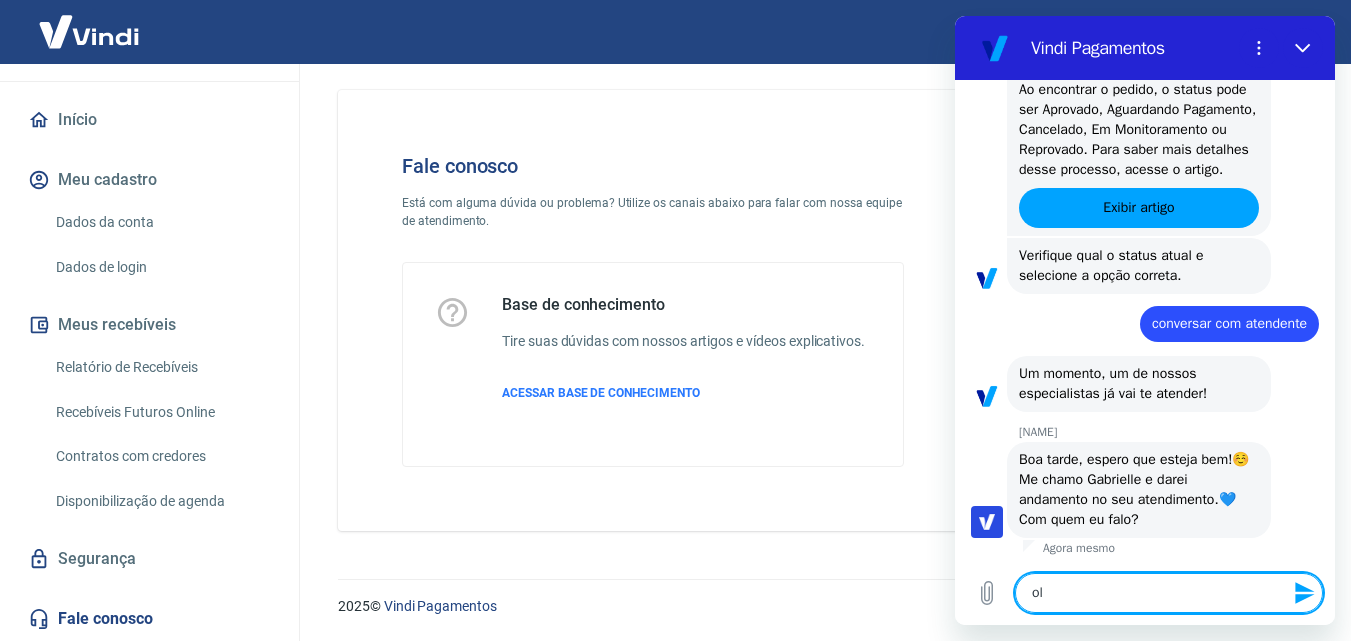 type on "ola" 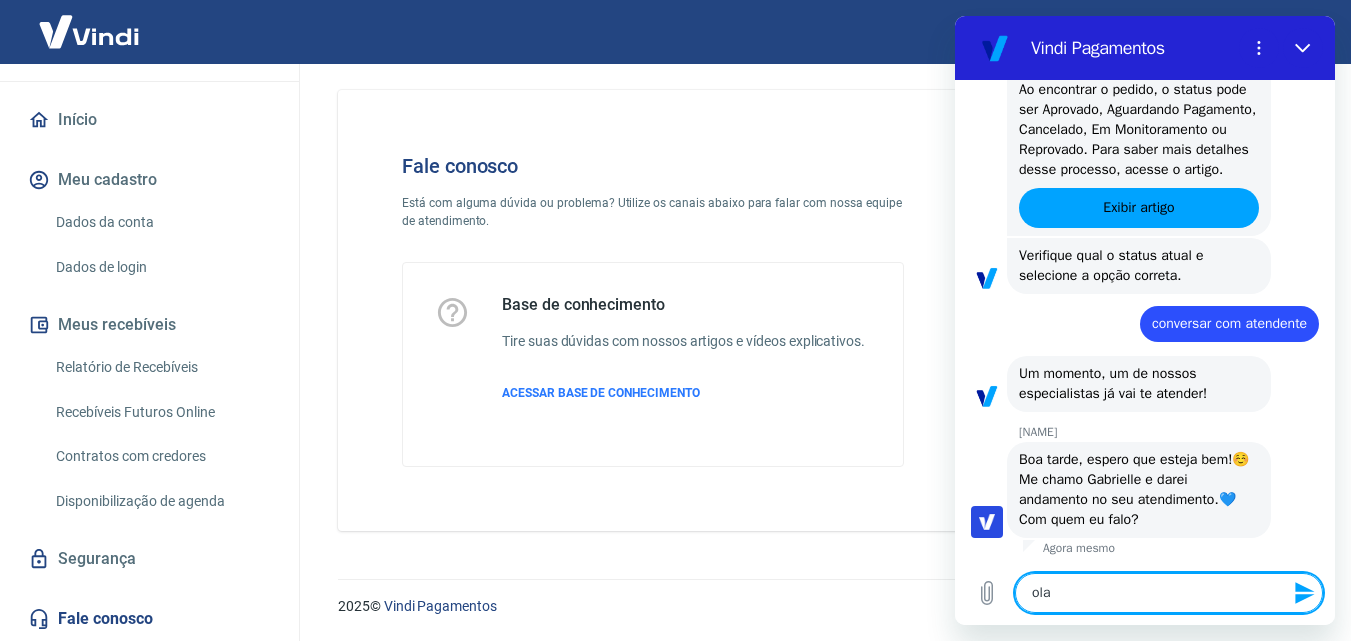 type on "ola," 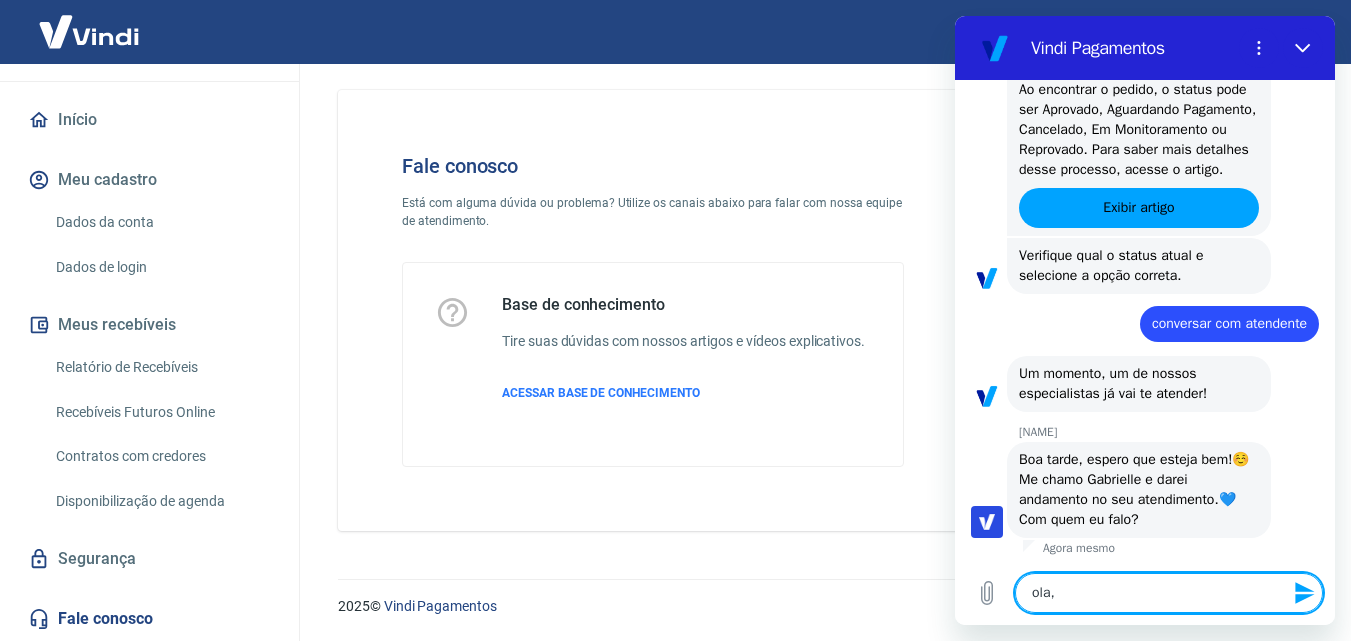 type on "ola," 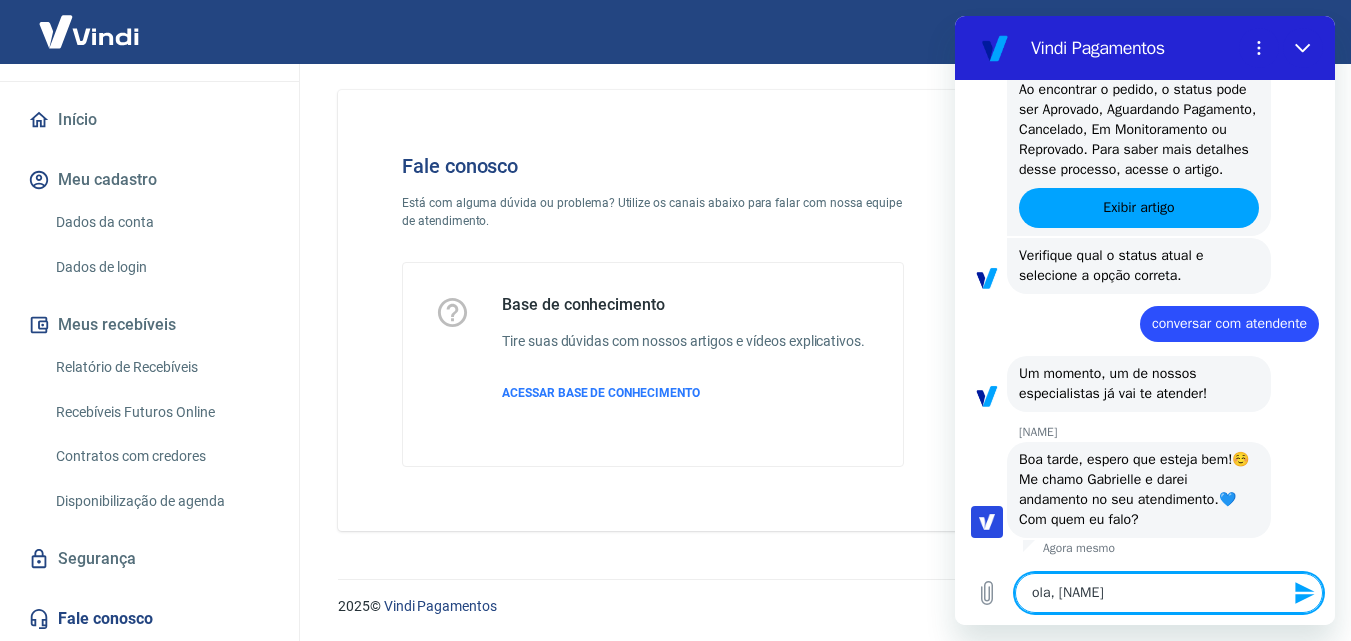 type on "ola, Ga" 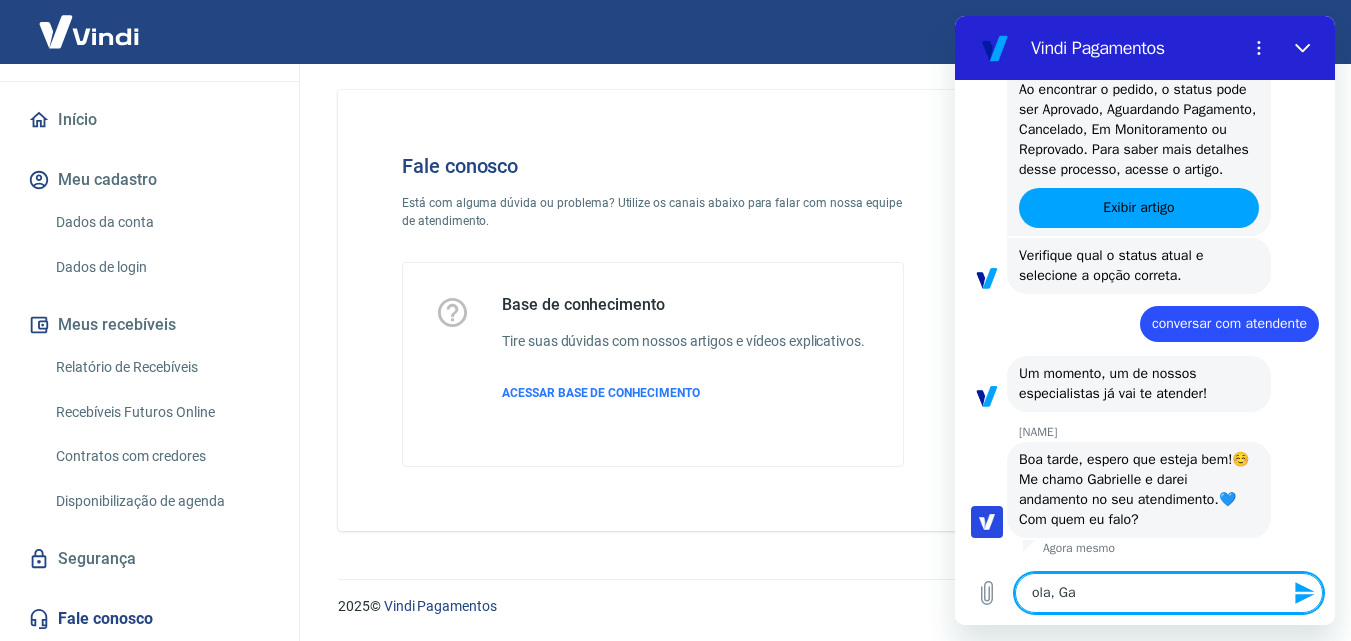 type on "ola, Gab" 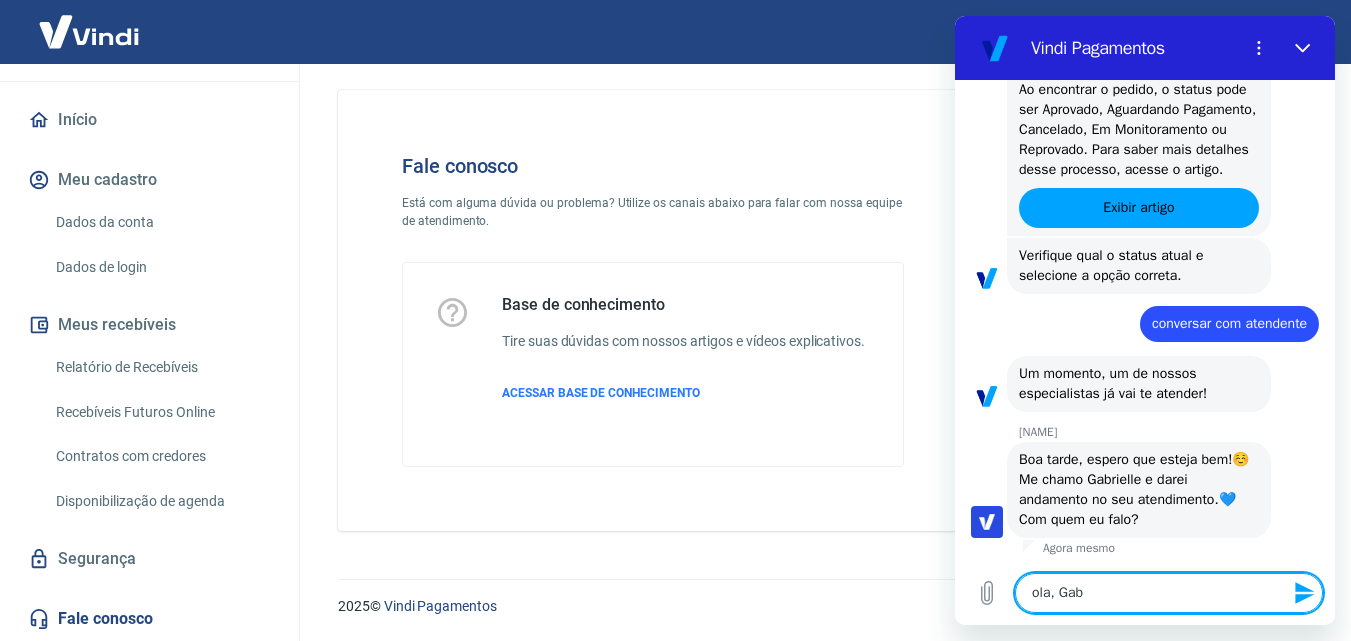 type on "ola, Gabr[CUSTOMER_NAME]" 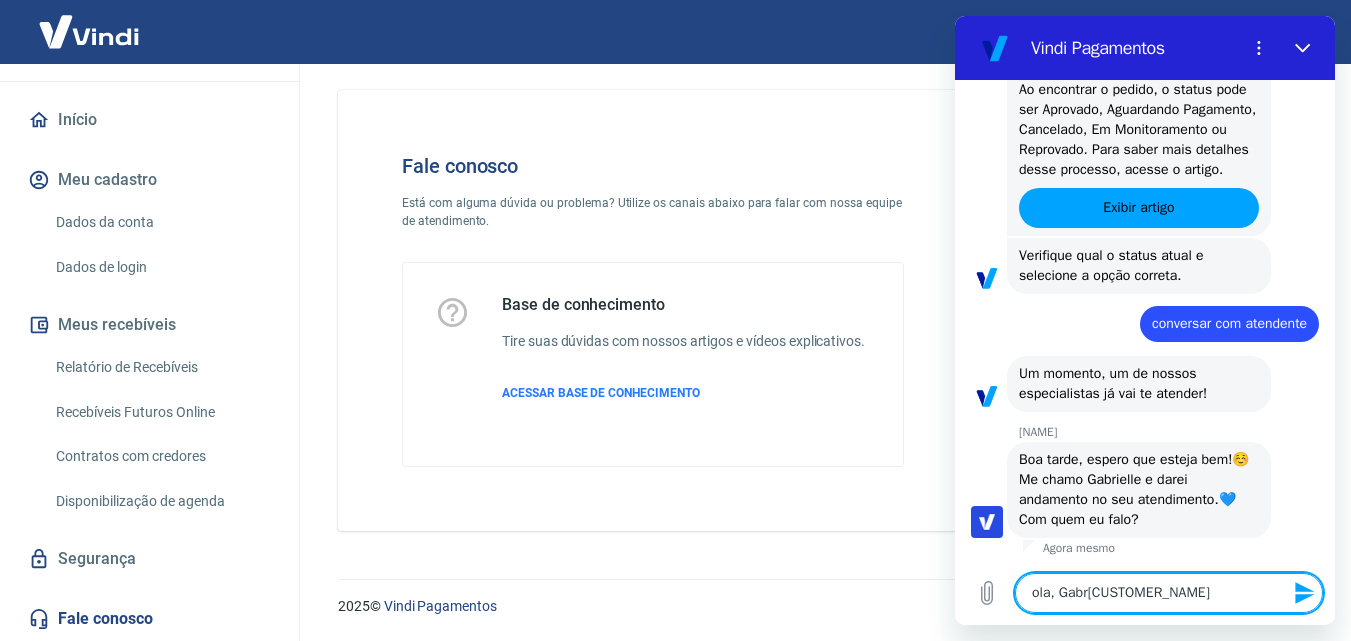 type on "ola, [NAME]" 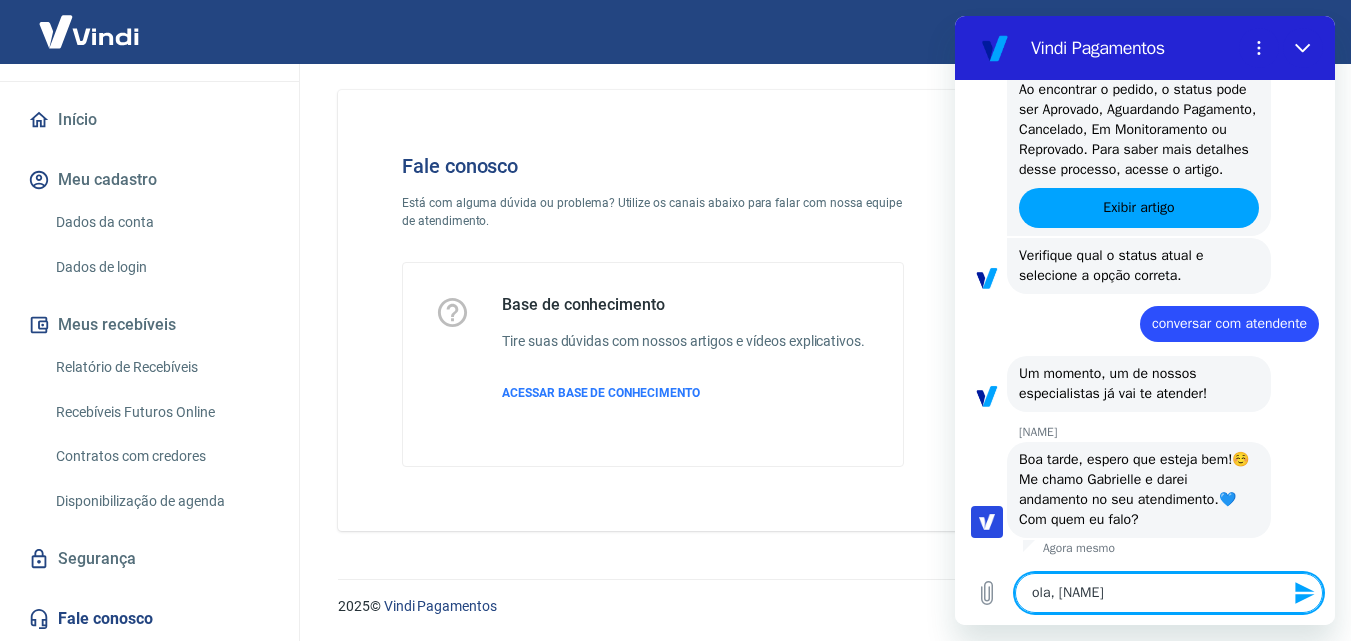 type on "ola, [NAME]" 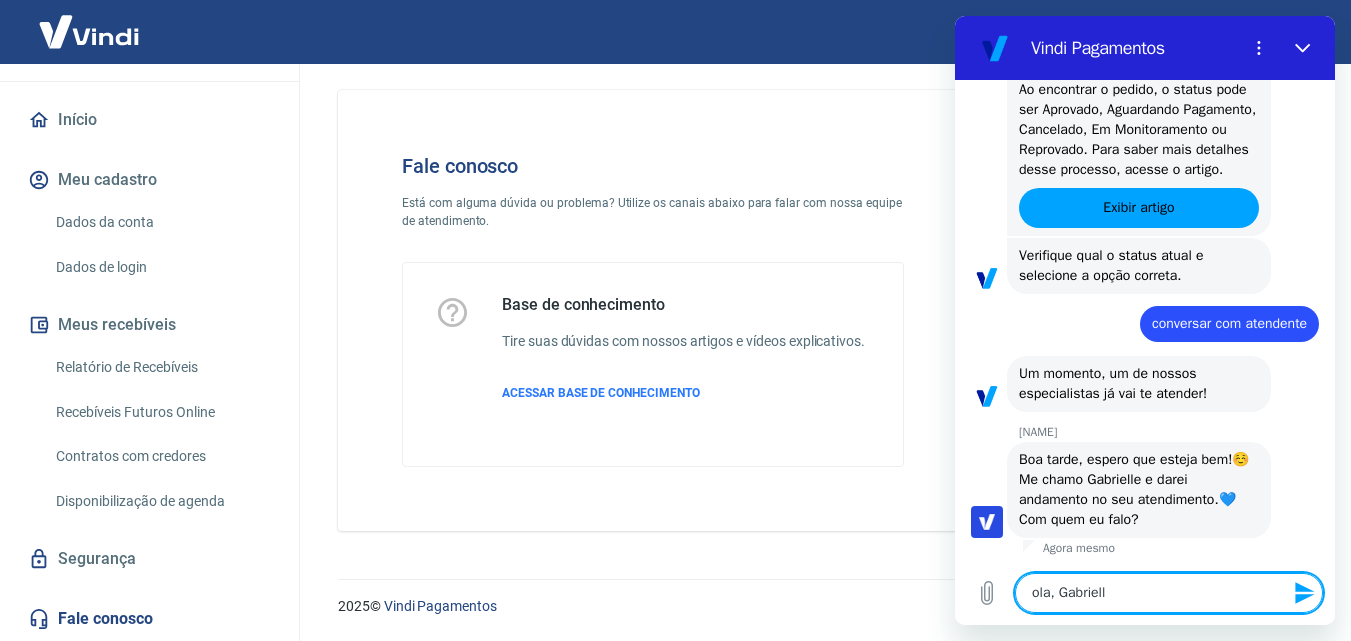 type on "ola, [NAME]" 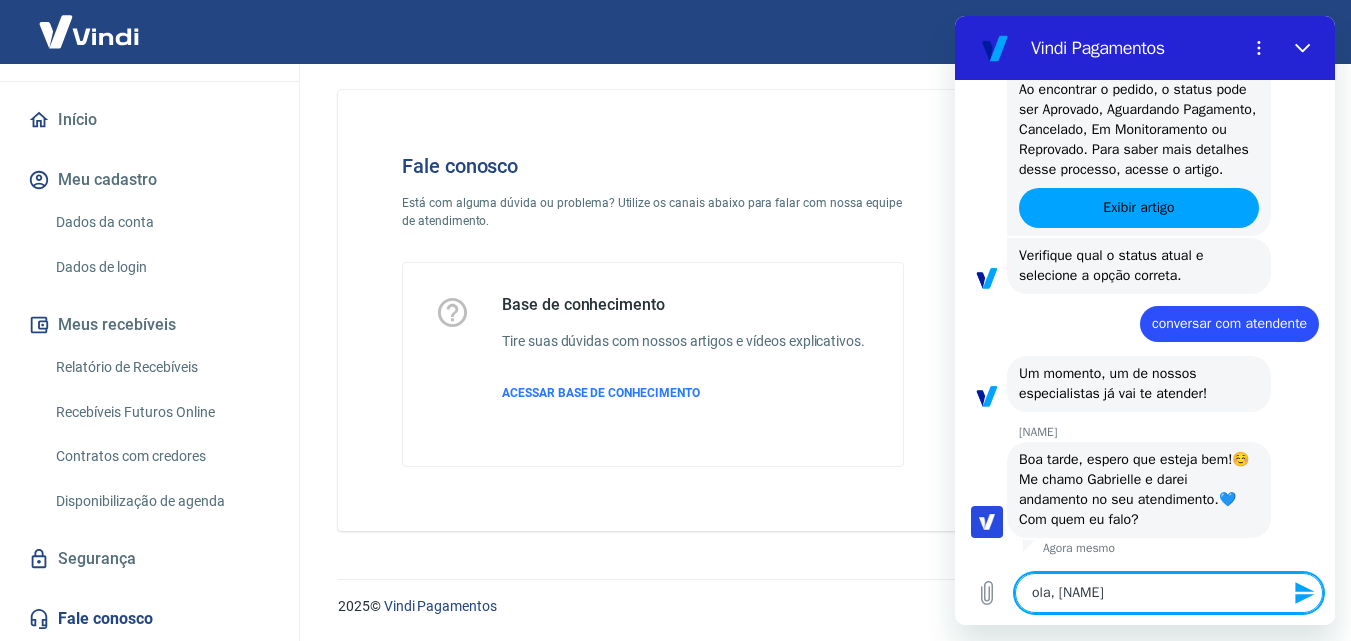 type on "x" 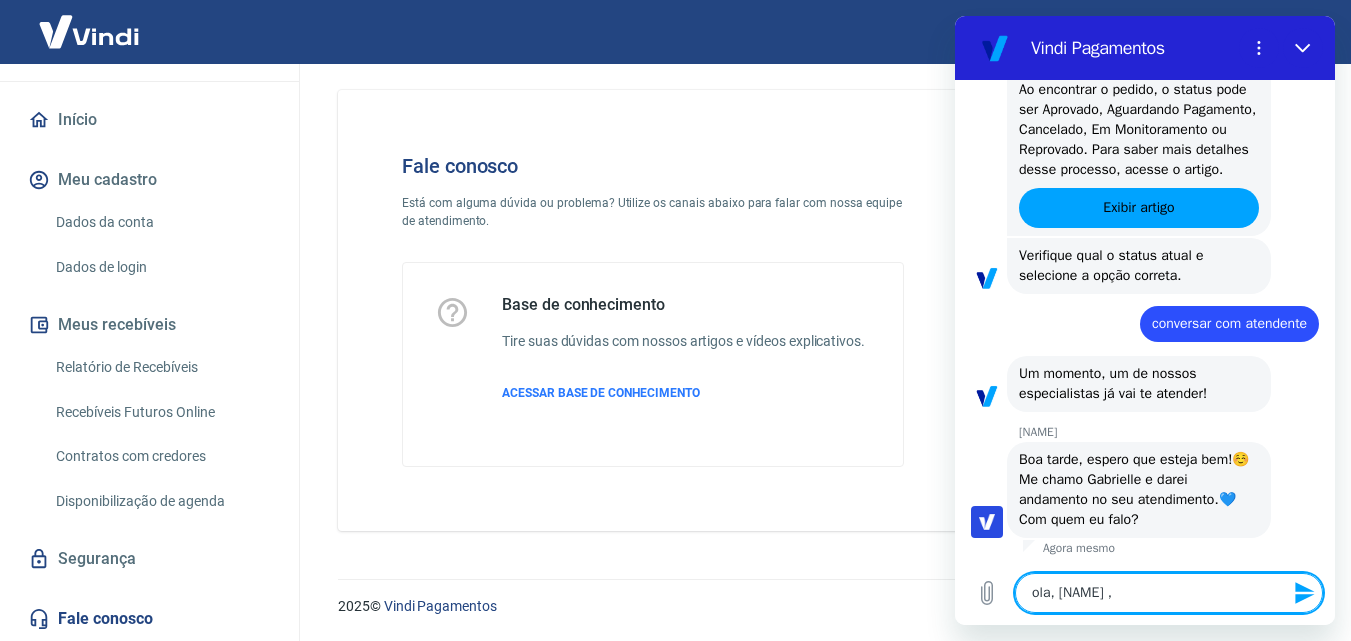 type on "ola, [NAME] ," 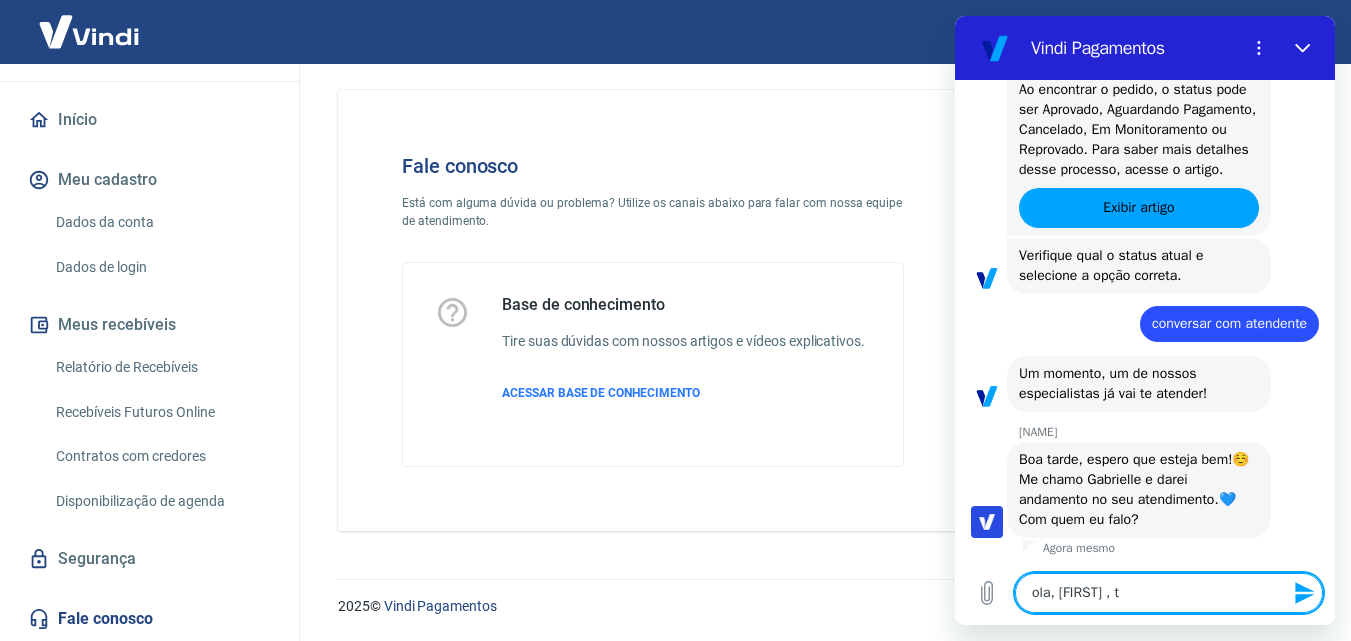 type on "ola, [NAME] , td" 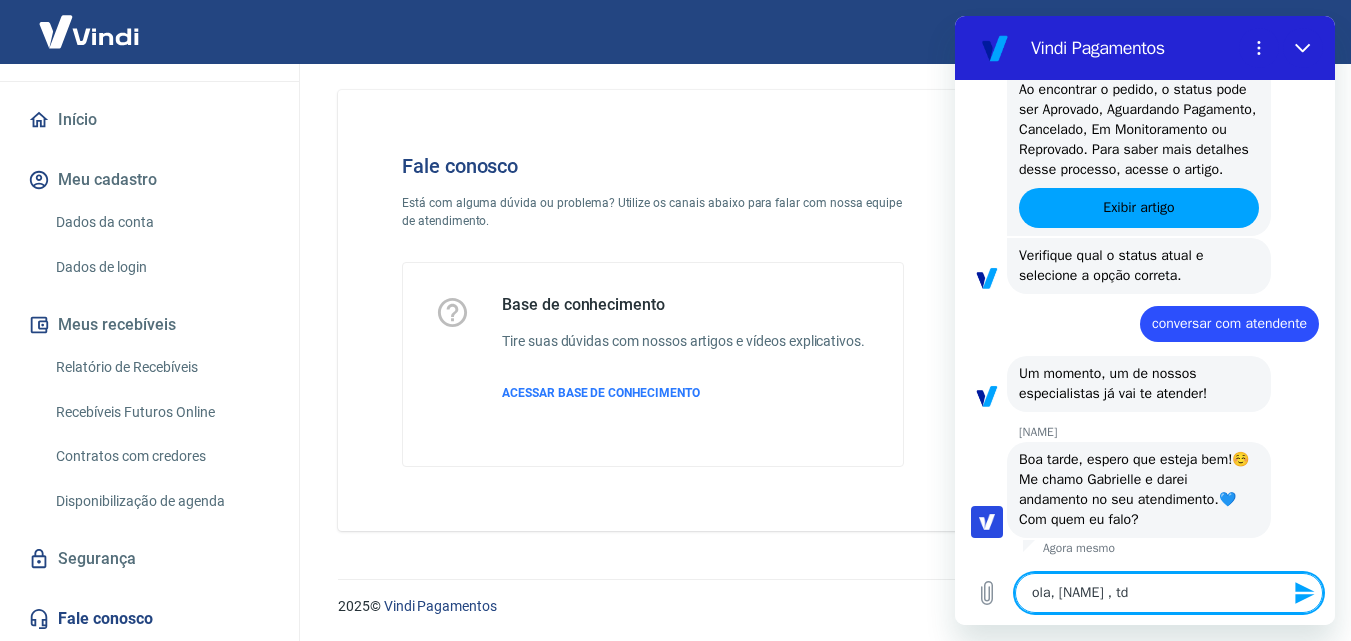 type on "ola, [NAME] , tdo" 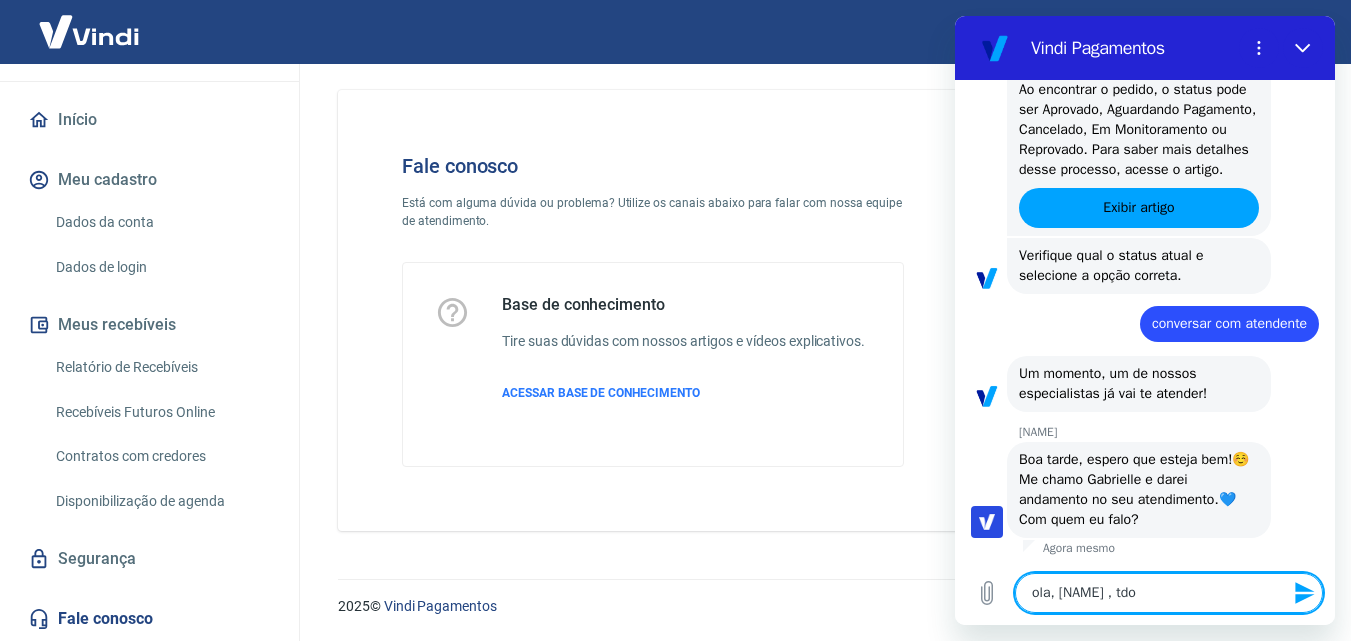 type on "ola, [NAME] , tdo" 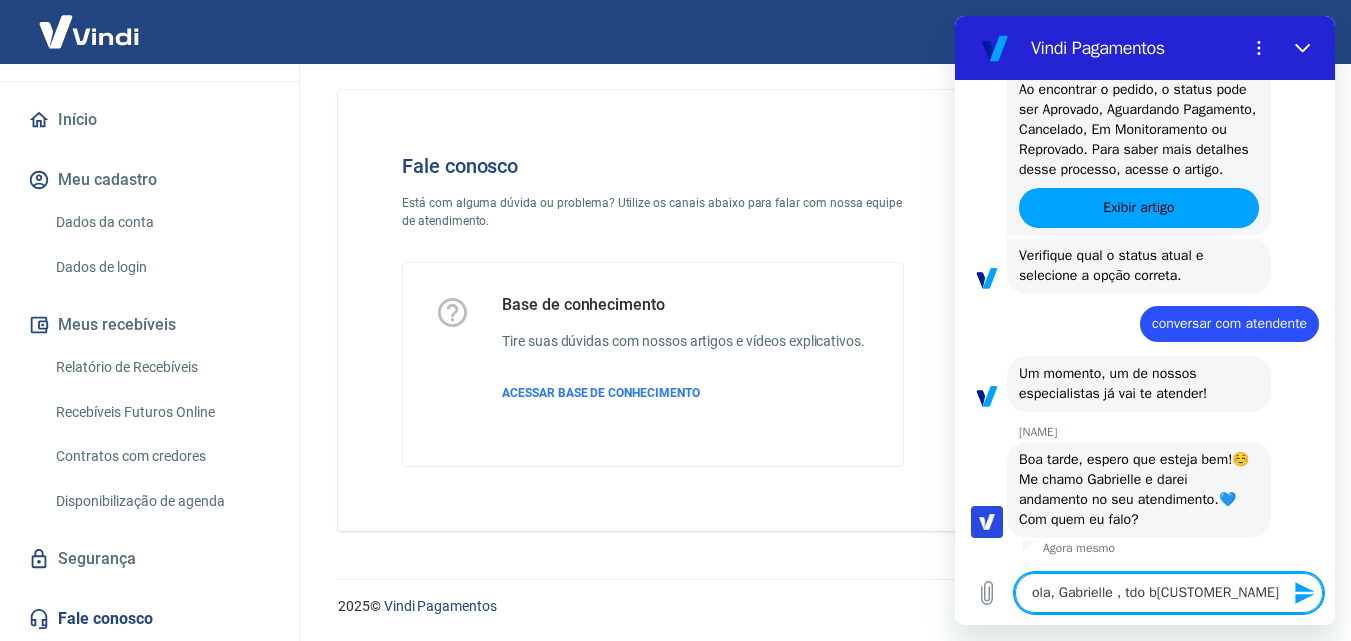 type on "ola, [FIRST] , tdo be" 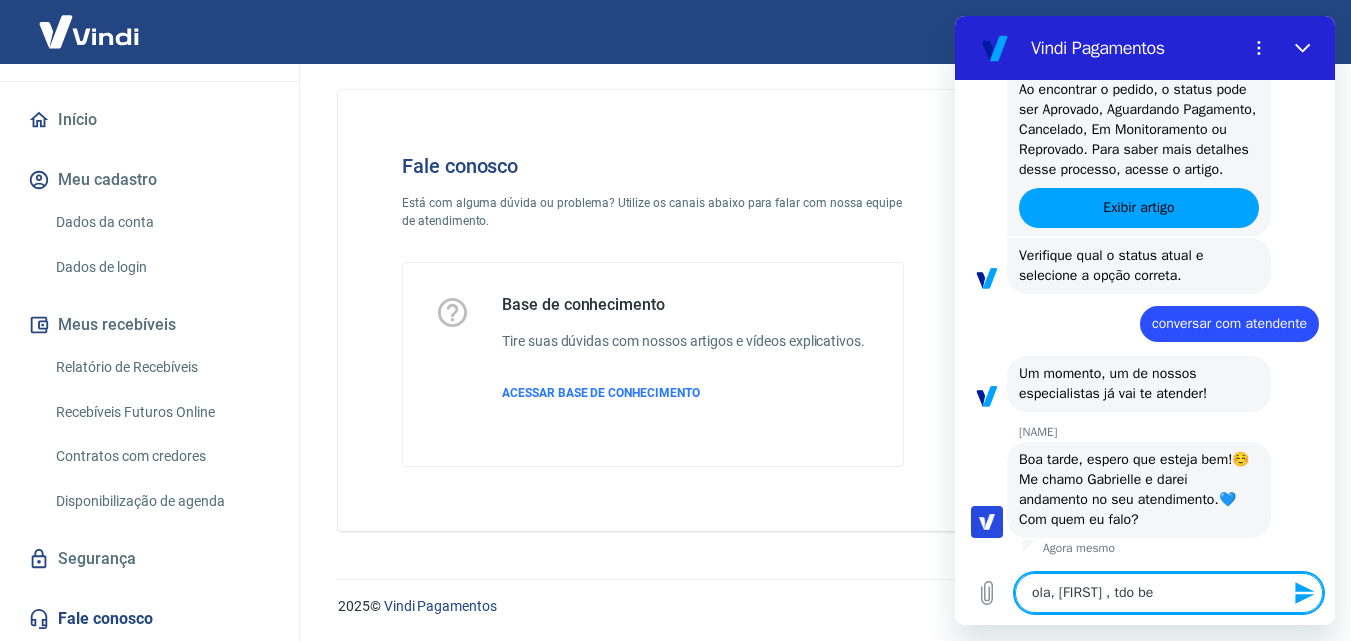 type on "ola, [NAME] , tdo bem" 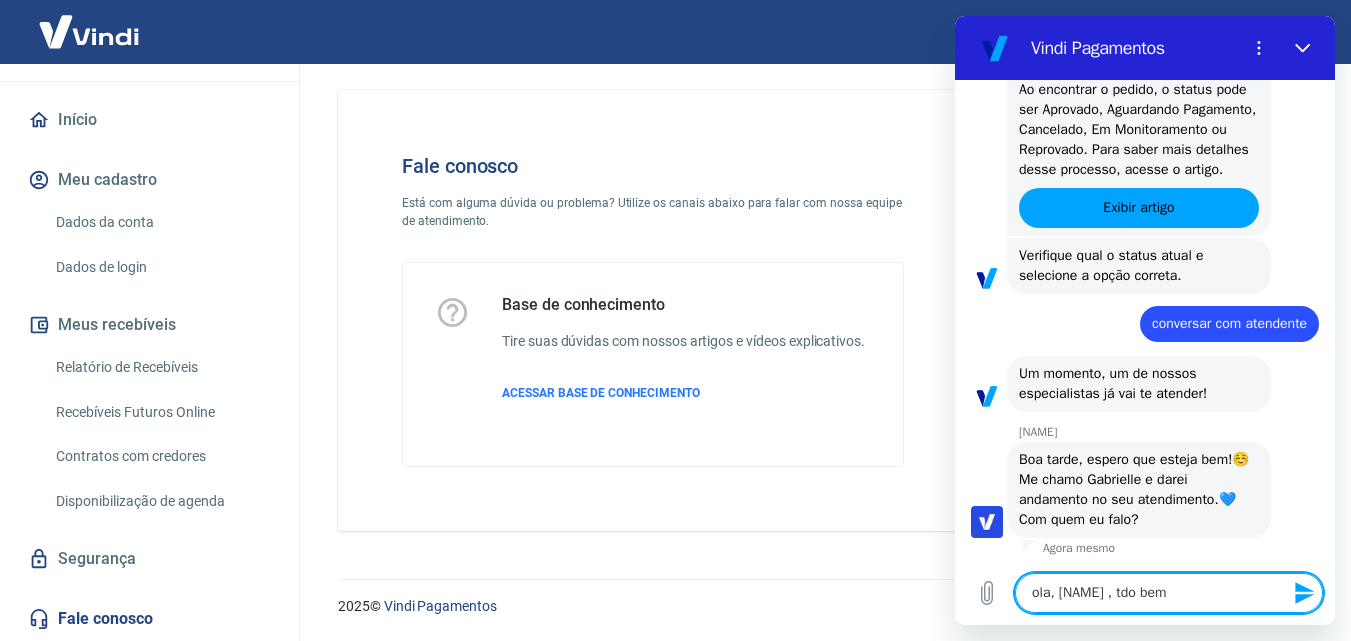 type on "ola, [NAME] , tdo bem?" 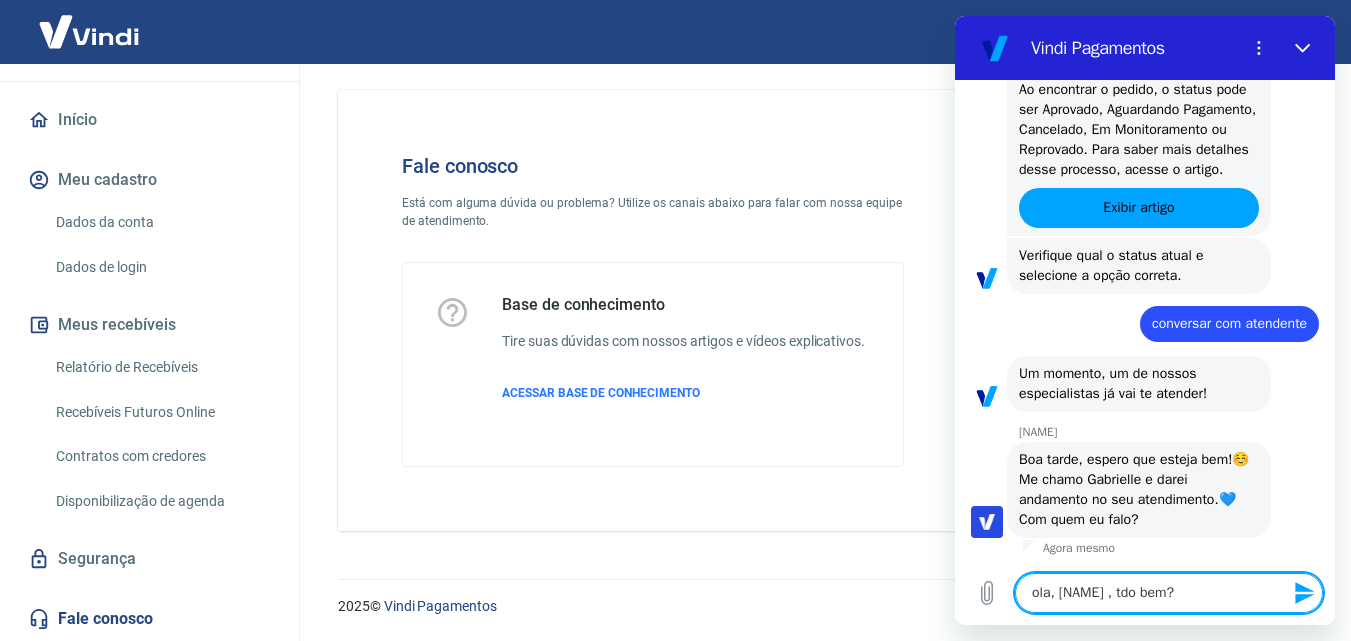 type 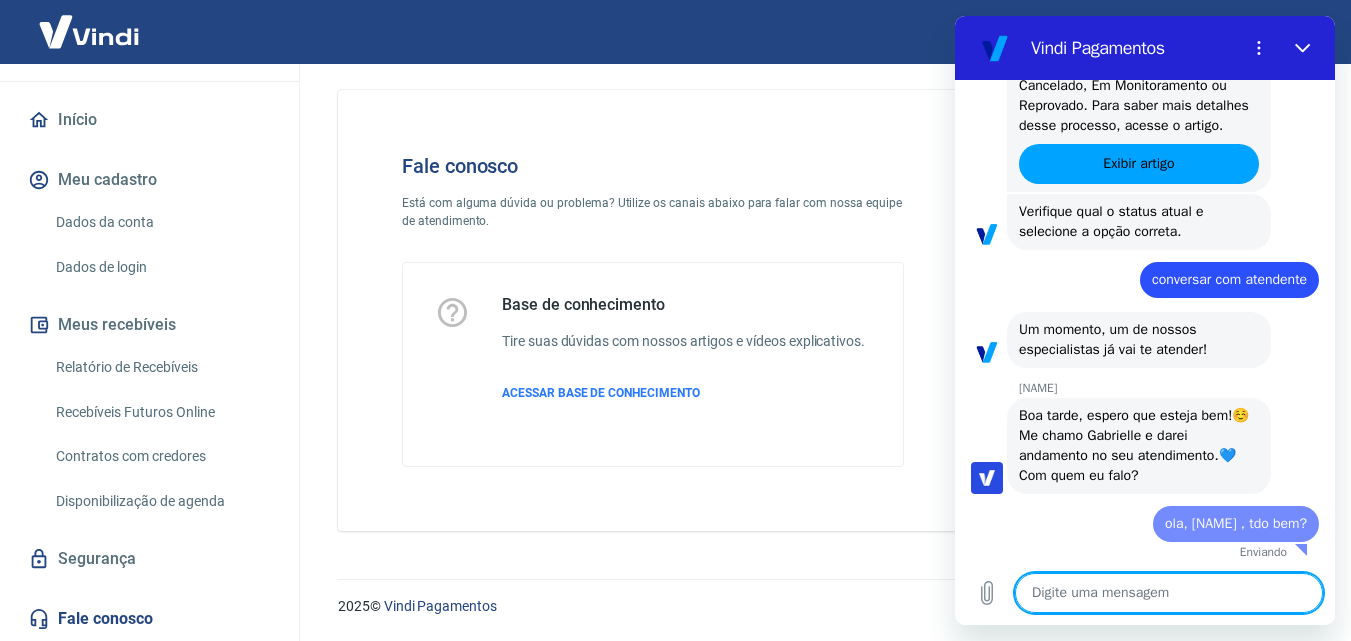 type on "x" 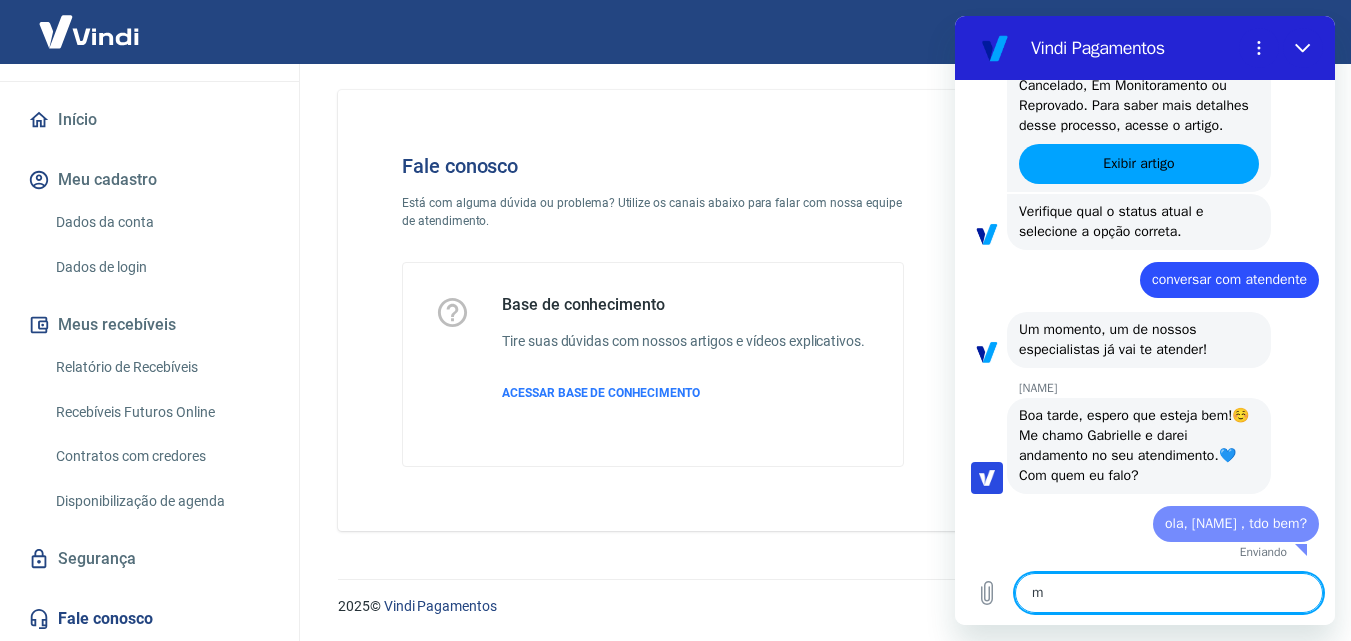 type on "mi" 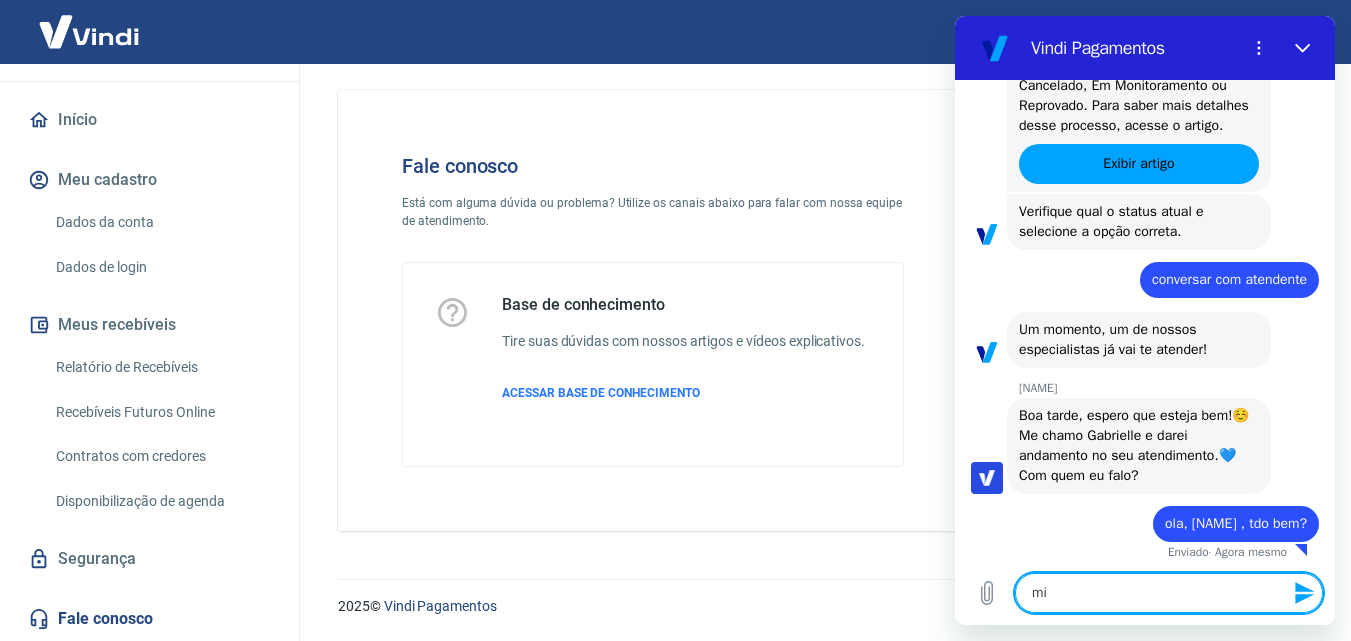 type on "min" 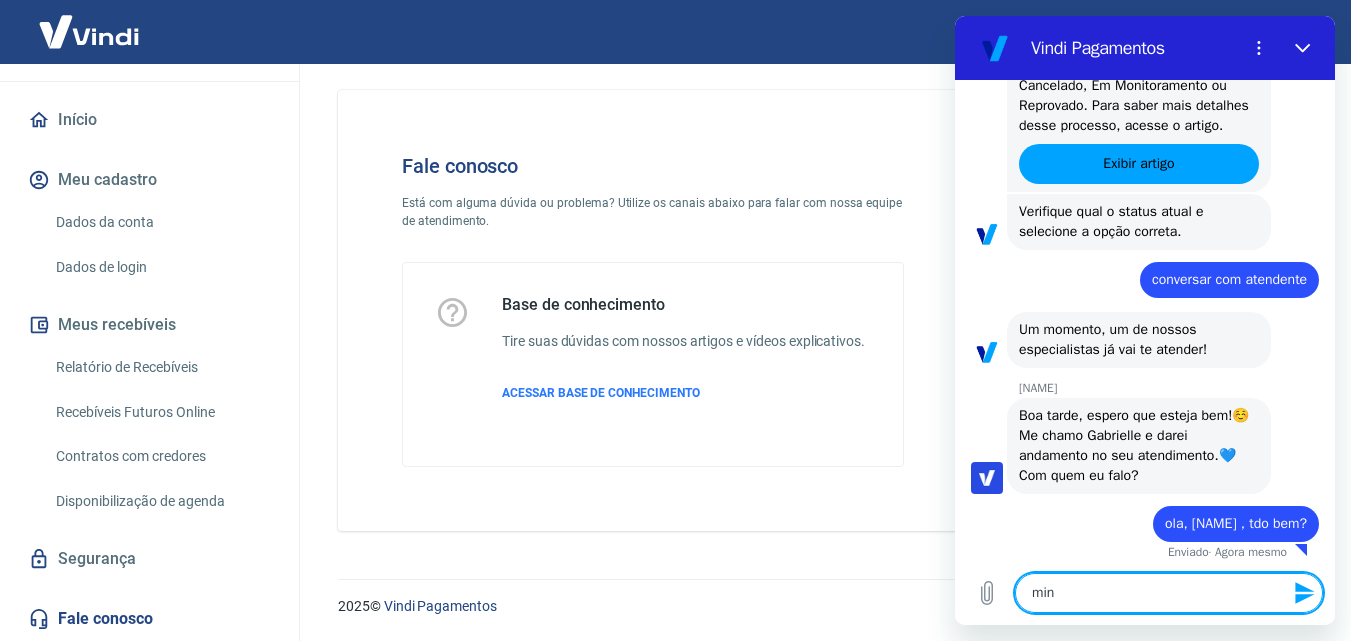 scroll, scrollTop: 696, scrollLeft: 0, axis: vertical 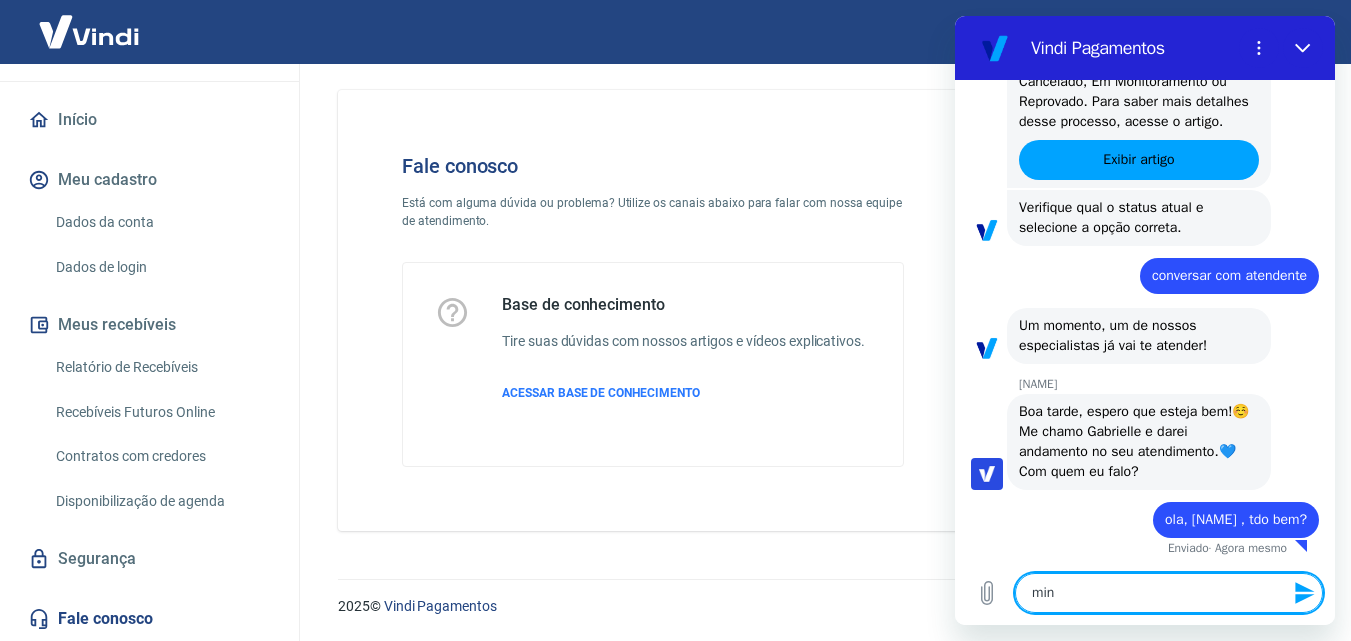 type on "minh" 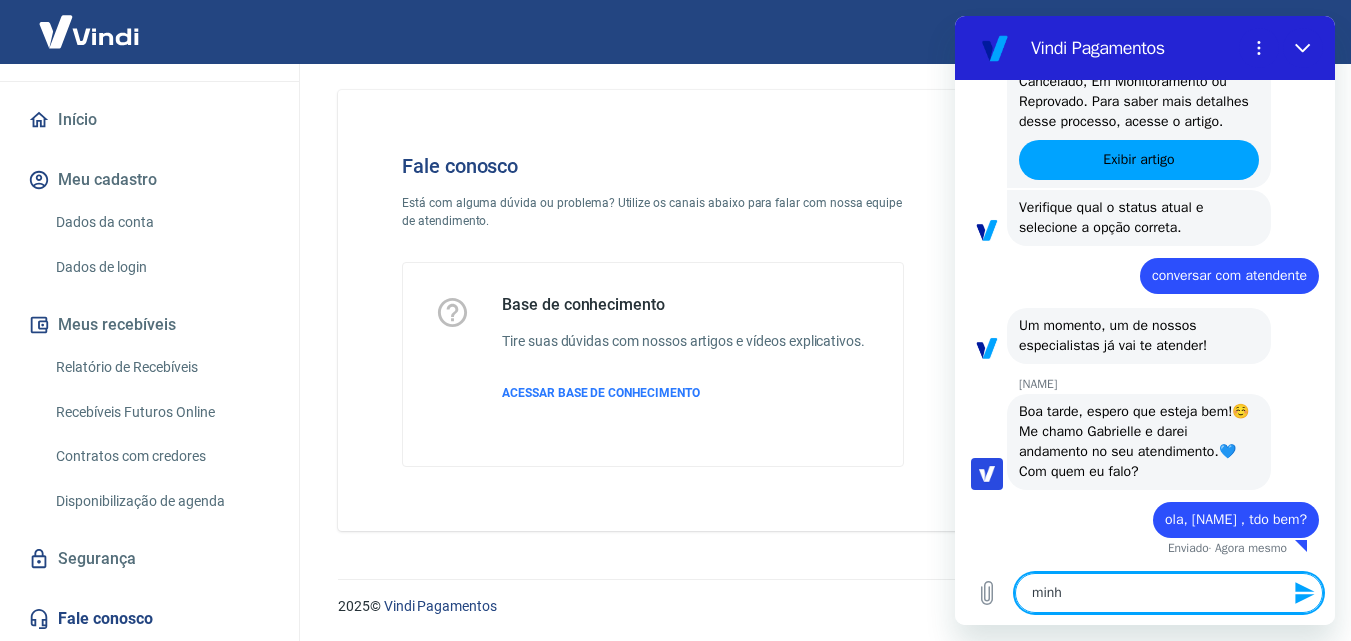 type on "minha" 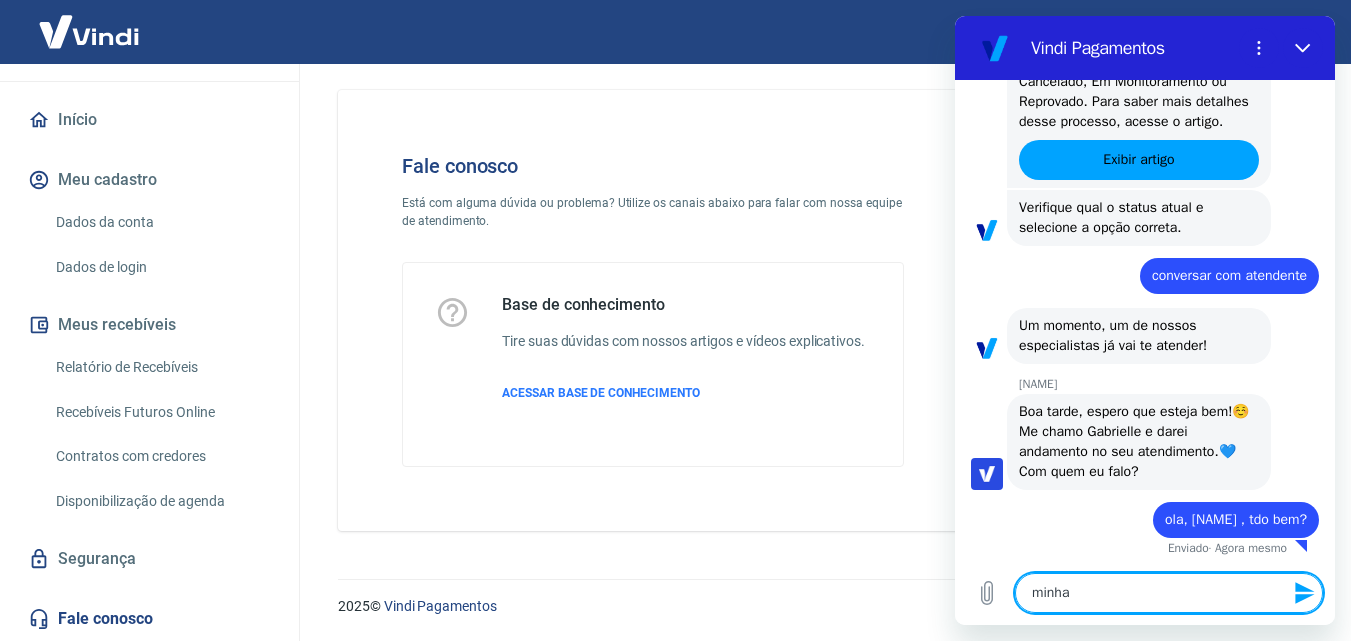 type on "minha" 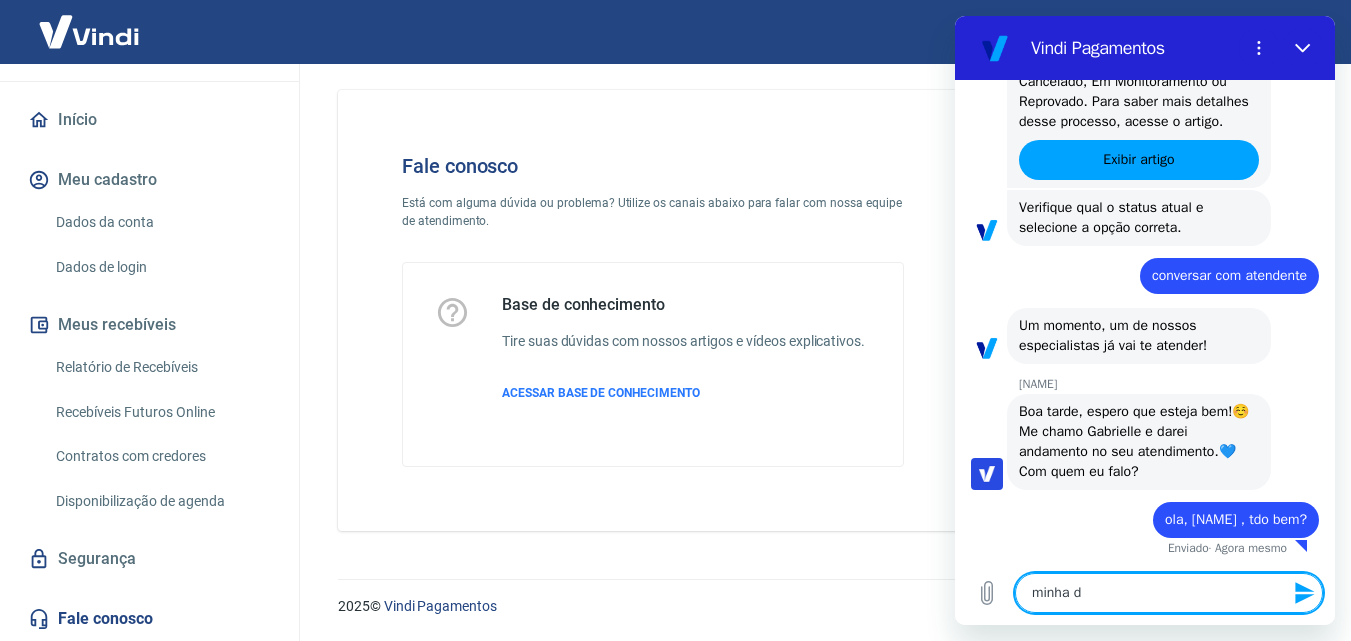type on "minha dú" 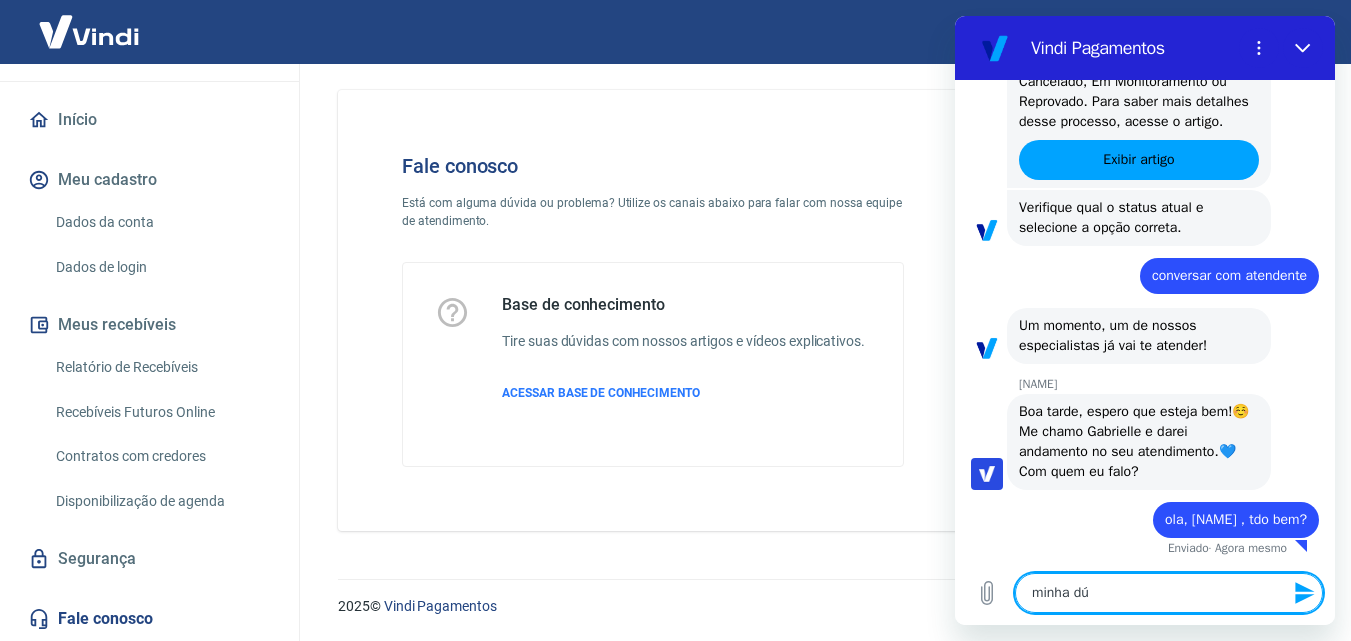 type on "minha dúv" 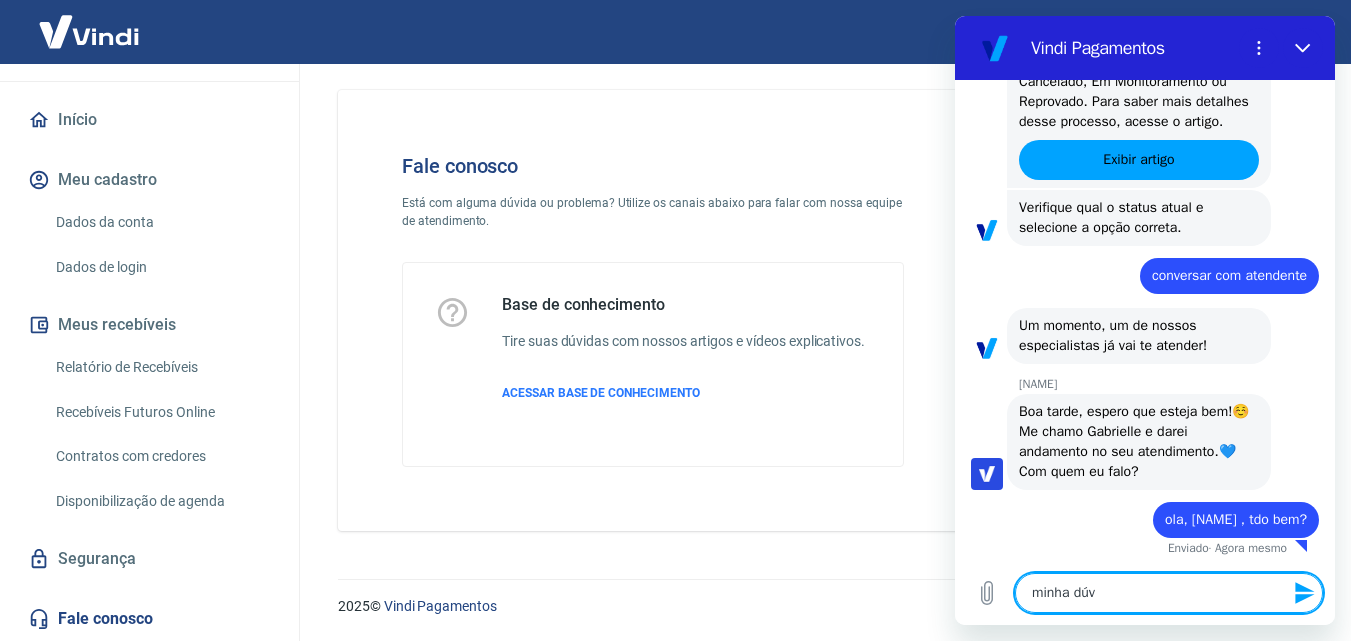 type on "minha dúvi" 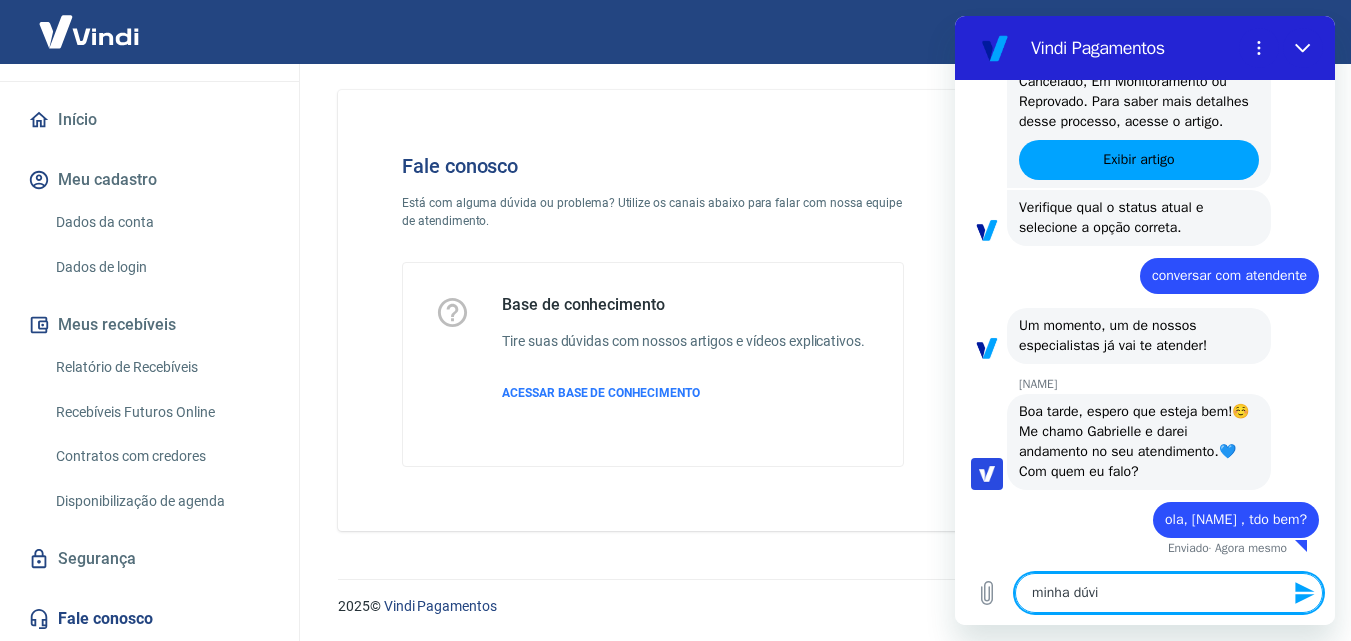 type on "minha dúvid" 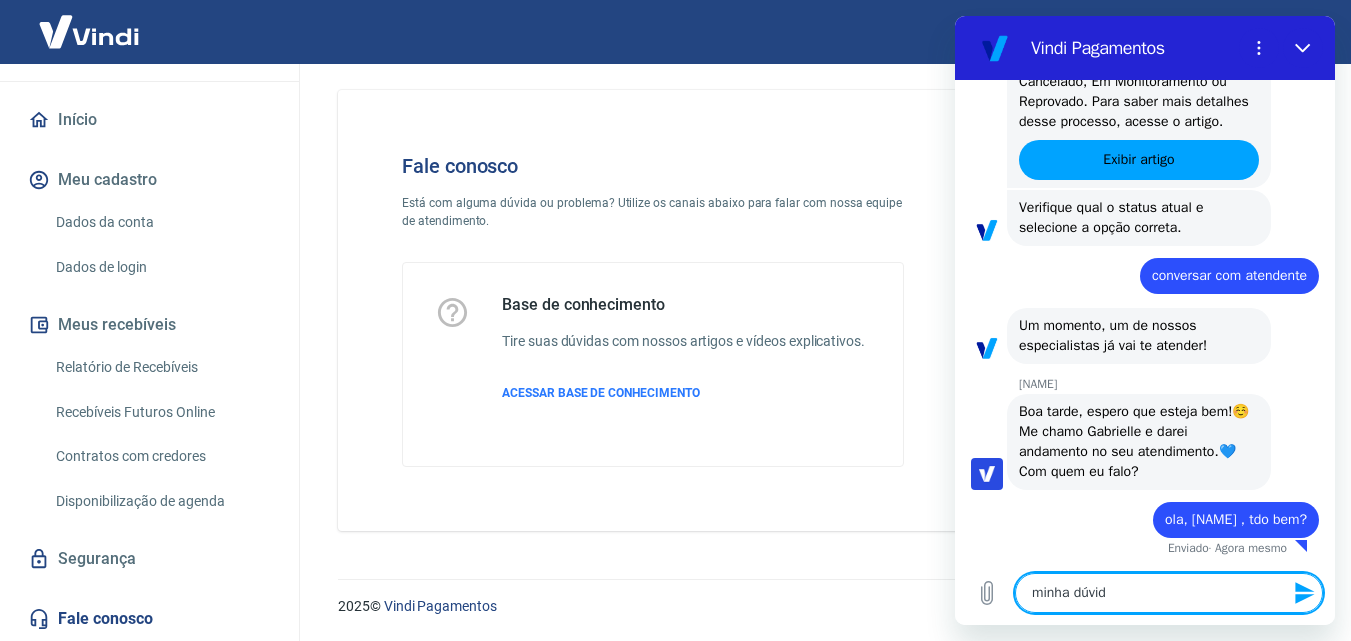 type on "x" 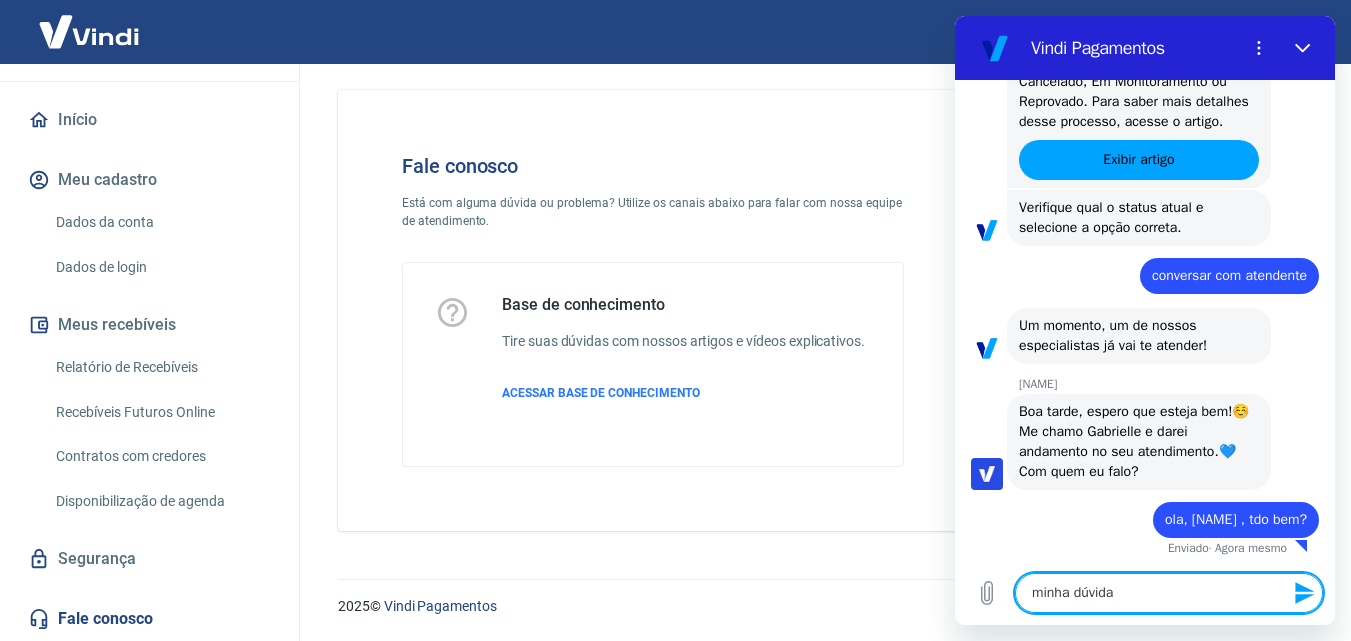 type on "minha dúvida" 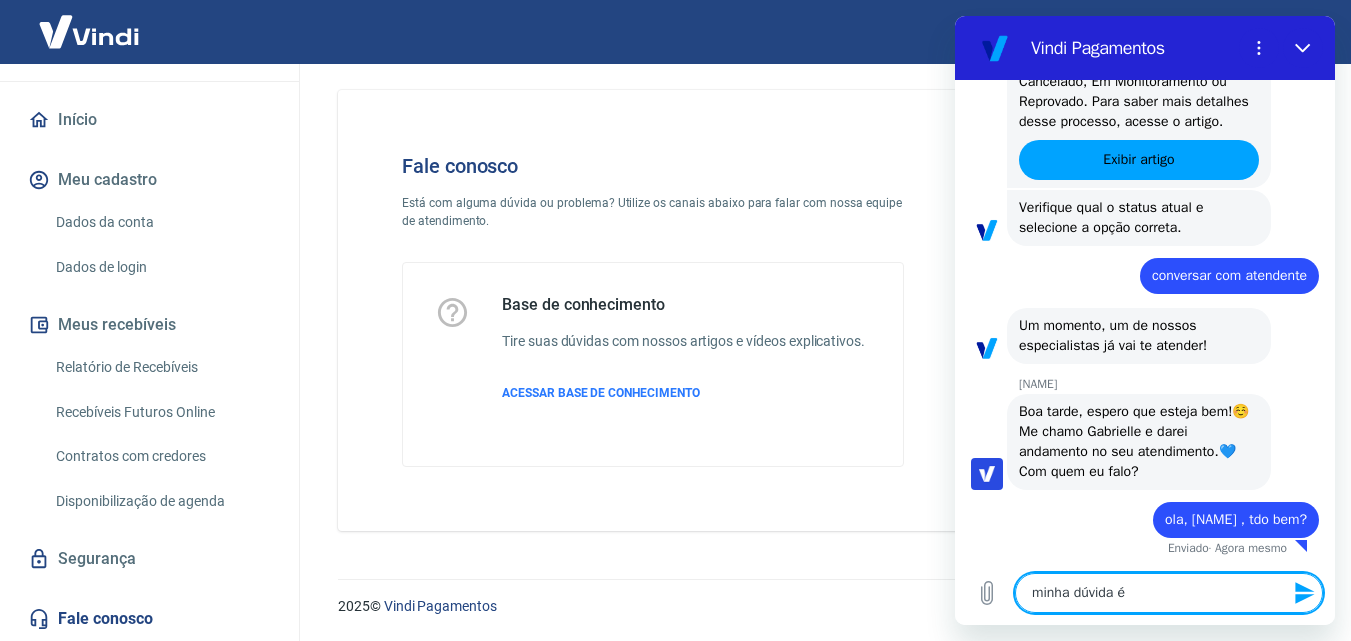 type on "minha dúvida é" 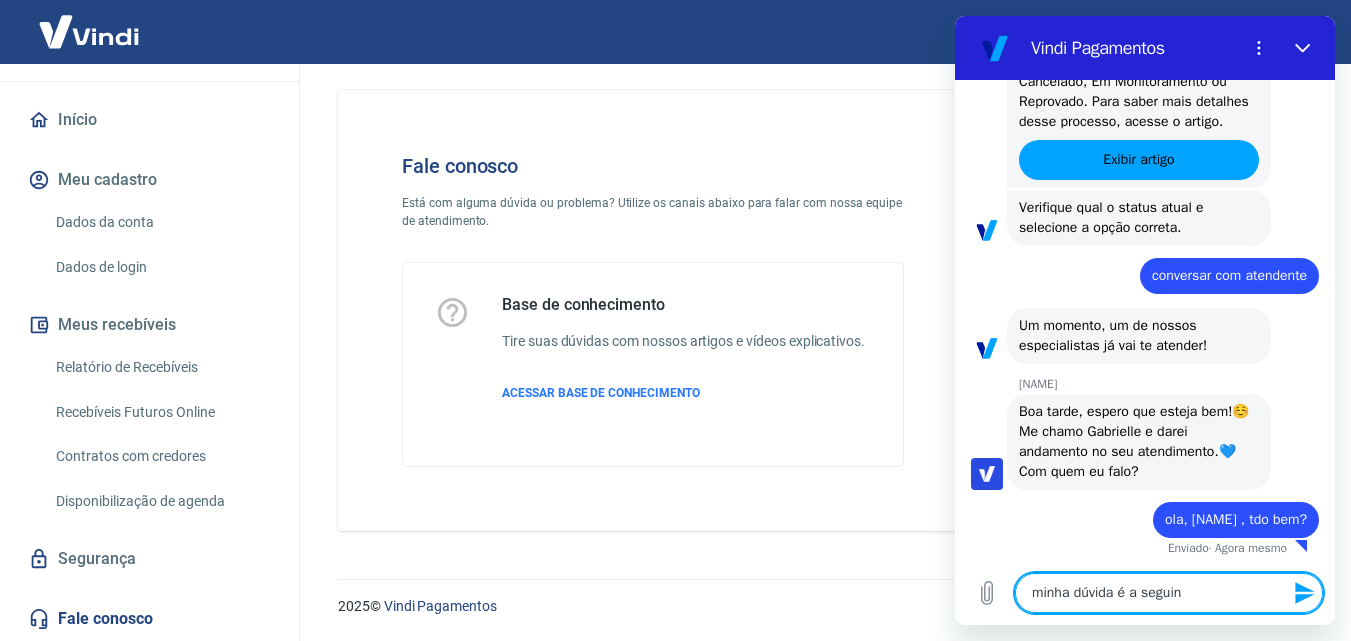 type on "x" 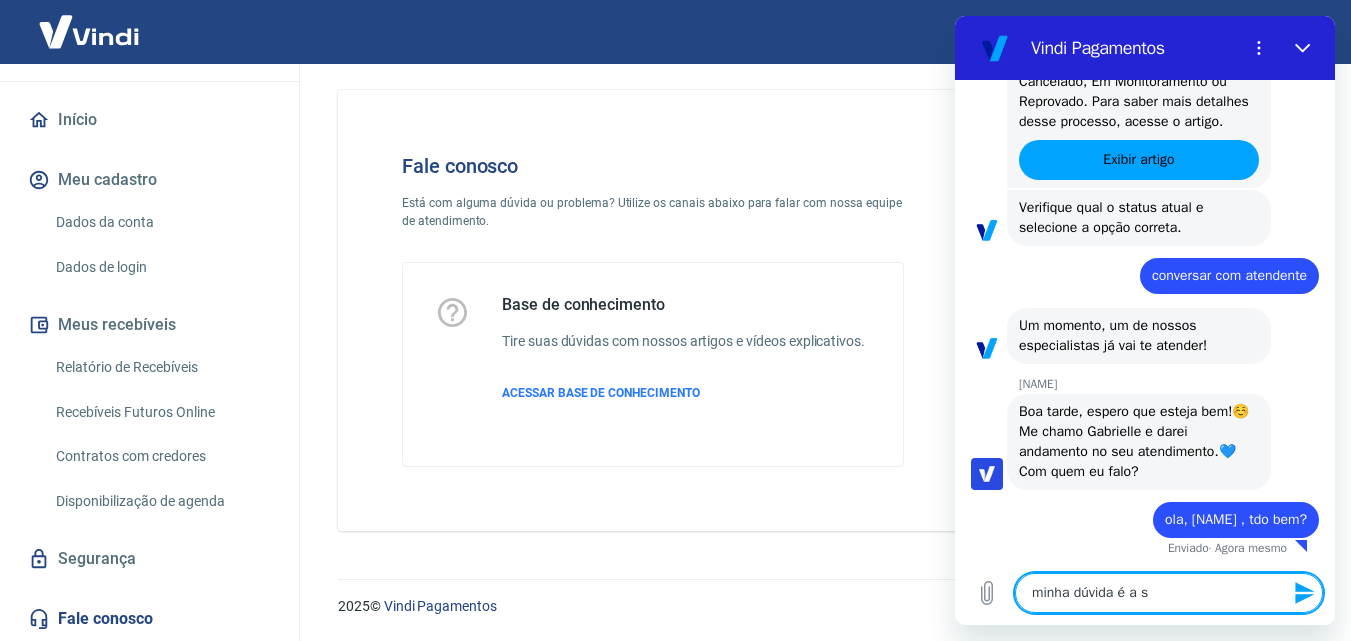 type on "minha dúvida é a se" 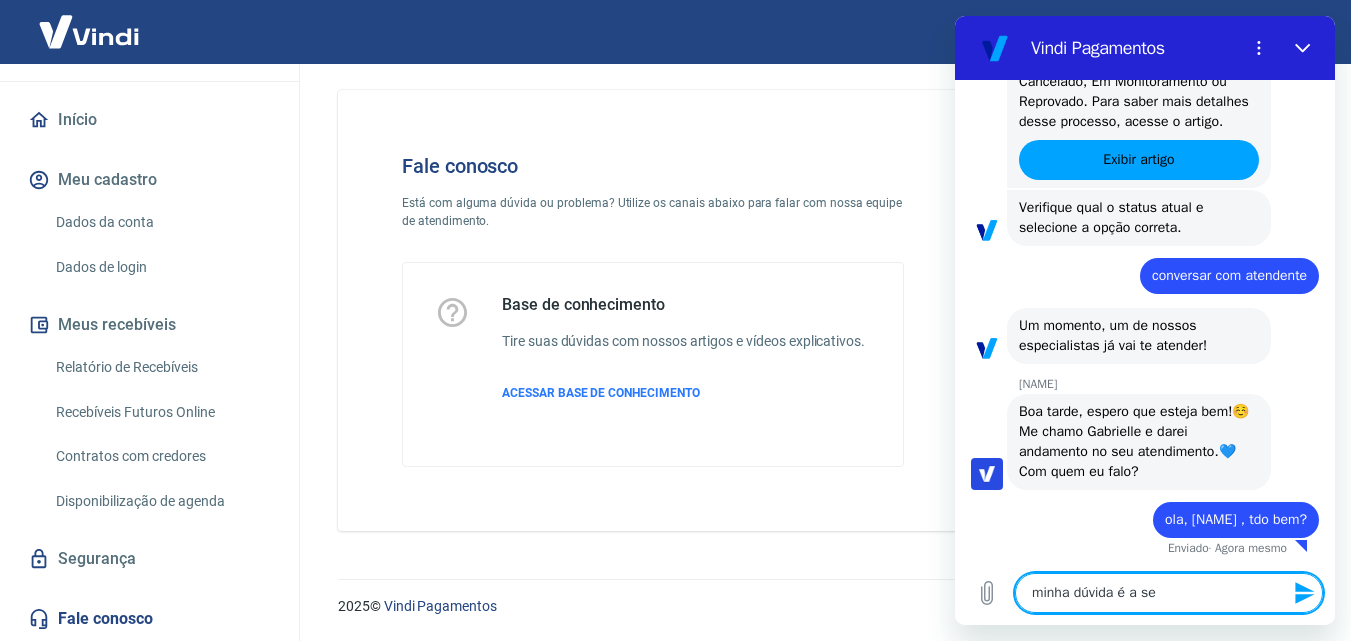 type on "minha dúvida é a seg" 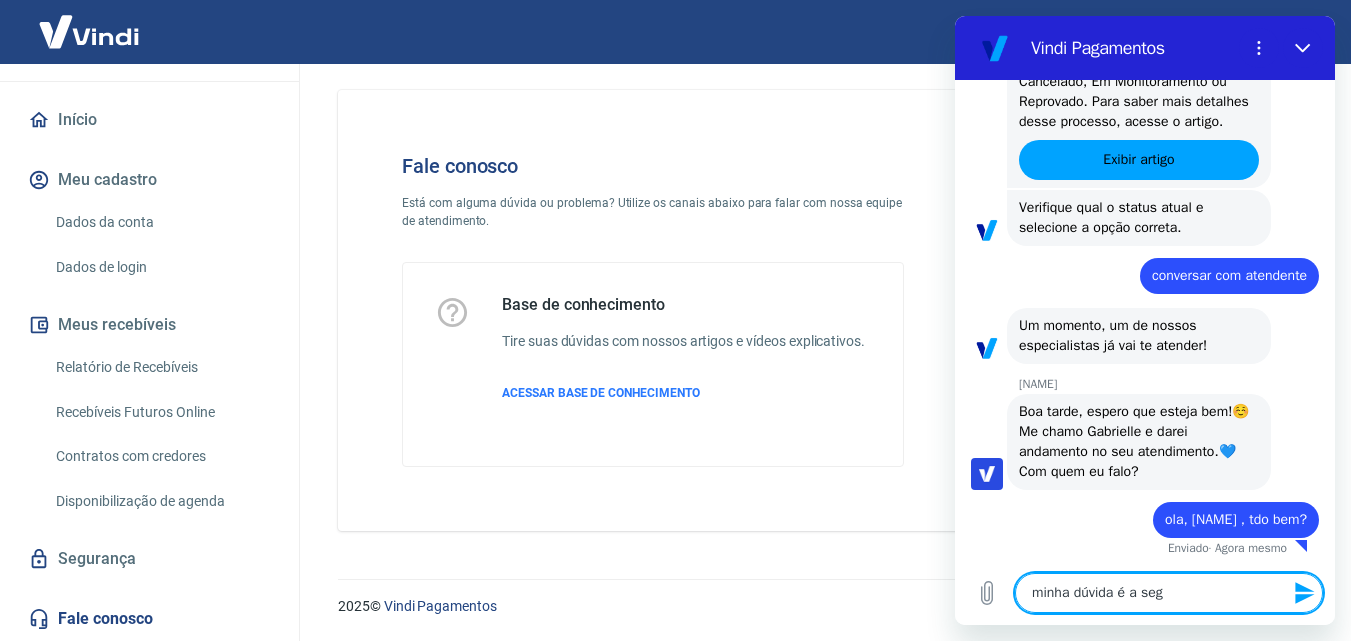type on "x" 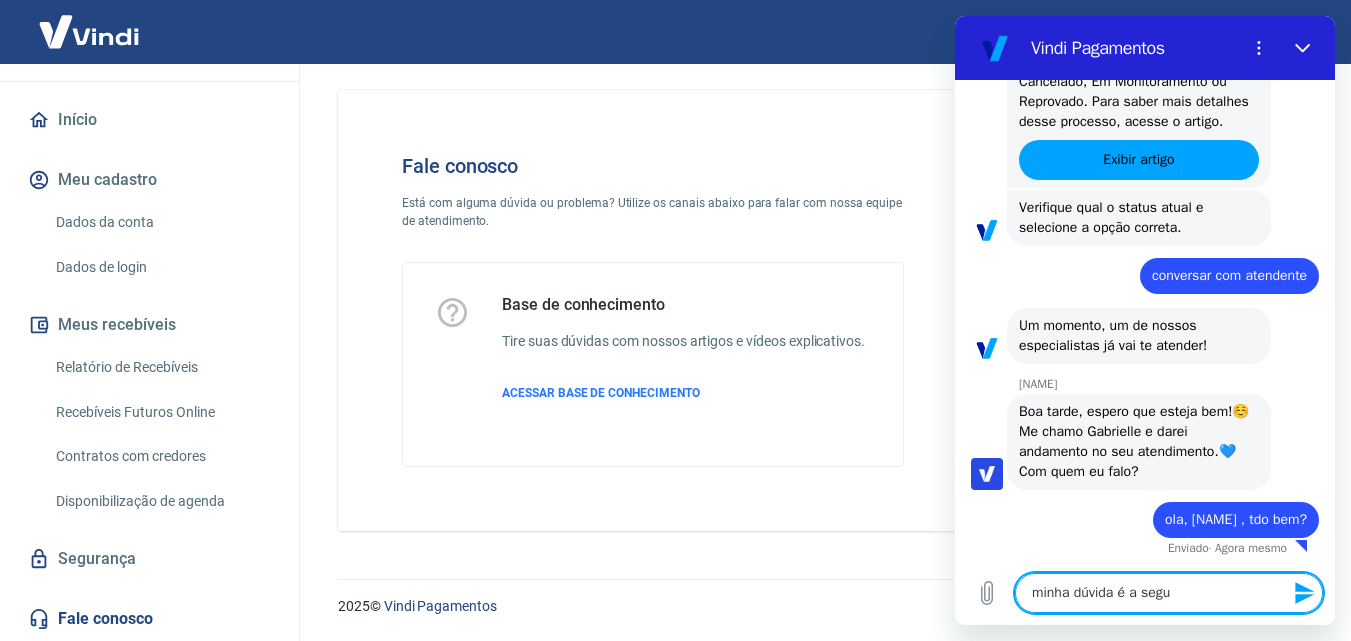 type on "minha dúvida é a segui" 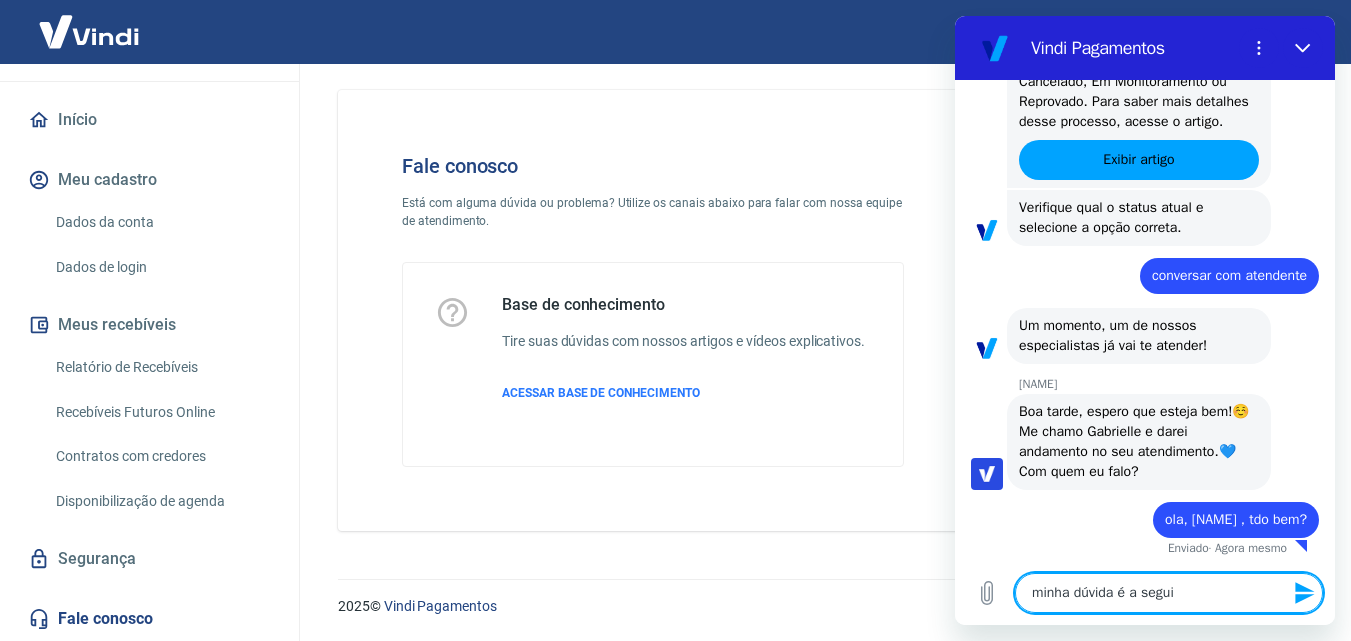 type on "x" 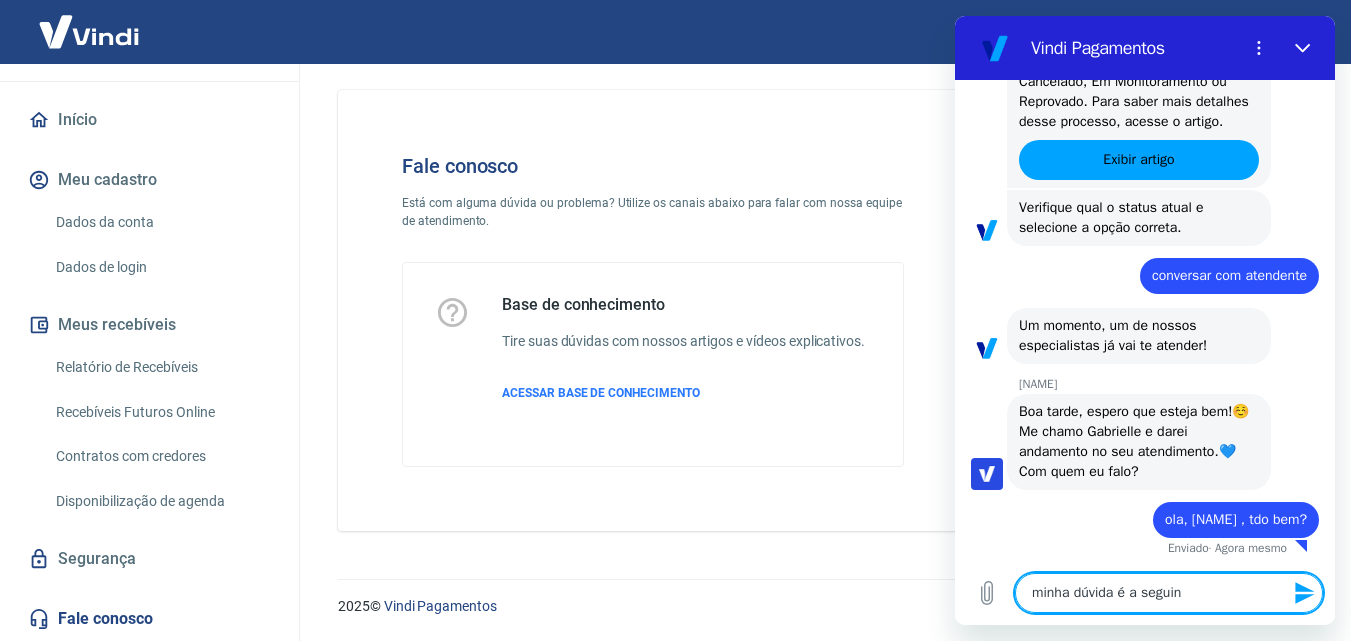 type on "minha dúvida é a seguint" 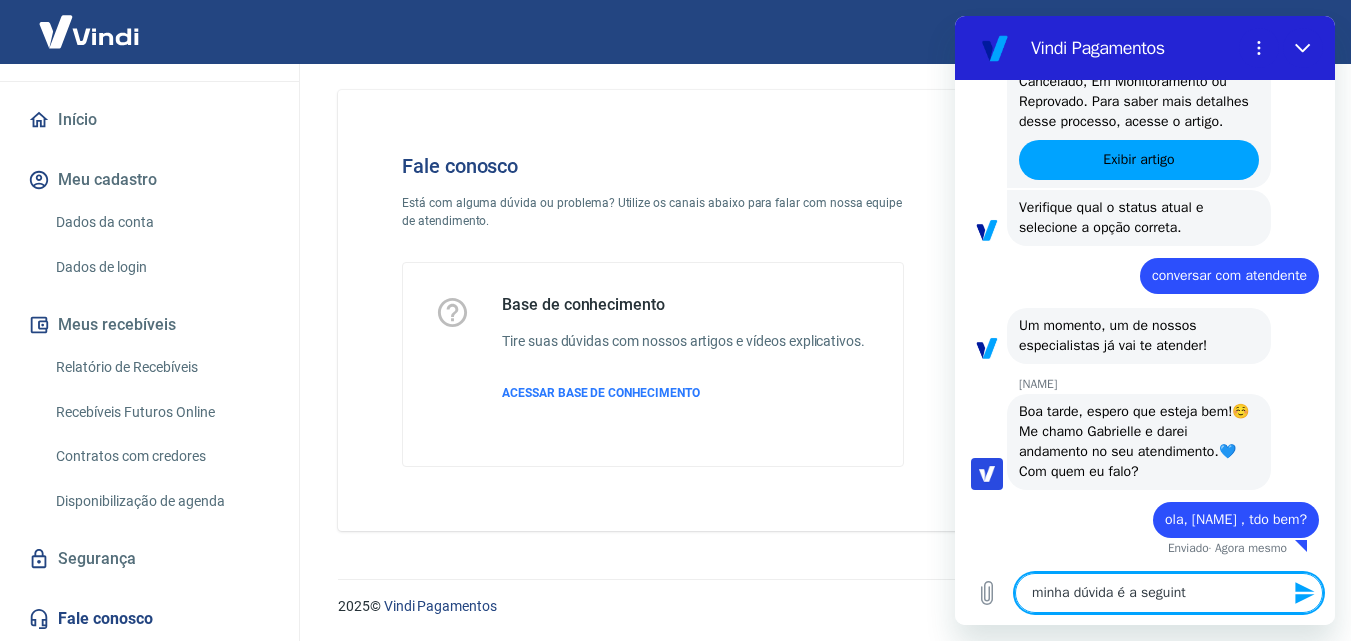 type on "minha dúvida é a seguinte" 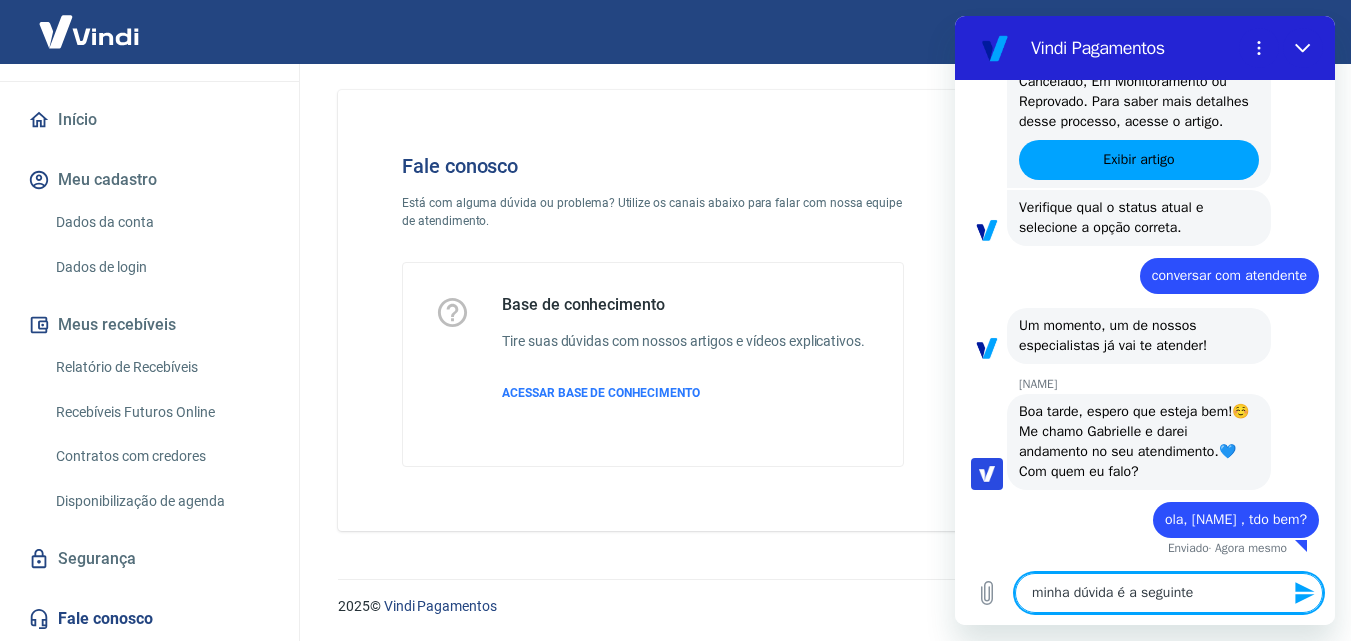 type 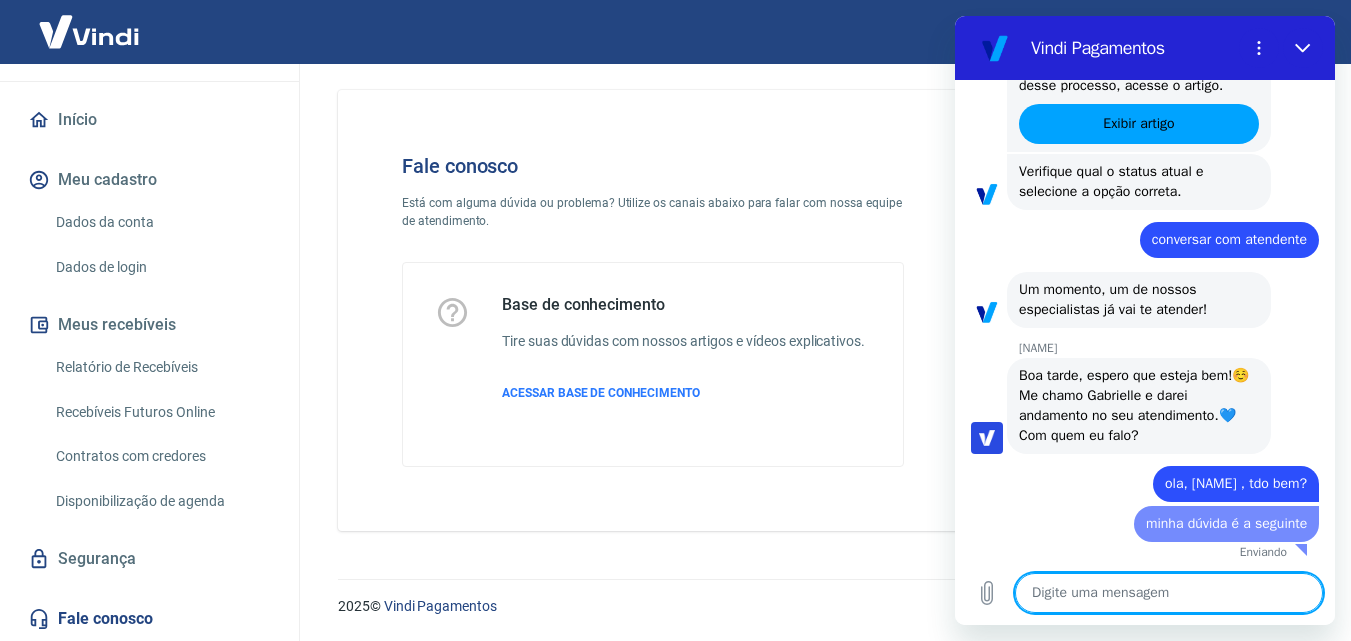 type on "x" 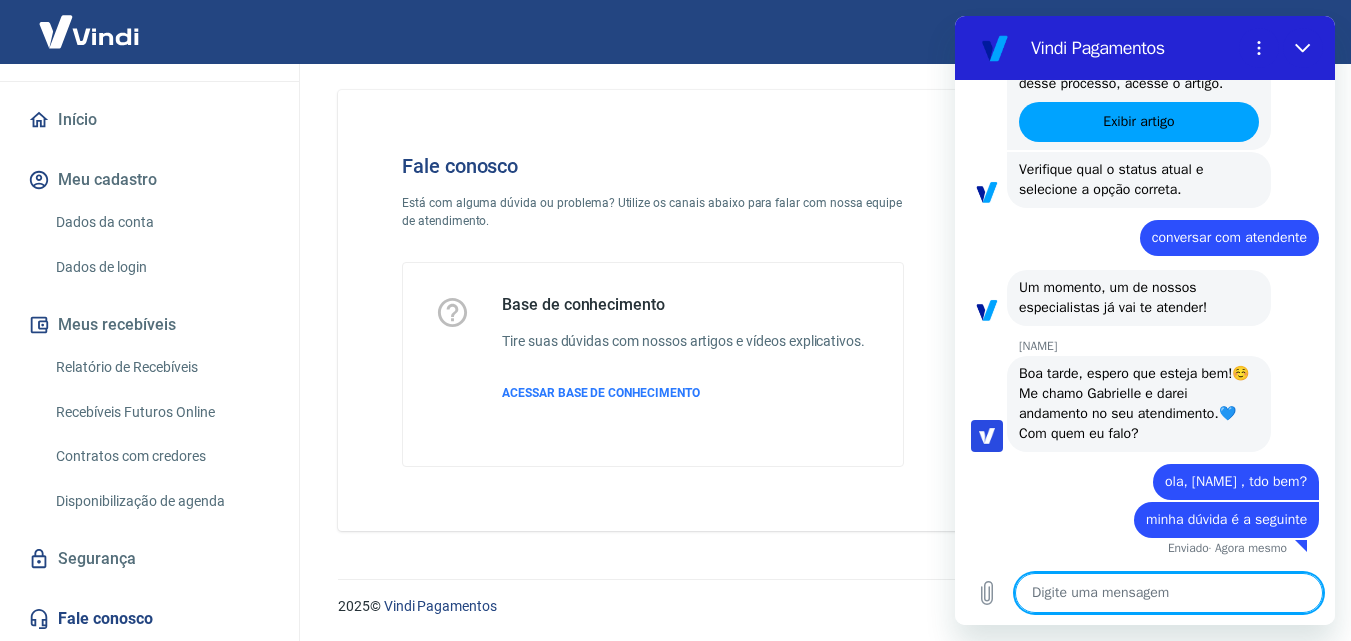 scroll, scrollTop: 734, scrollLeft: 0, axis: vertical 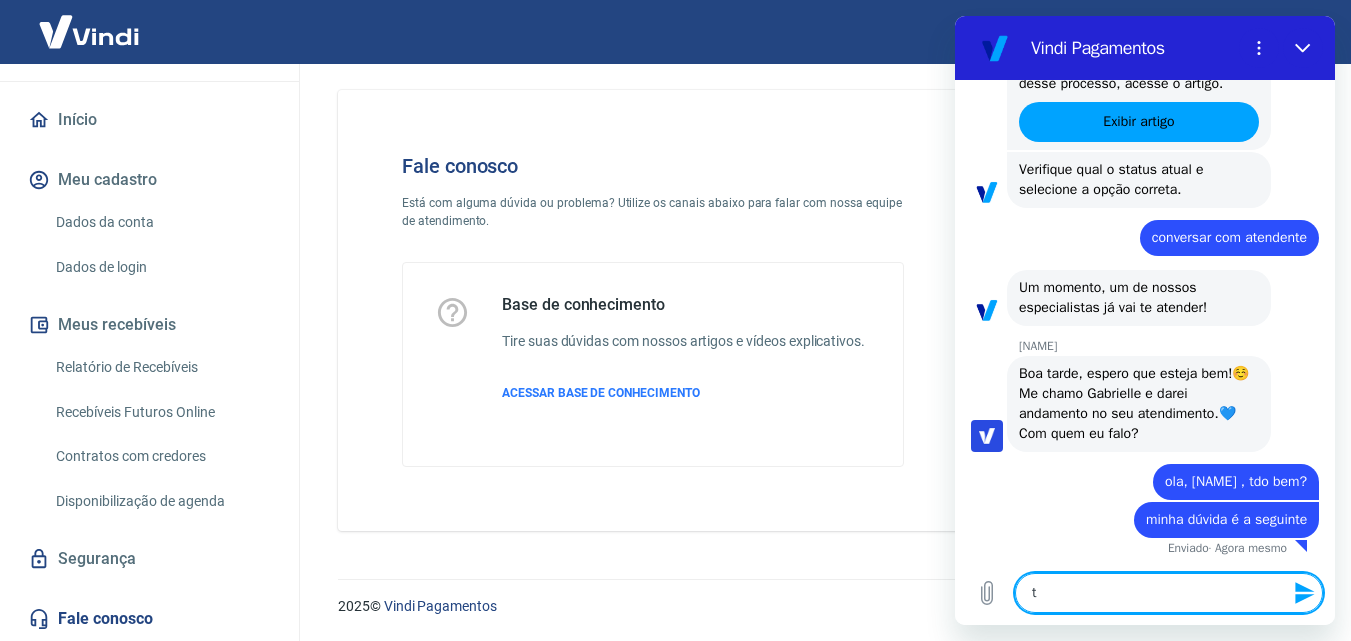 type on "te" 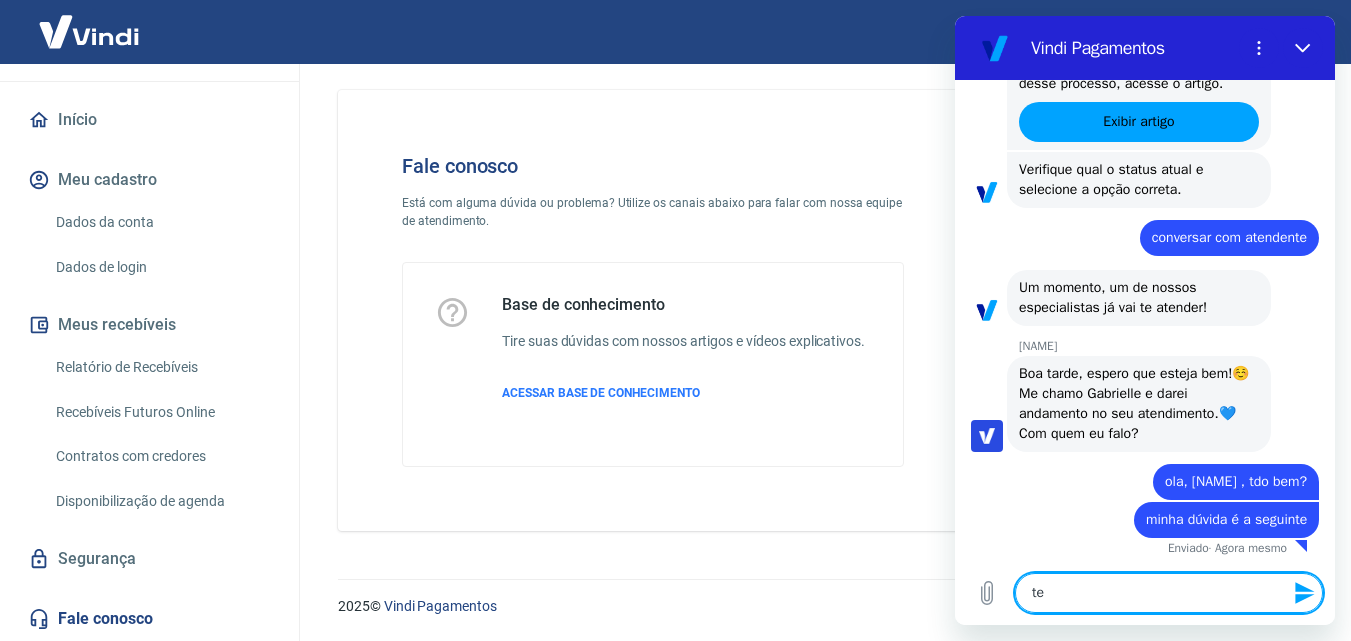 type on "x" 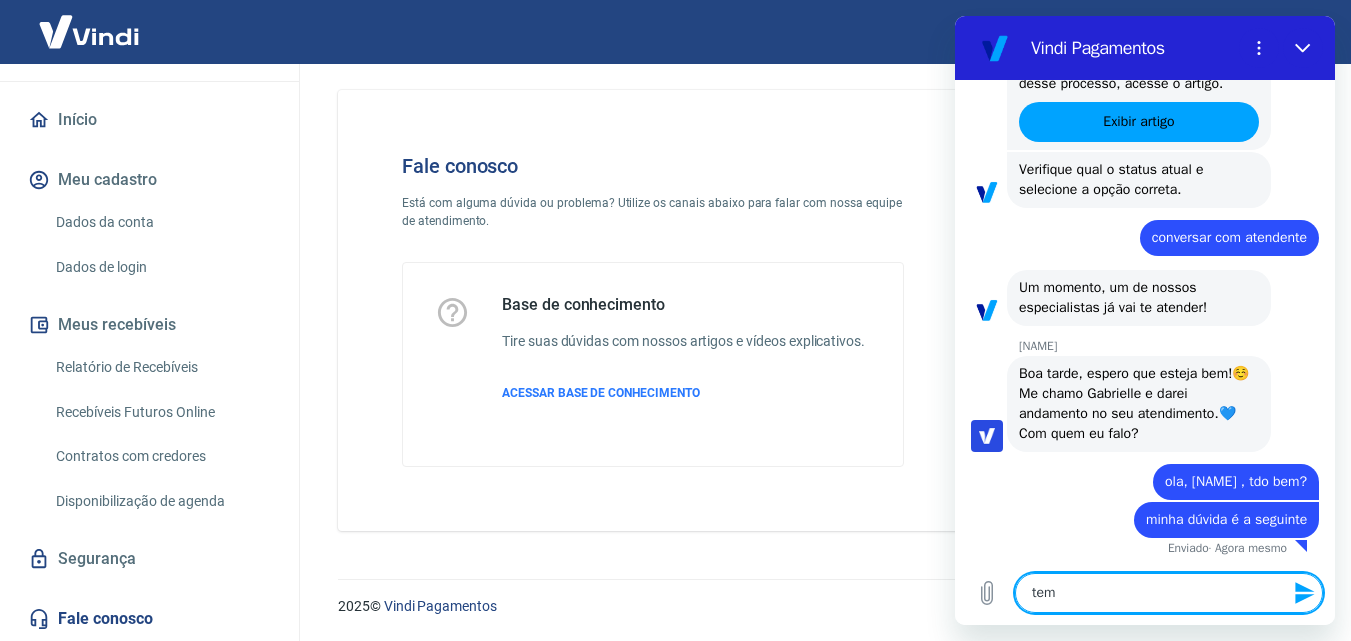 type on "tem" 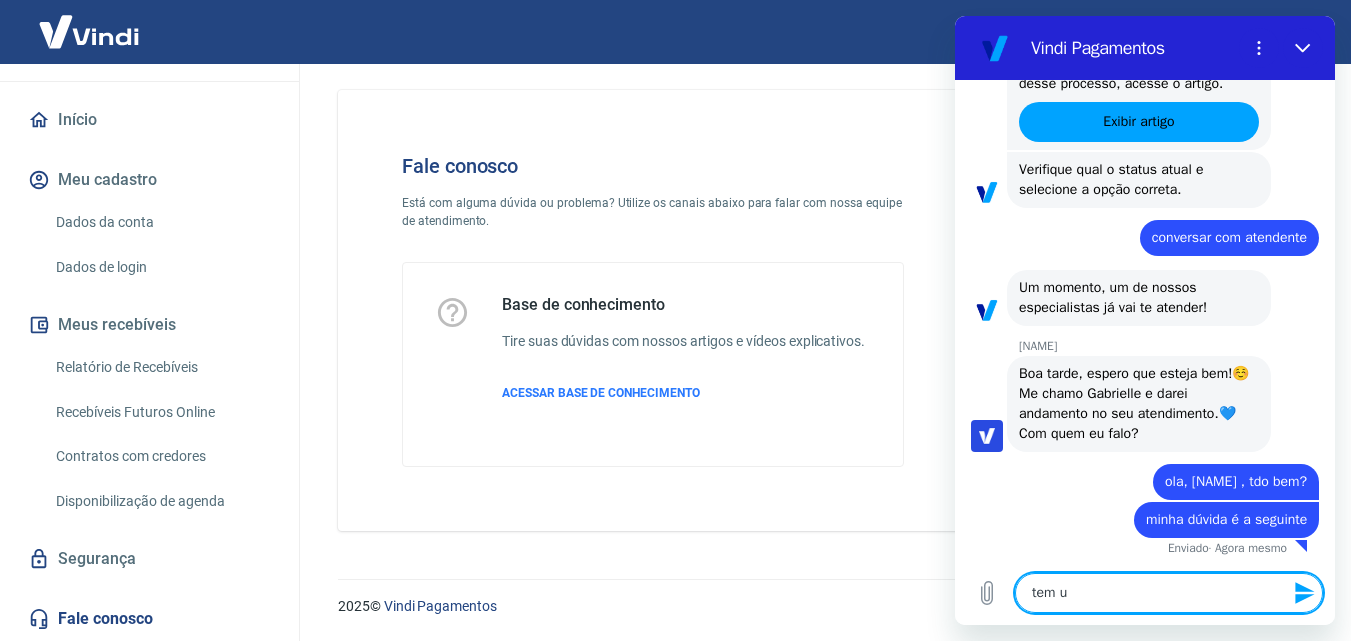 type on "tem um" 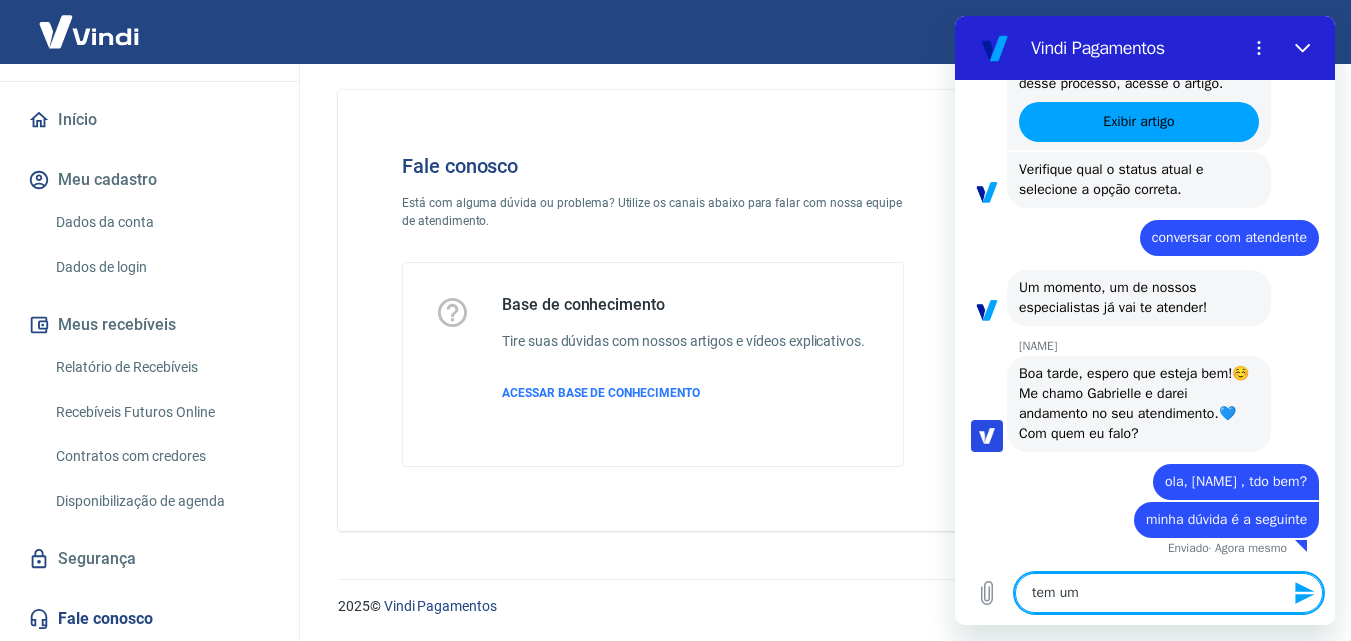 type on "tem um" 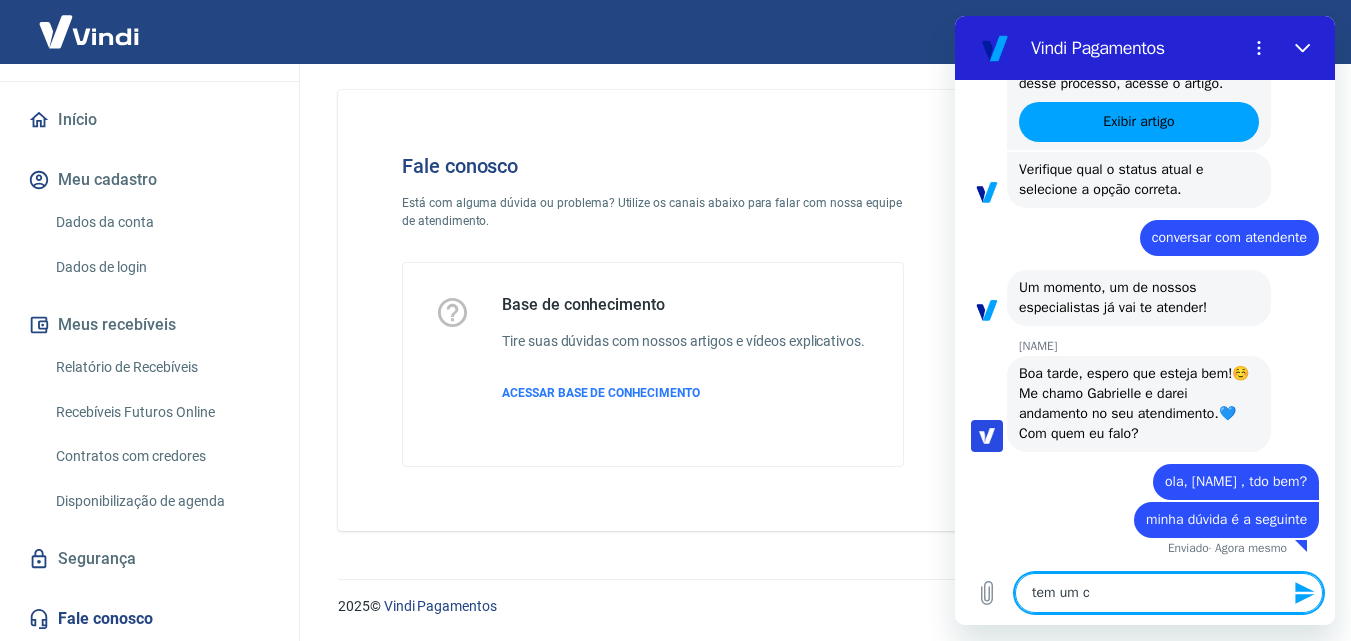 type on "tem um cl" 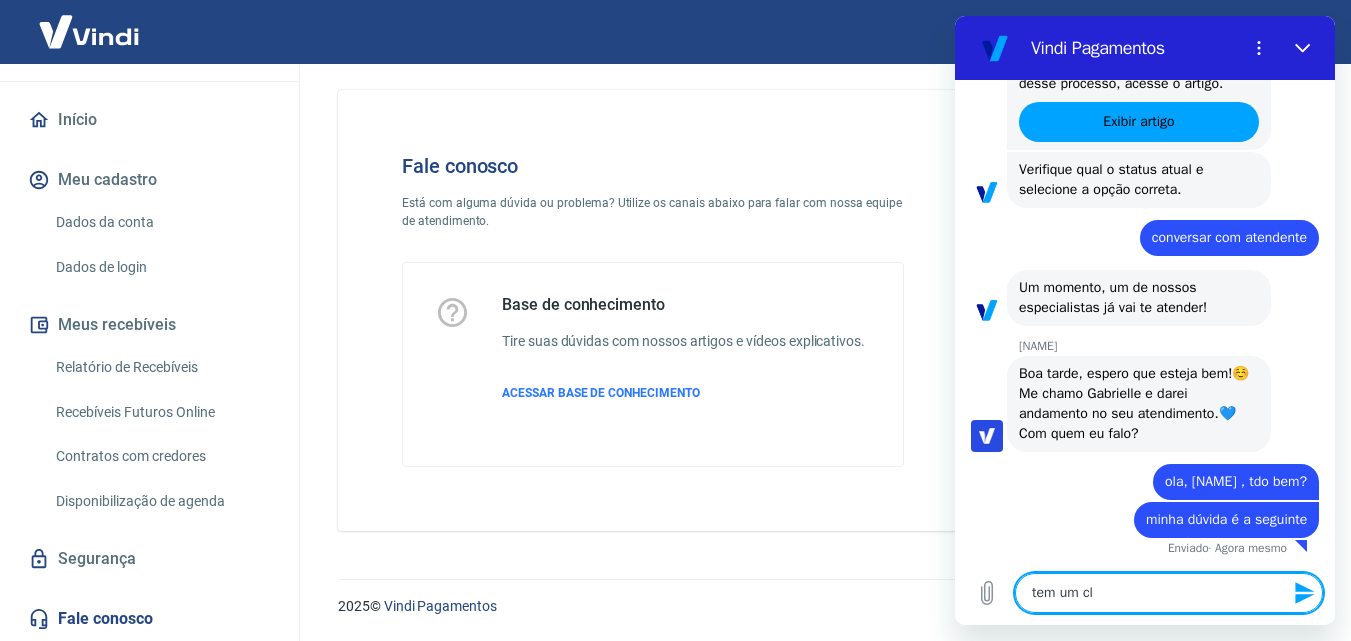 type on "x" 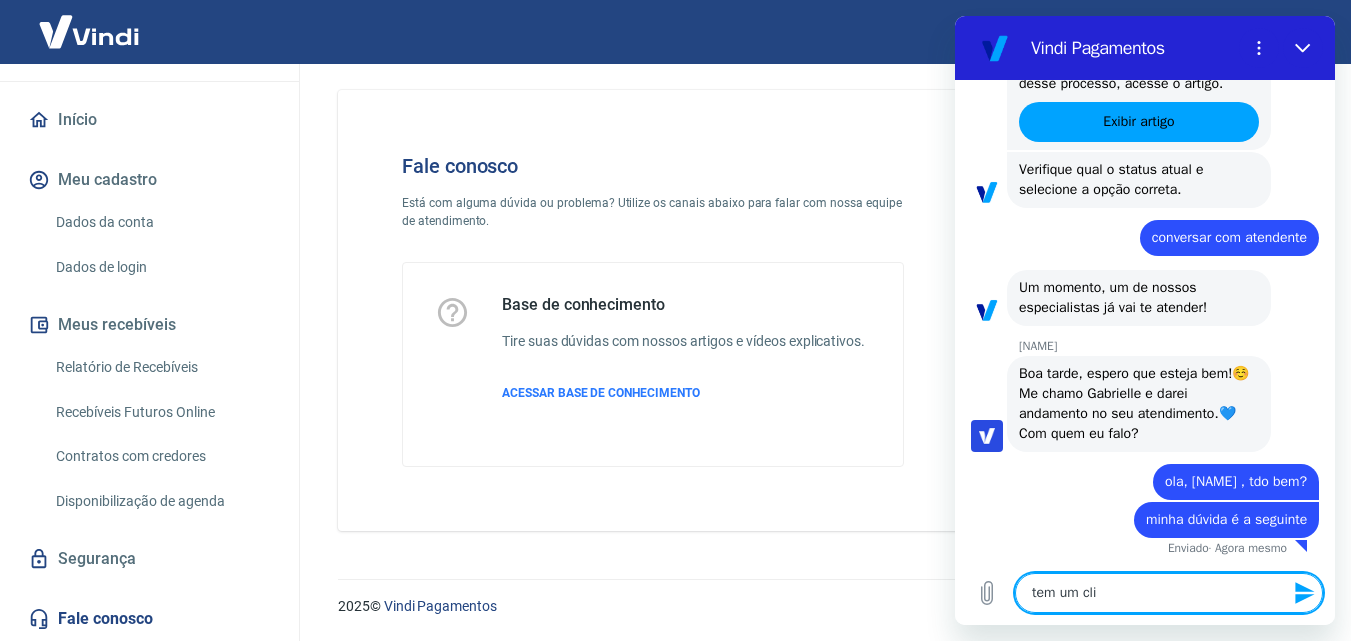 type on "tem um clie" 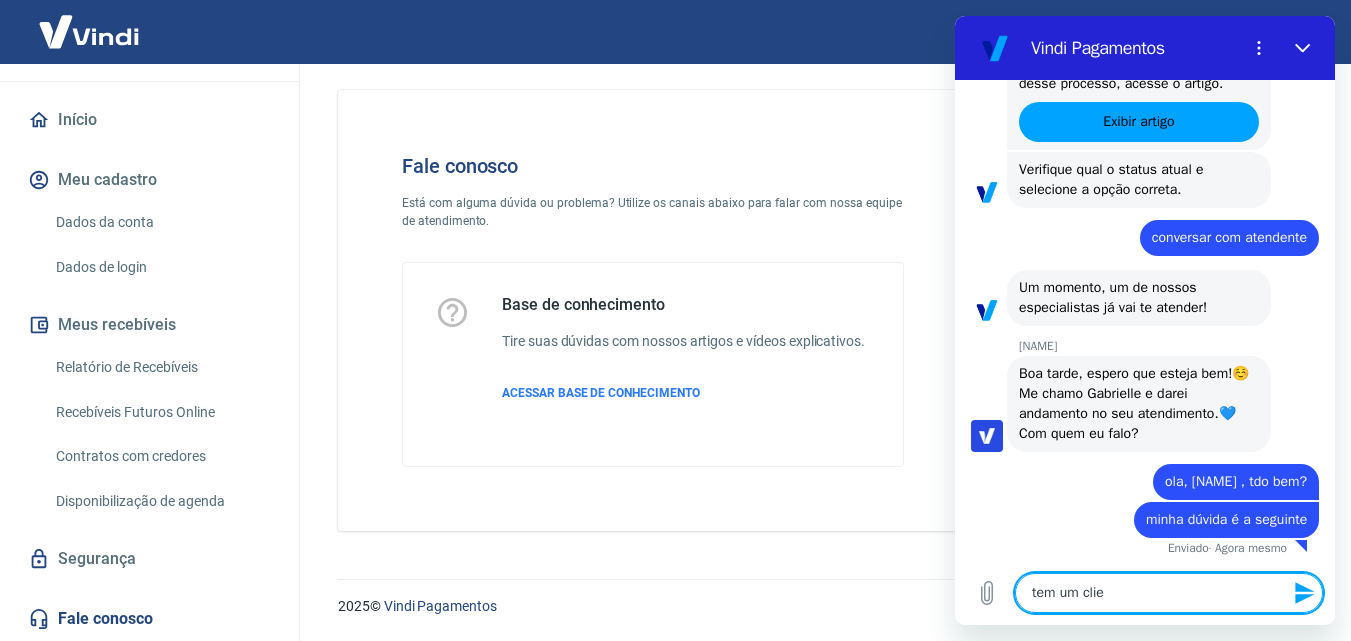 type on "tem um clien[CUSTOMER_RELATIONSHIP]" 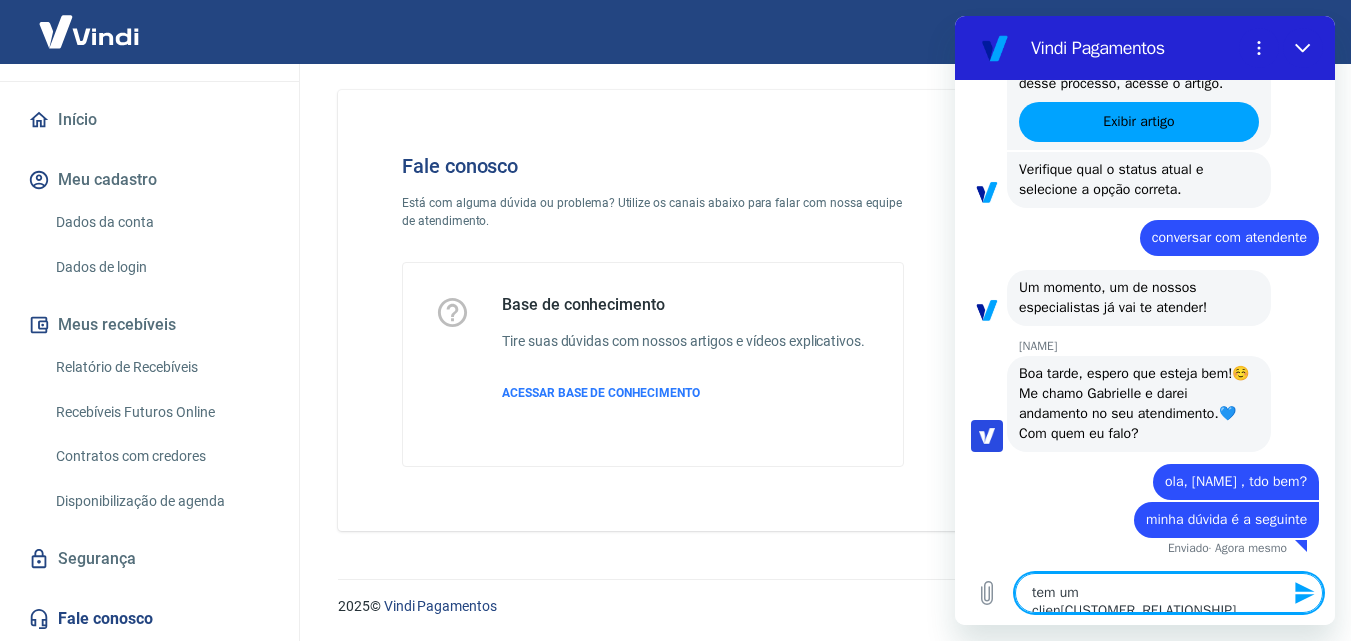 type on "tem um client" 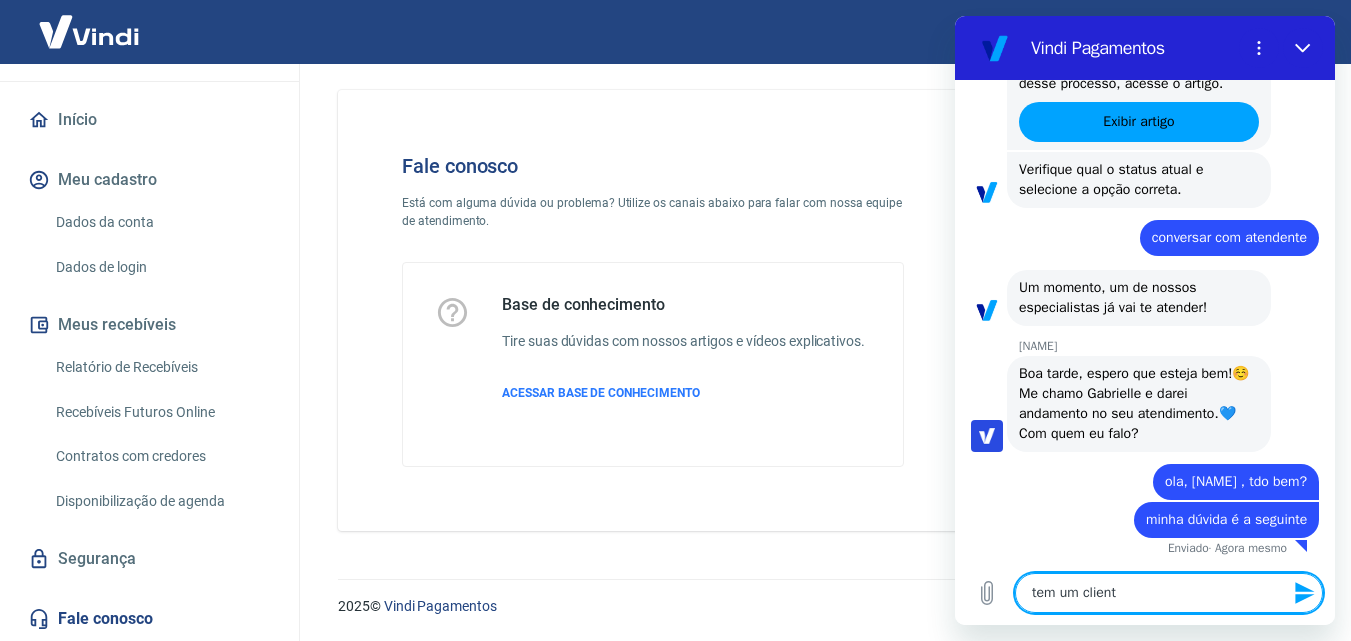 type 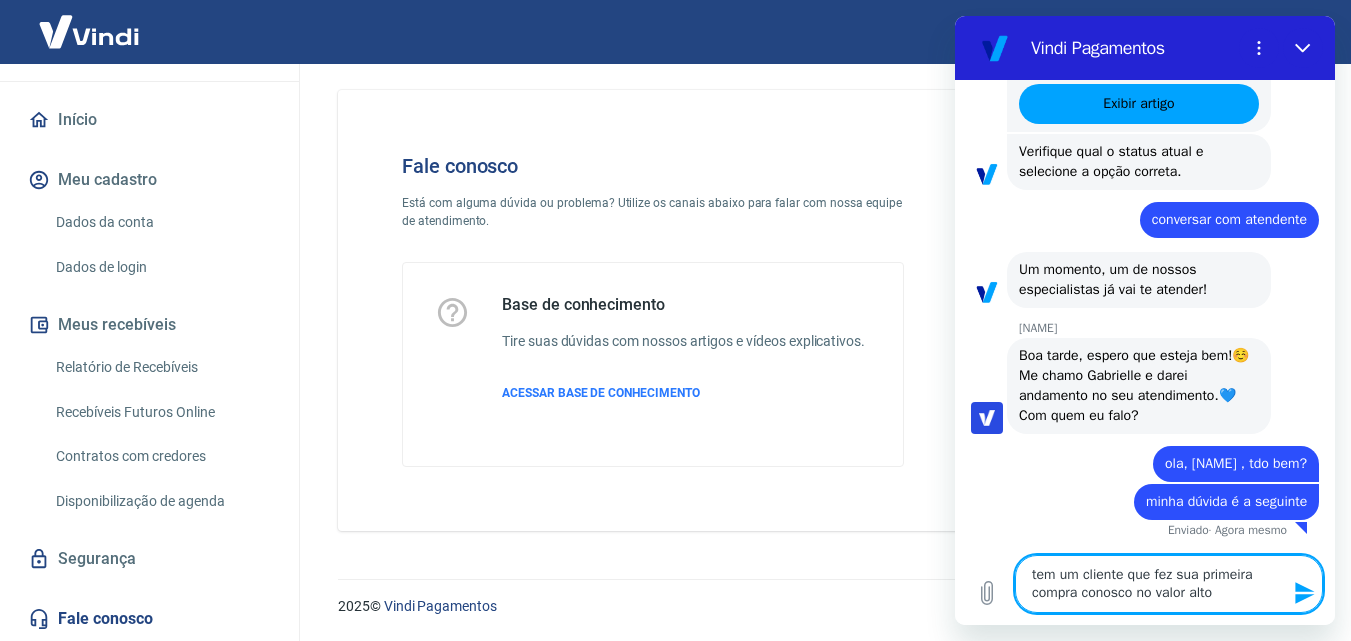 drag, startPoint x: 1140, startPoint y: 590, endPoint x: 1257, endPoint y: 580, distance: 117.426575 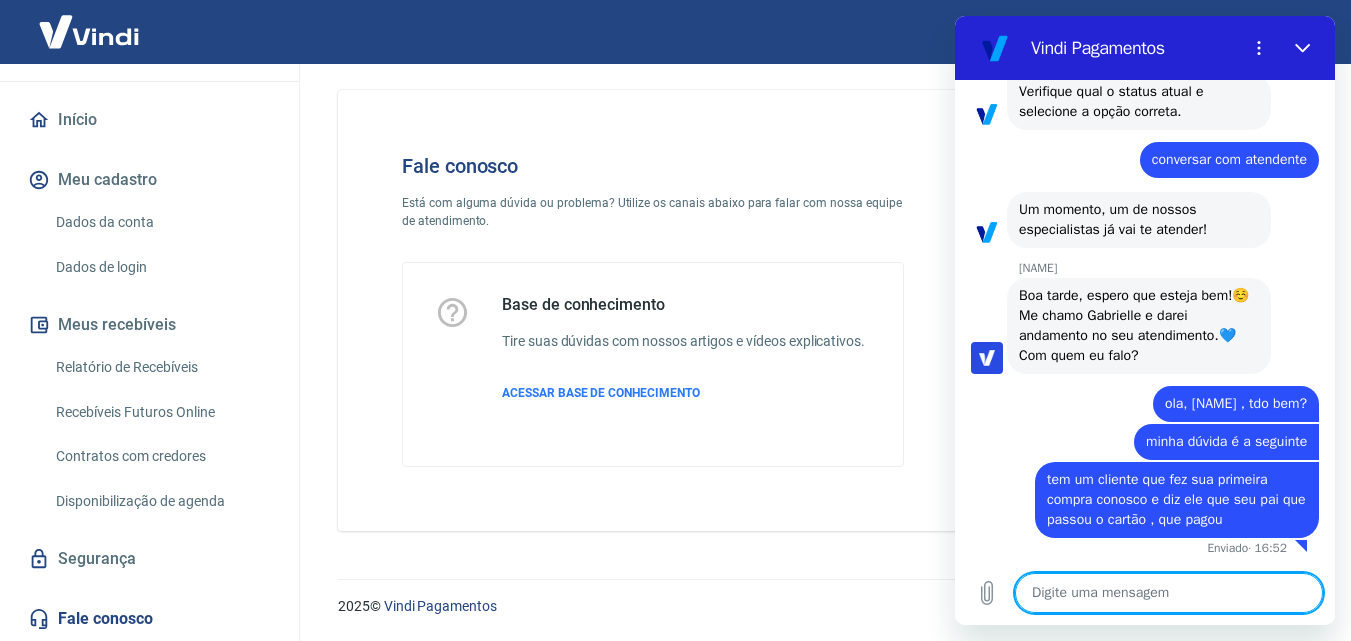 scroll, scrollTop: 812, scrollLeft: 0, axis: vertical 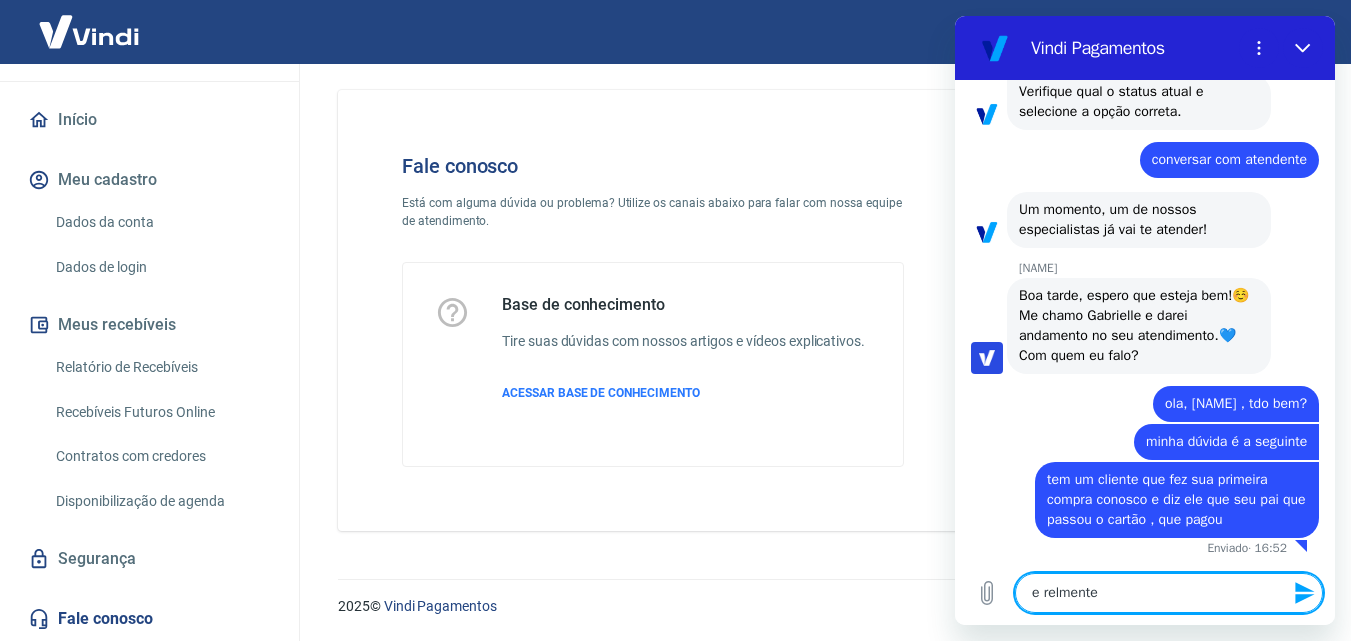 drag, startPoint x: 1106, startPoint y: 592, endPoint x: 932, endPoint y: 597, distance: 174.07182 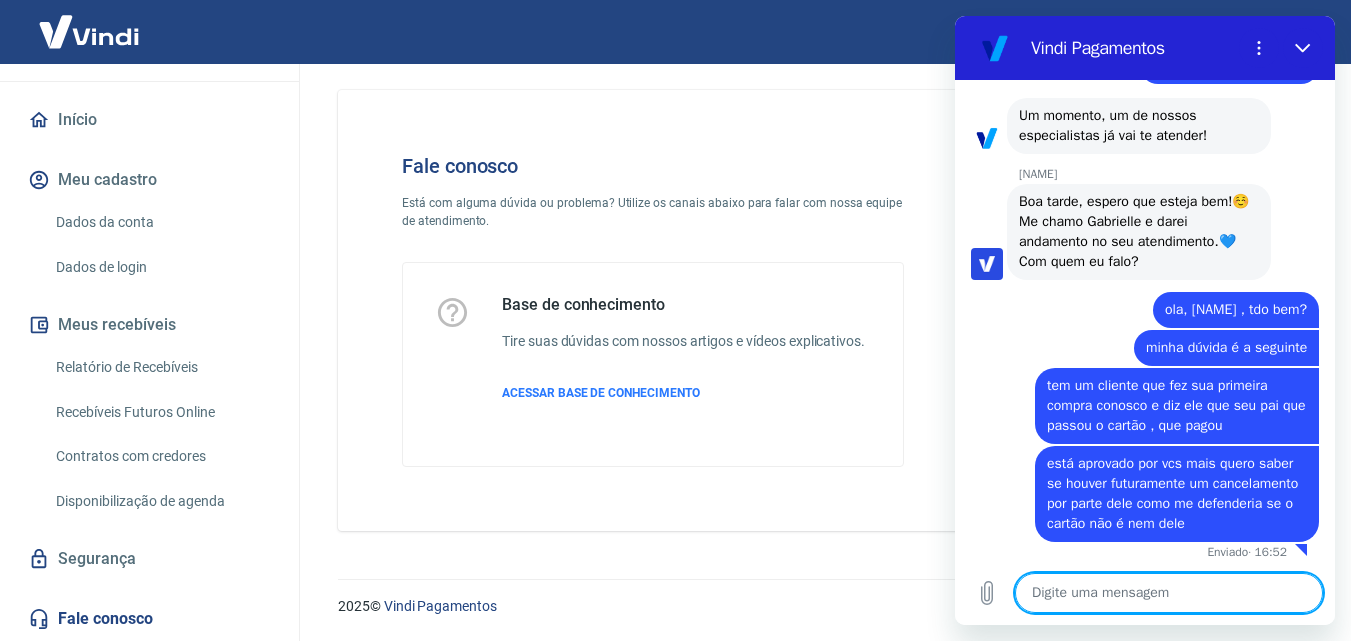 scroll, scrollTop: 910, scrollLeft: 0, axis: vertical 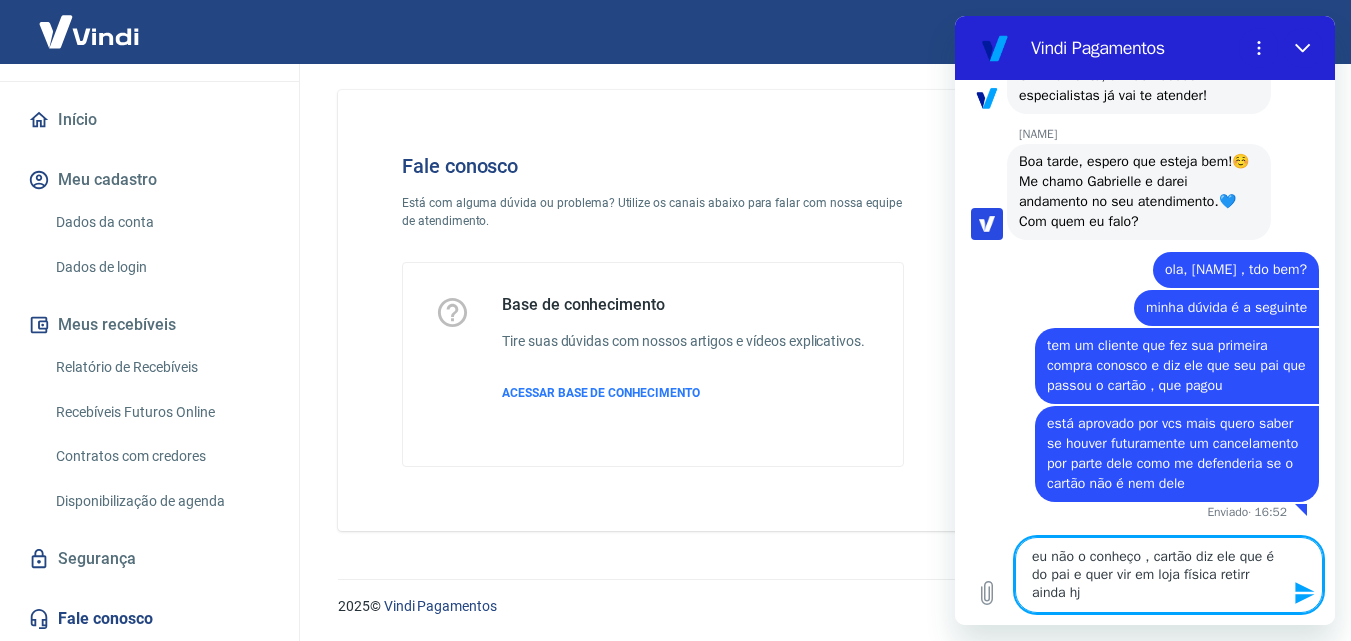 drag, startPoint x: 1229, startPoint y: 574, endPoint x: 1262, endPoint y: 578, distance: 33.24154 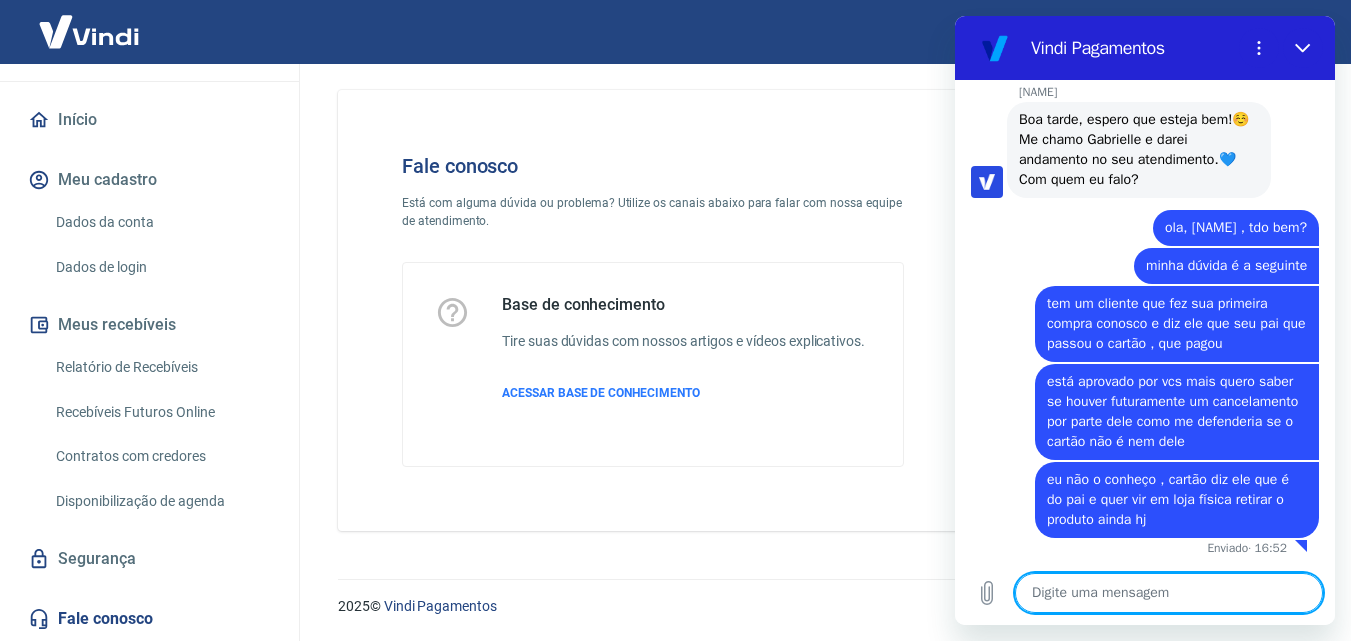 scroll, scrollTop: 988, scrollLeft: 0, axis: vertical 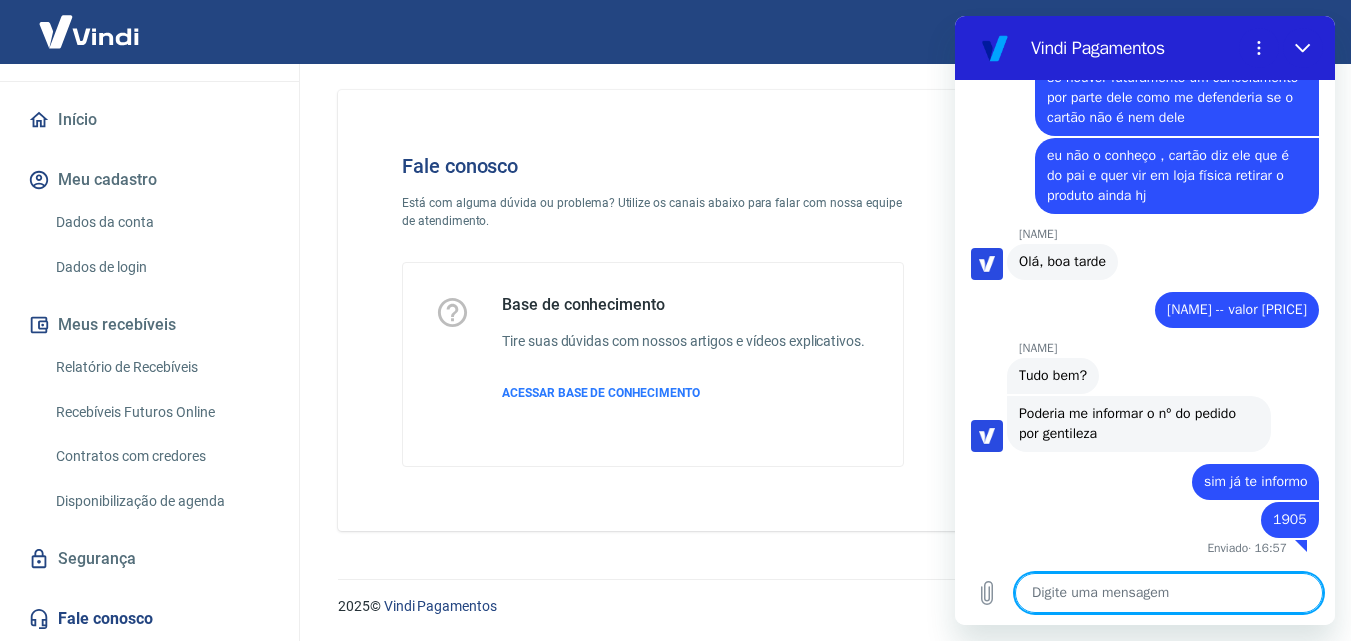 click at bounding box center (1169, 593) 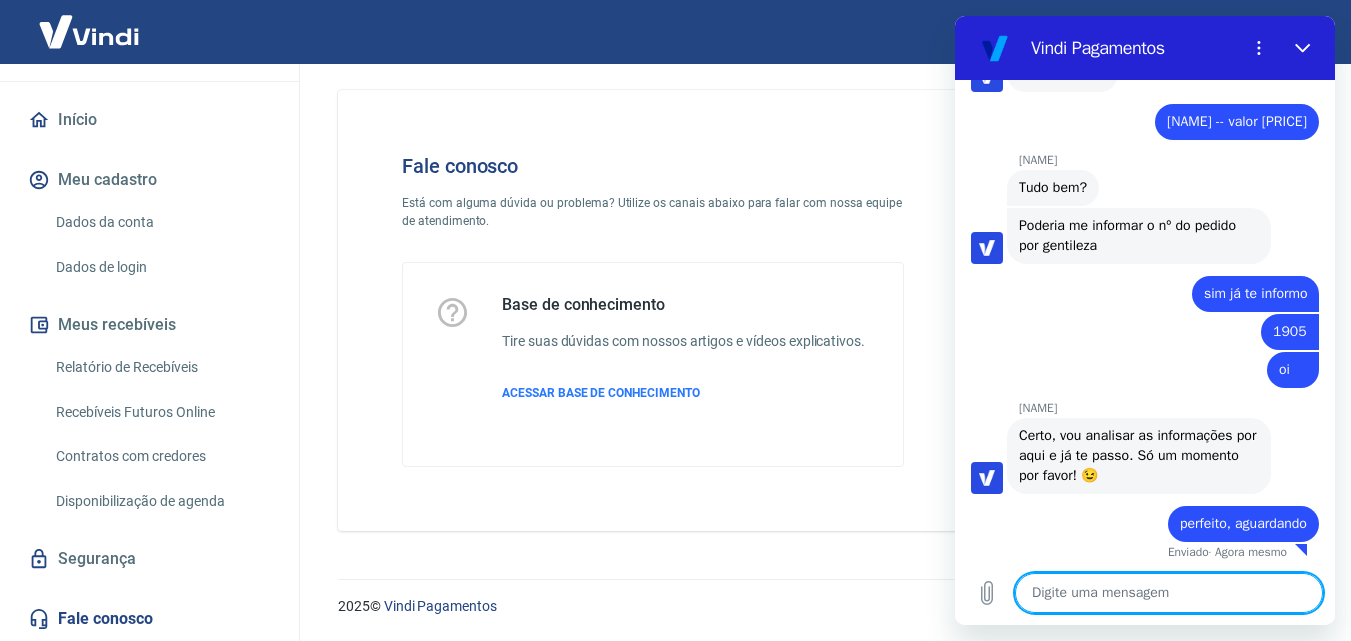 scroll, scrollTop: 1504, scrollLeft: 0, axis: vertical 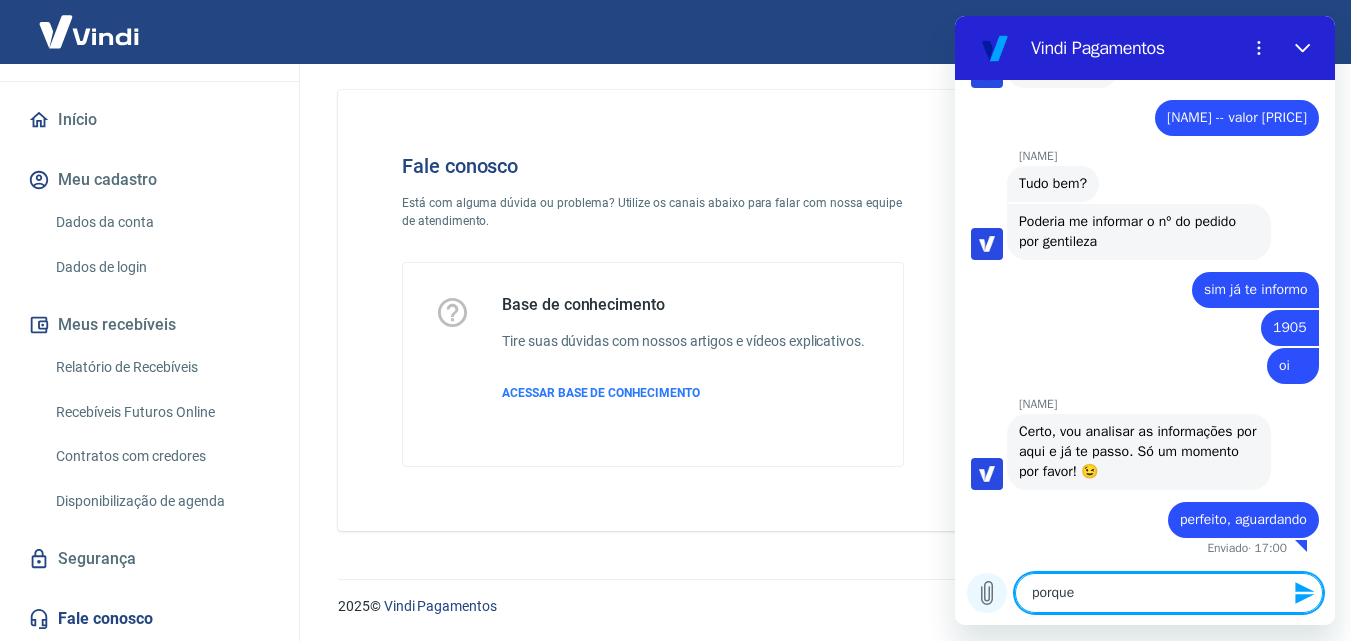 drag, startPoint x: 996, startPoint y: 603, endPoint x: 968, endPoint y: 595, distance: 29.12044 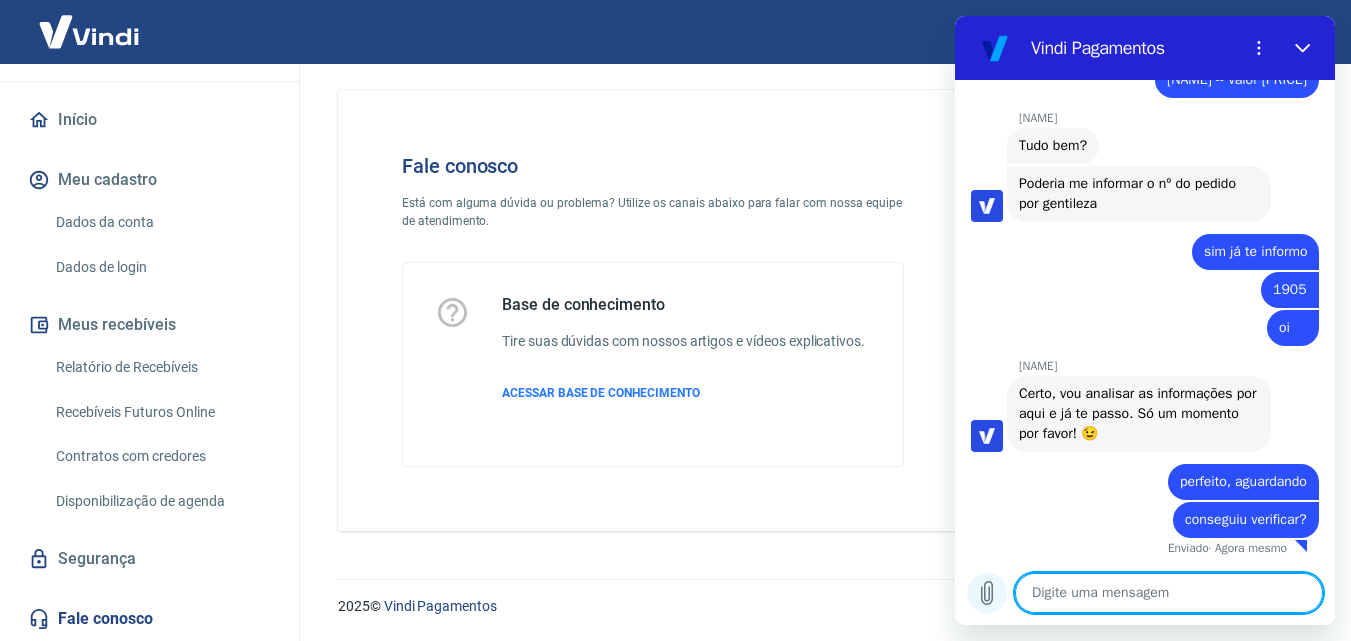 scroll, scrollTop: 1542, scrollLeft: 0, axis: vertical 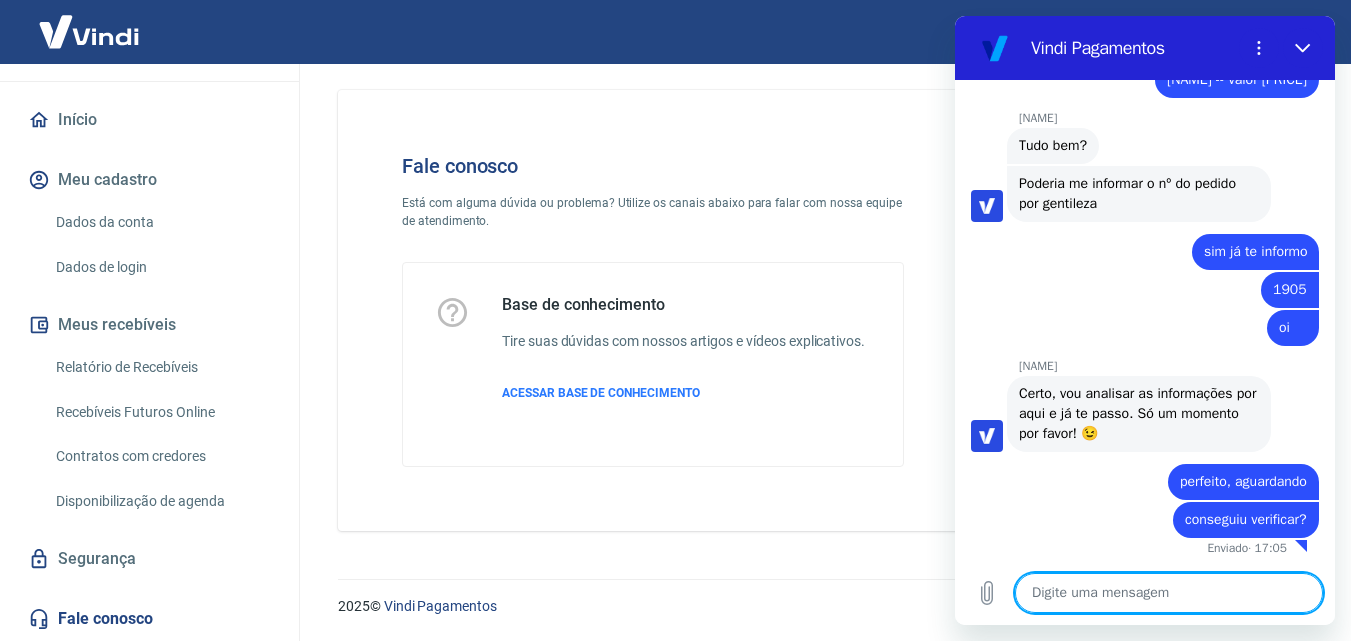 click at bounding box center (1169, 593) 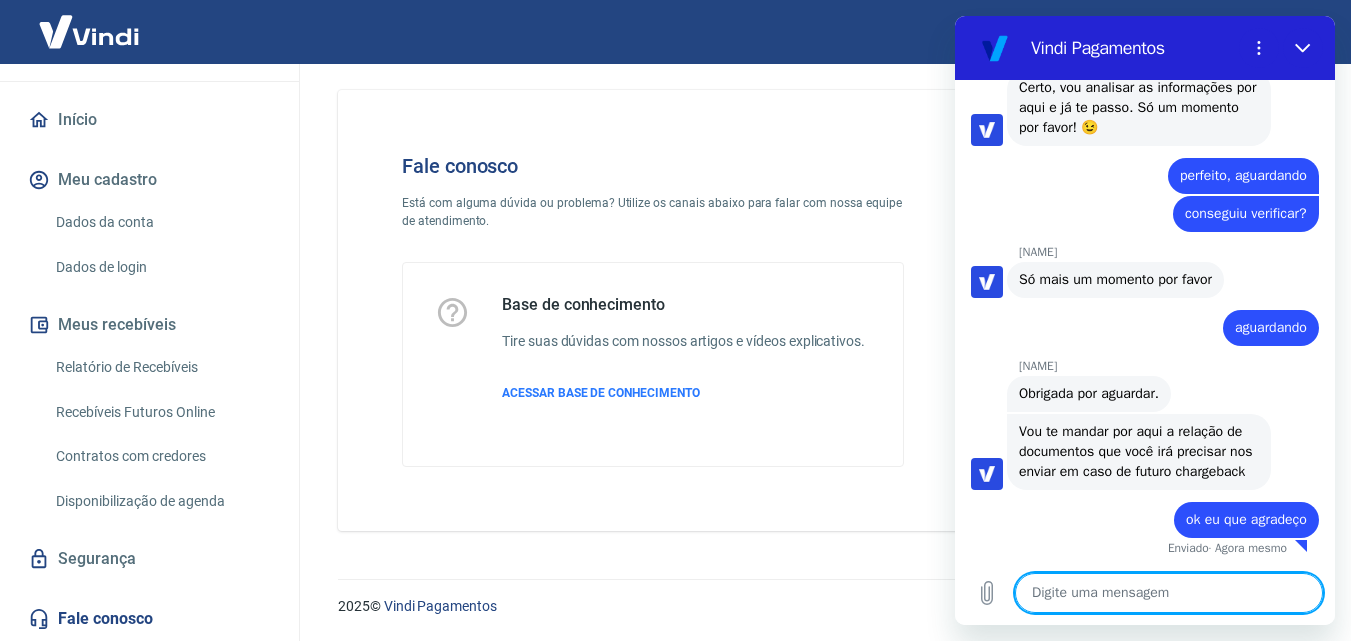 scroll, scrollTop: 1868, scrollLeft: 0, axis: vertical 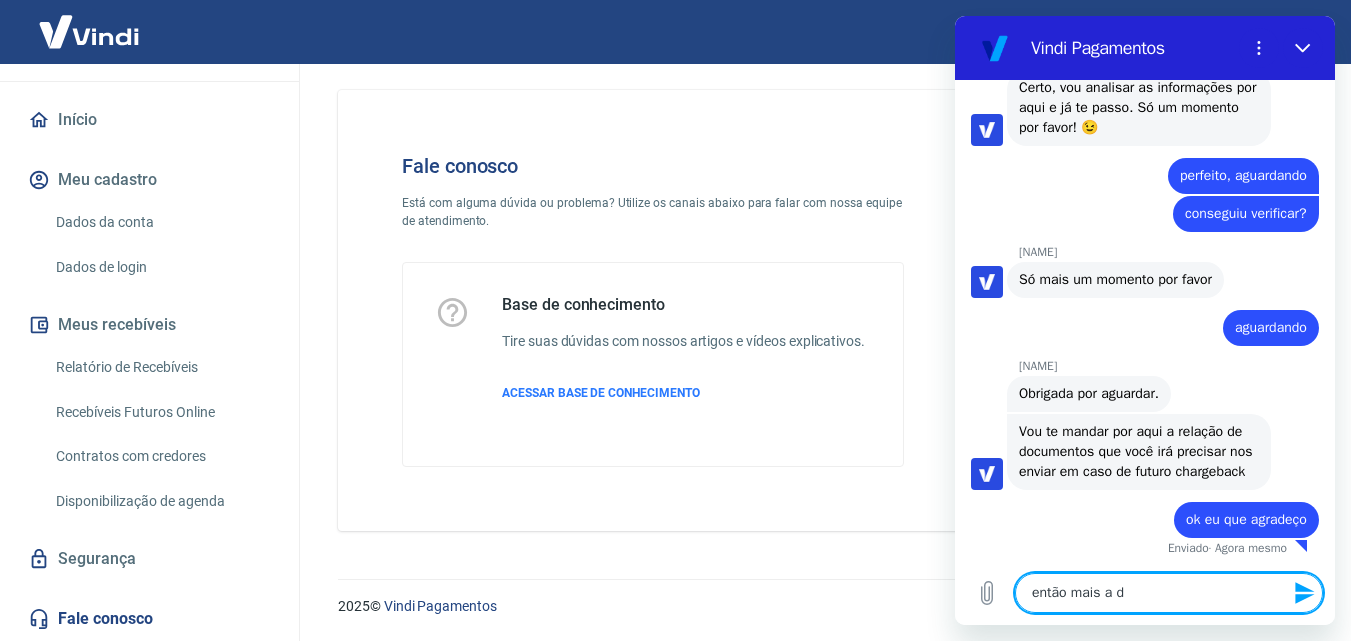 drag, startPoint x: 1102, startPoint y: 598, endPoint x: 1142, endPoint y: 598, distance: 40 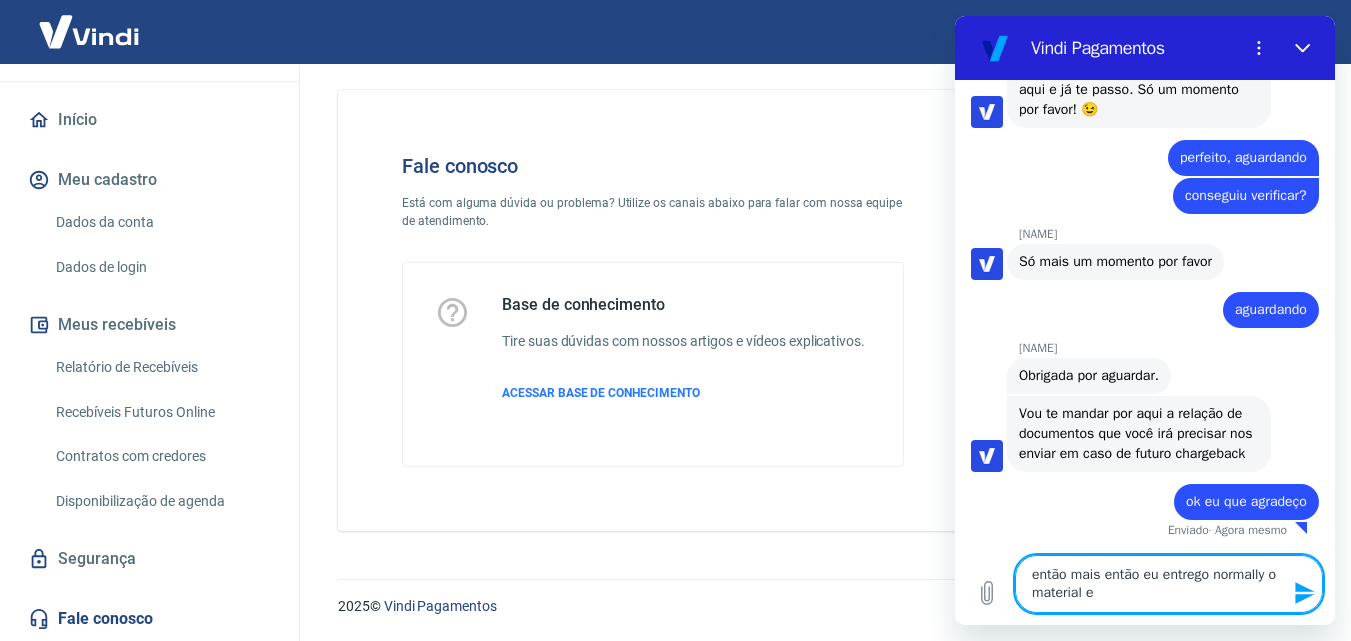 drag, startPoint x: 1101, startPoint y: 574, endPoint x: 1226, endPoint y: 609, distance: 129.80756 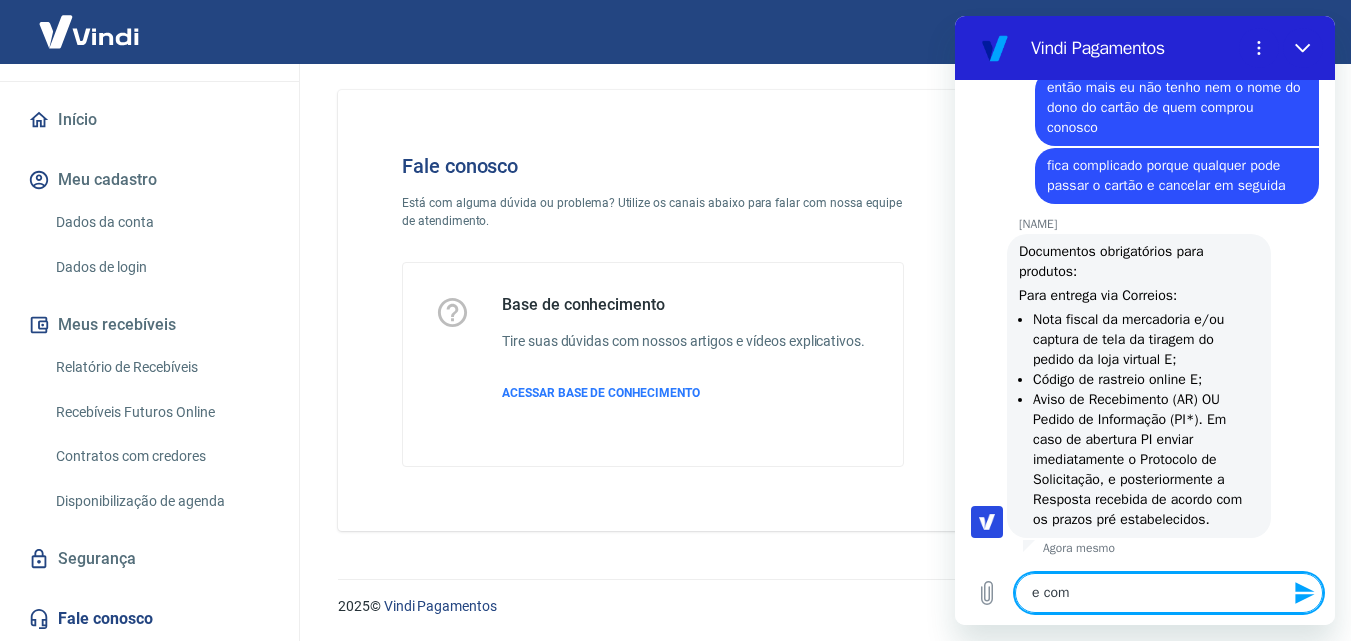 scroll, scrollTop: 2338, scrollLeft: 0, axis: vertical 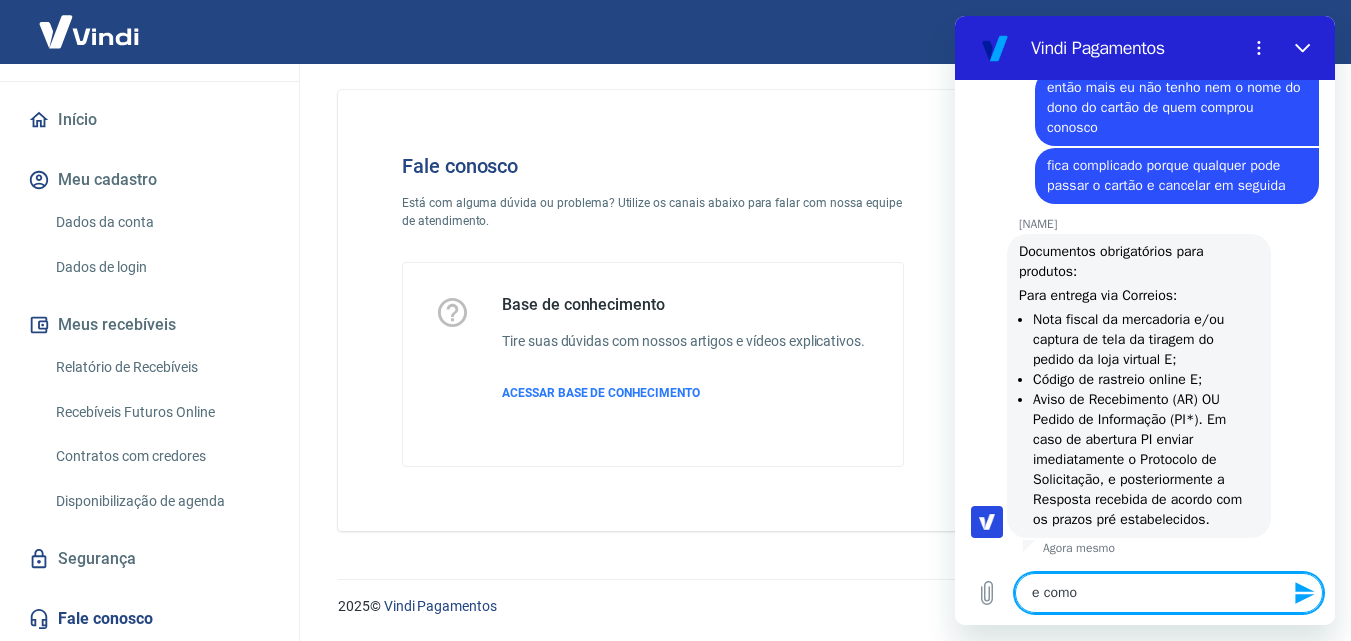 drag, startPoint x: 1074, startPoint y: 595, endPoint x: 954, endPoint y: 591, distance: 120.06665 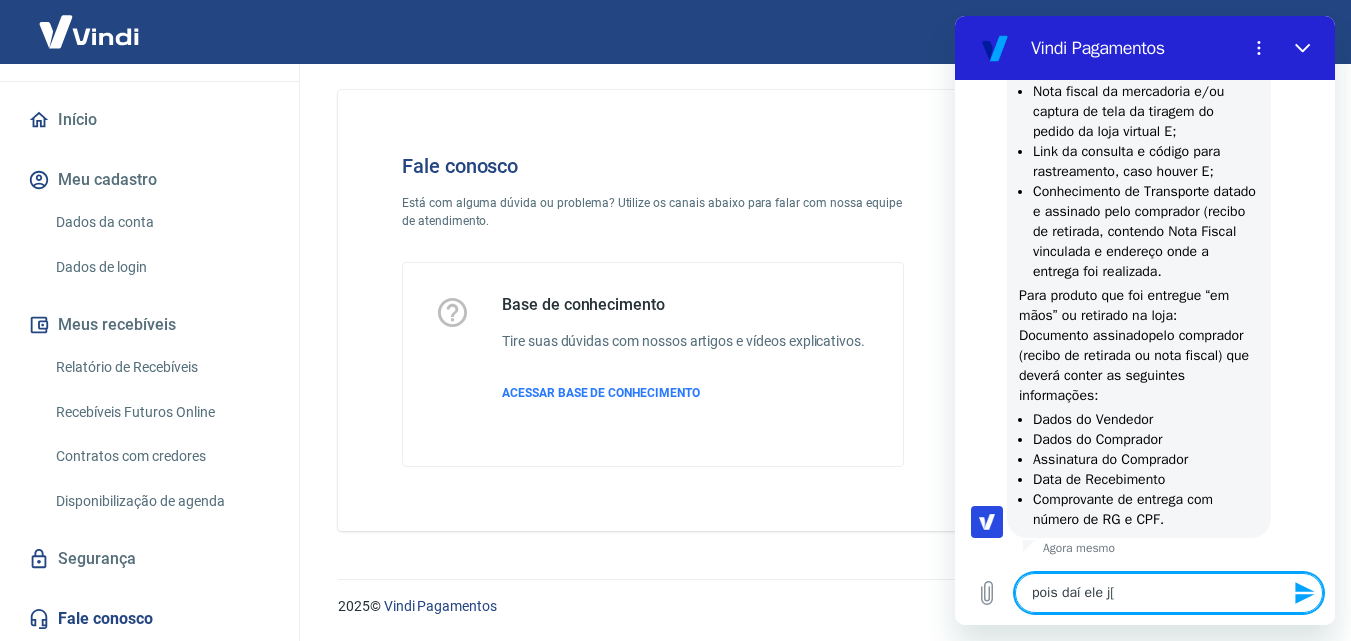 scroll, scrollTop: 2828, scrollLeft: 0, axis: vertical 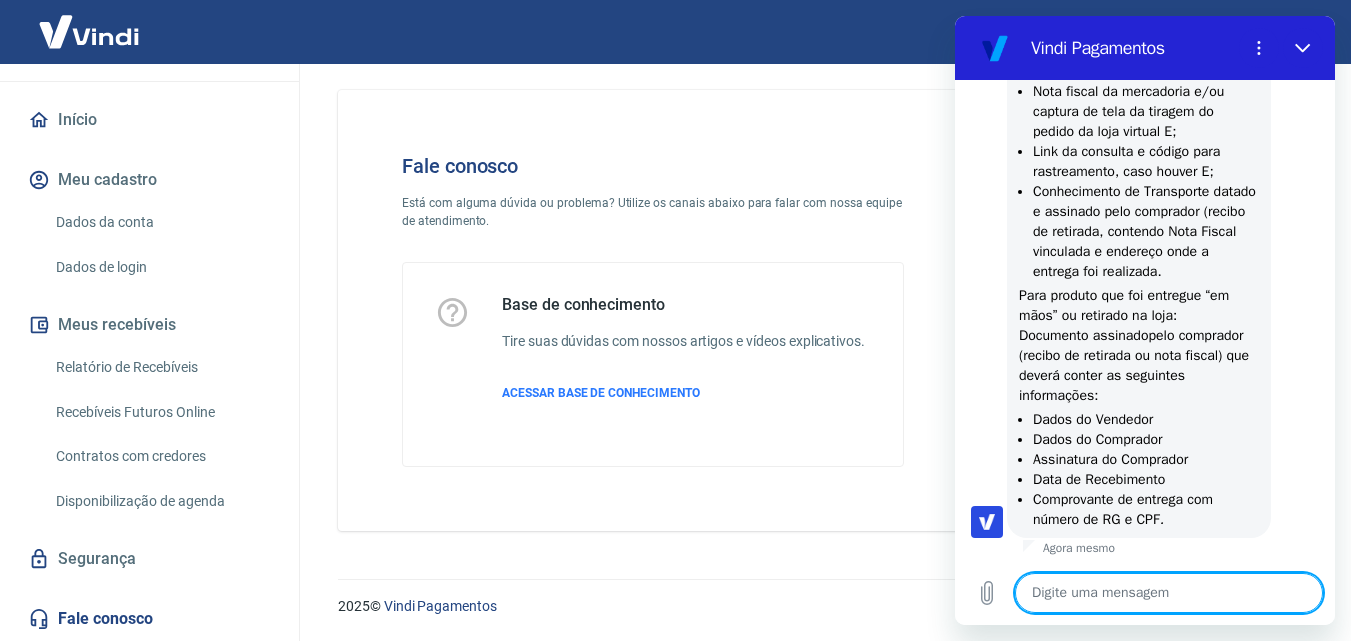 click at bounding box center (1169, 593) 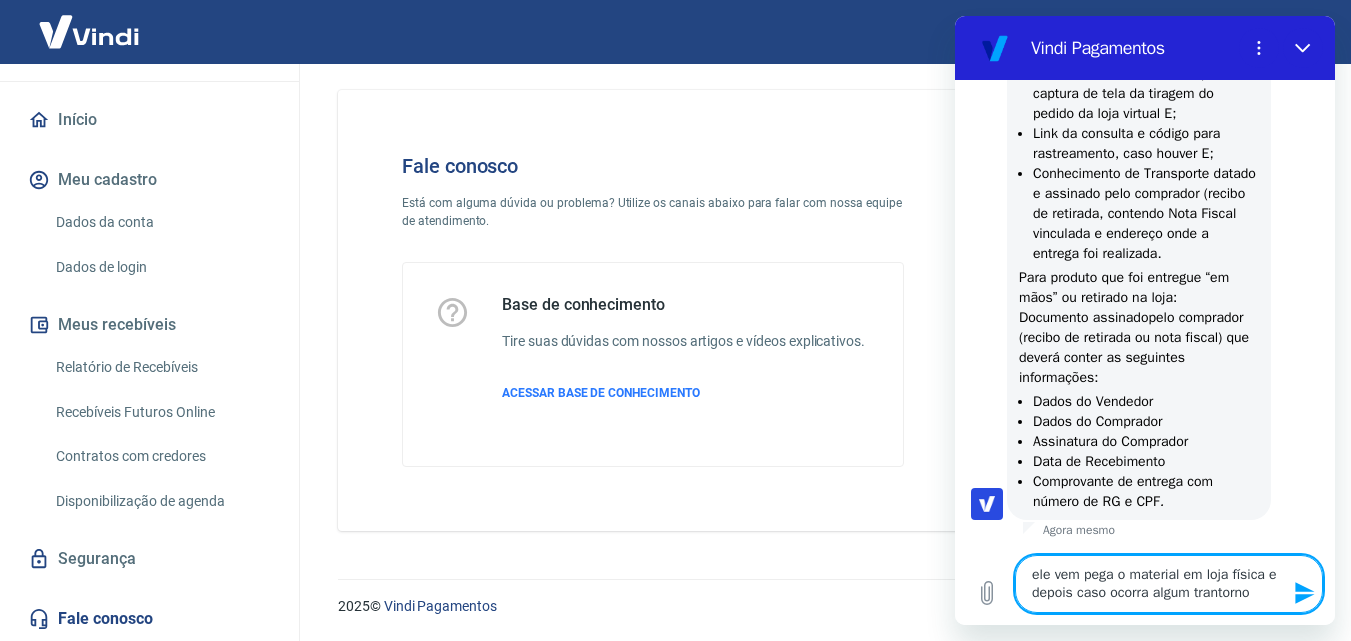 drag, startPoint x: 1036, startPoint y: 579, endPoint x: 1254, endPoint y: 605, distance: 219.54498 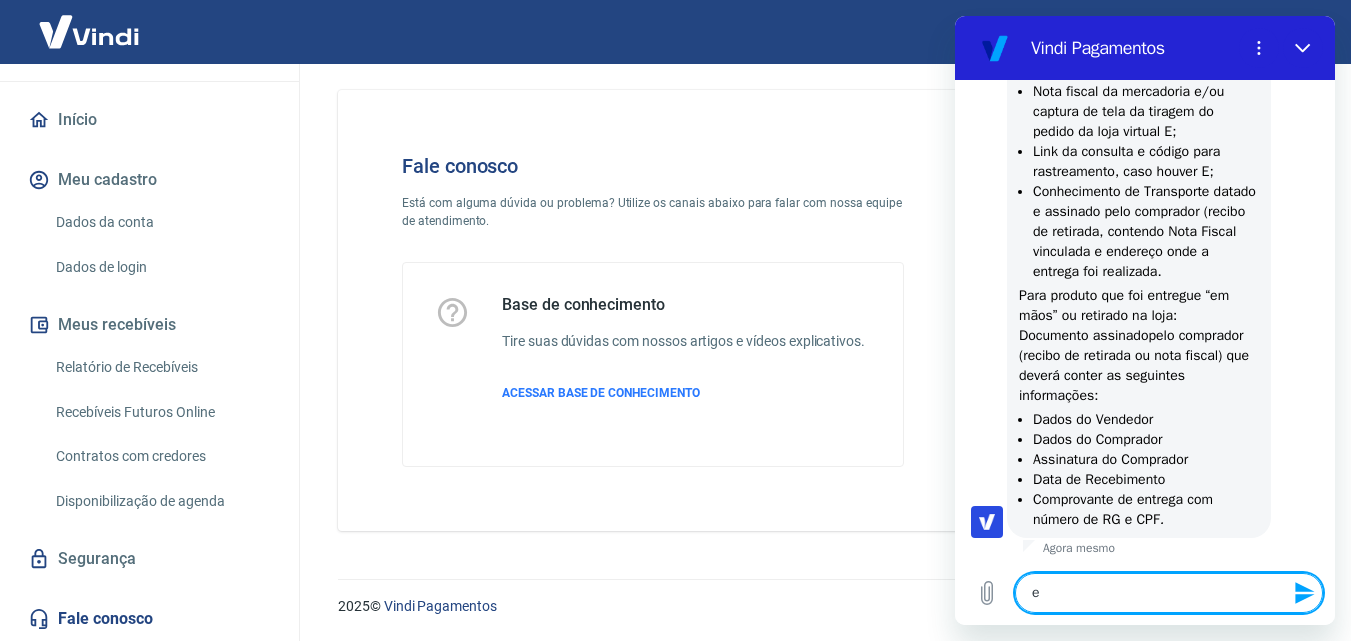 scroll, scrollTop: 0, scrollLeft: 0, axis: both 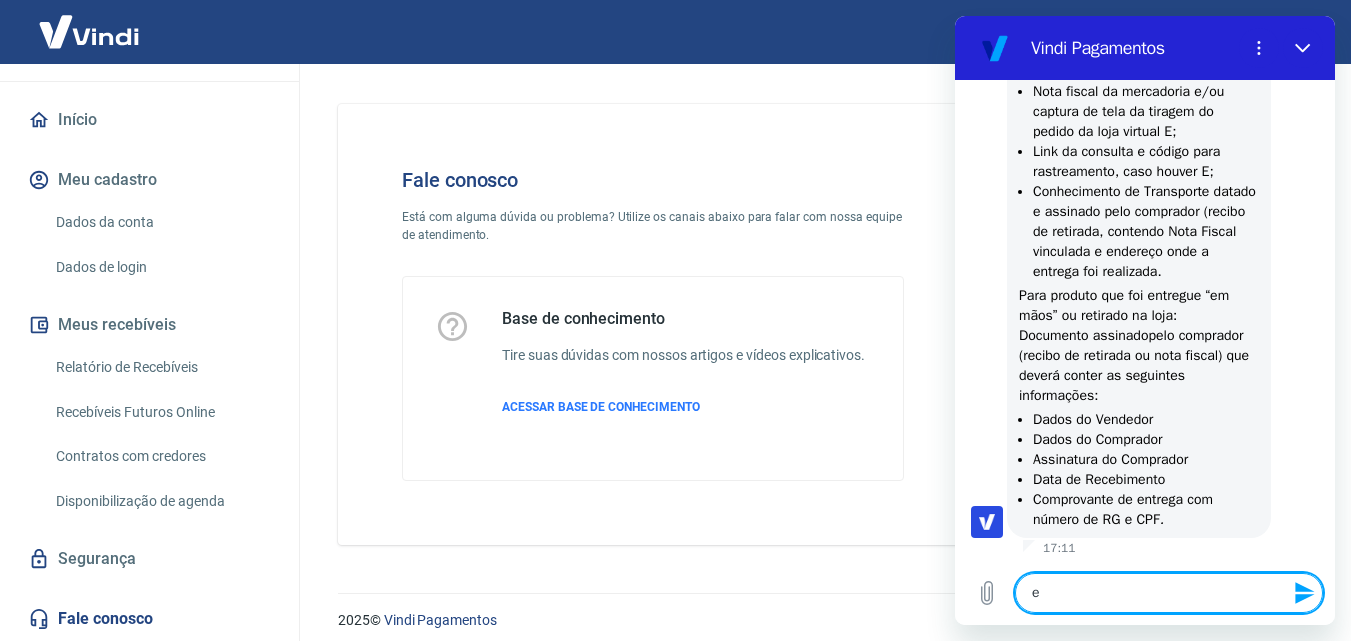 drag, startPoint x: 1064, startPoint y: 597, endPoint x: 1023, endPoint y: 589, distance: 41.773197 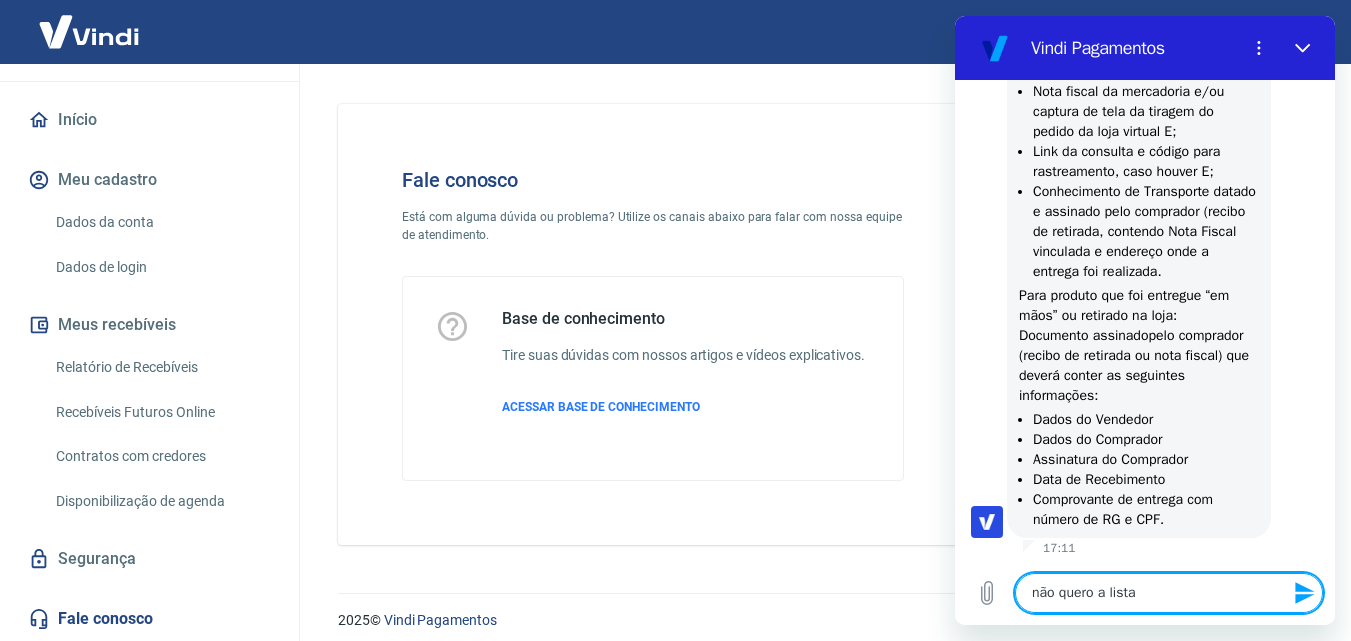 scroll, scrollTop: 2828, scrollLeft: 0, axis: vertical 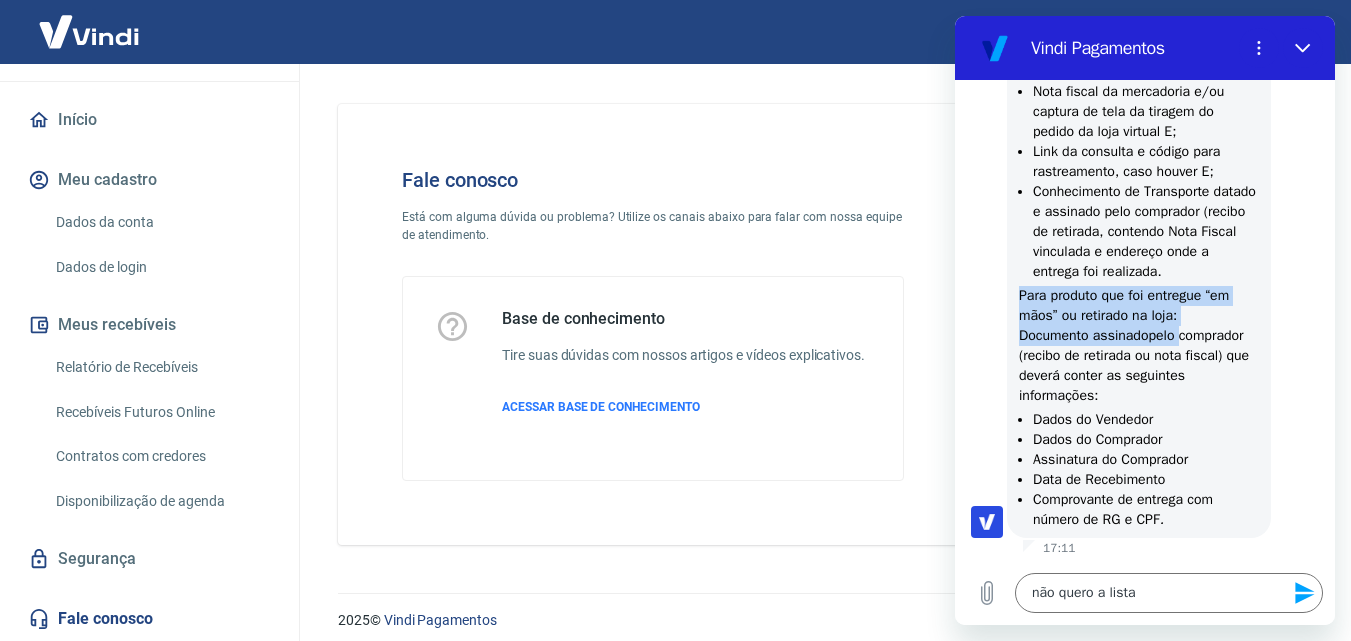 drag, startPoint x: 1017, startPoint y: 297, endPoint x: 1232, endPoint y: 332, distance: 217.83022 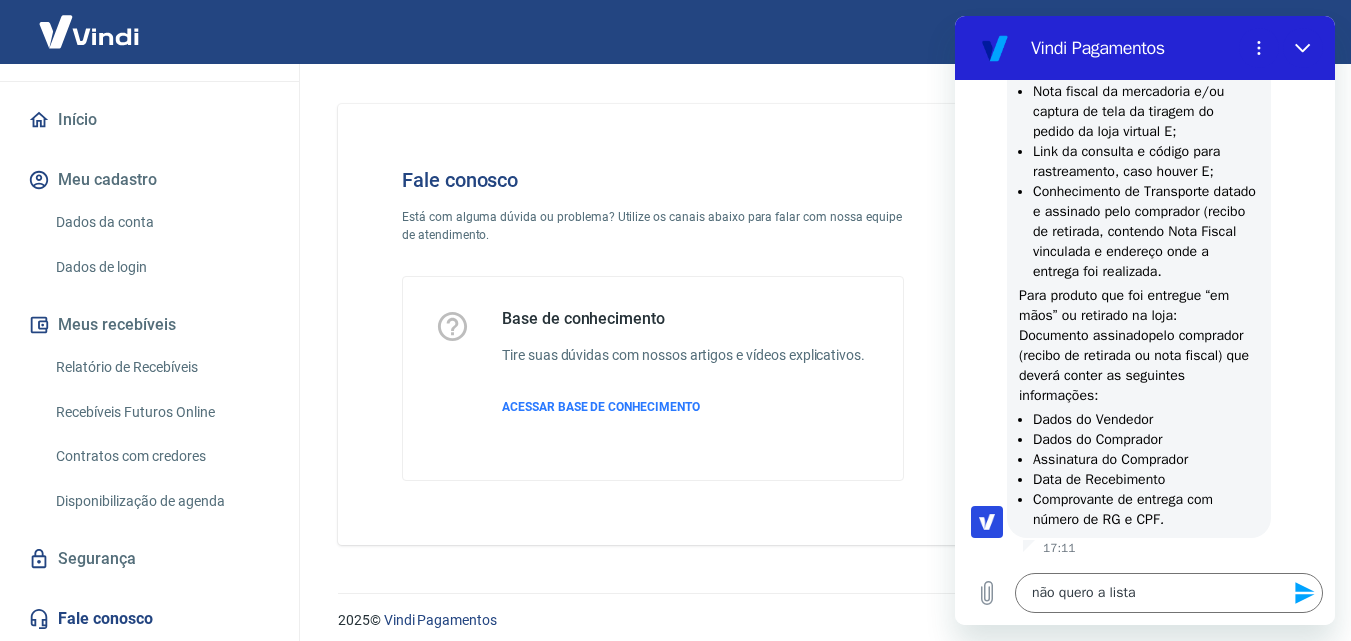 click on "Para entrega via transportadora: Nota fiscal da mercadoria e/ou captura de tela da tiragem do pedido da loja virtual E; Link da consulta e código para rastreamento, caso houver E; Conhecimento de Transporte datado e assinado pelo recebedor, contendo Nota Fiscal vinculada e endereço onde a entrega foi realizada. Para produto que foi entregue “em mãos” ou retirado na loja: Documento assinado  pelo comprador (recibo de retirada ou nota fiscal) que deverá conter as seguintes informações: Dados do Vendedor Dados do Comprador Assinatura do Comprador Data de Recebimento Comprovante de entrega com número de RG e CPF ." at bounding box center (1139, 294) 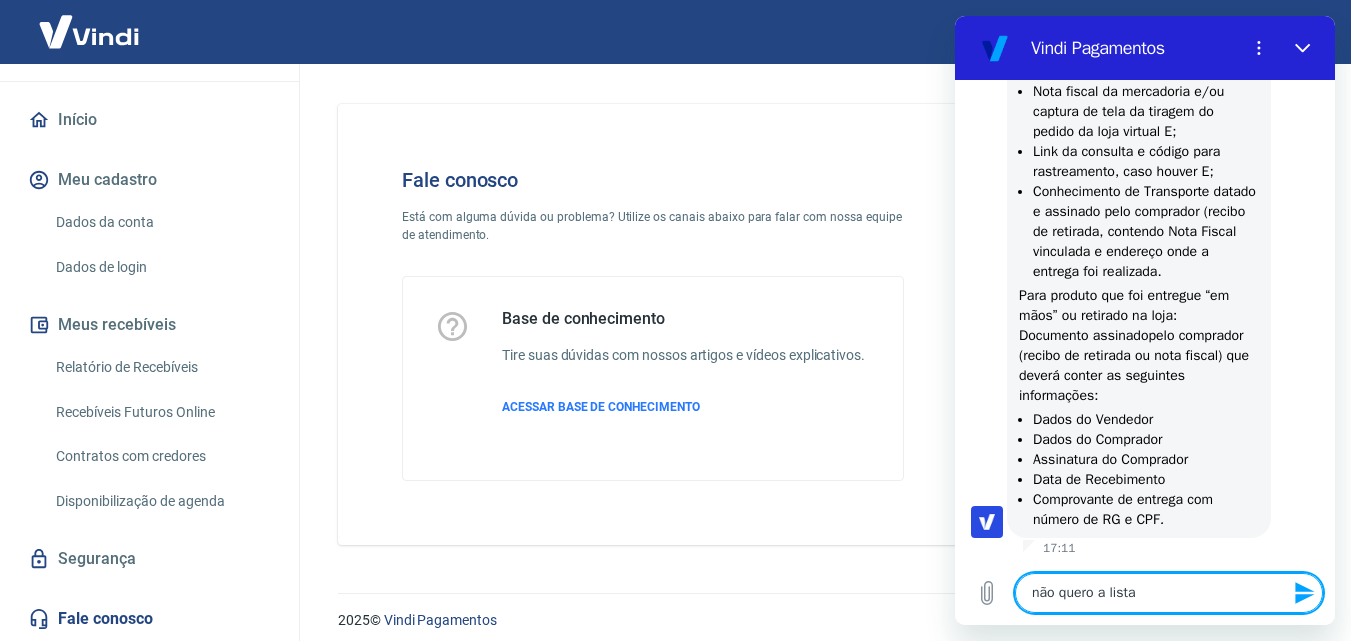 drag, startPoint x: 1136, startPoint y: 585, endPoint x: 952, endPoint y: 579, distance: 184.0978 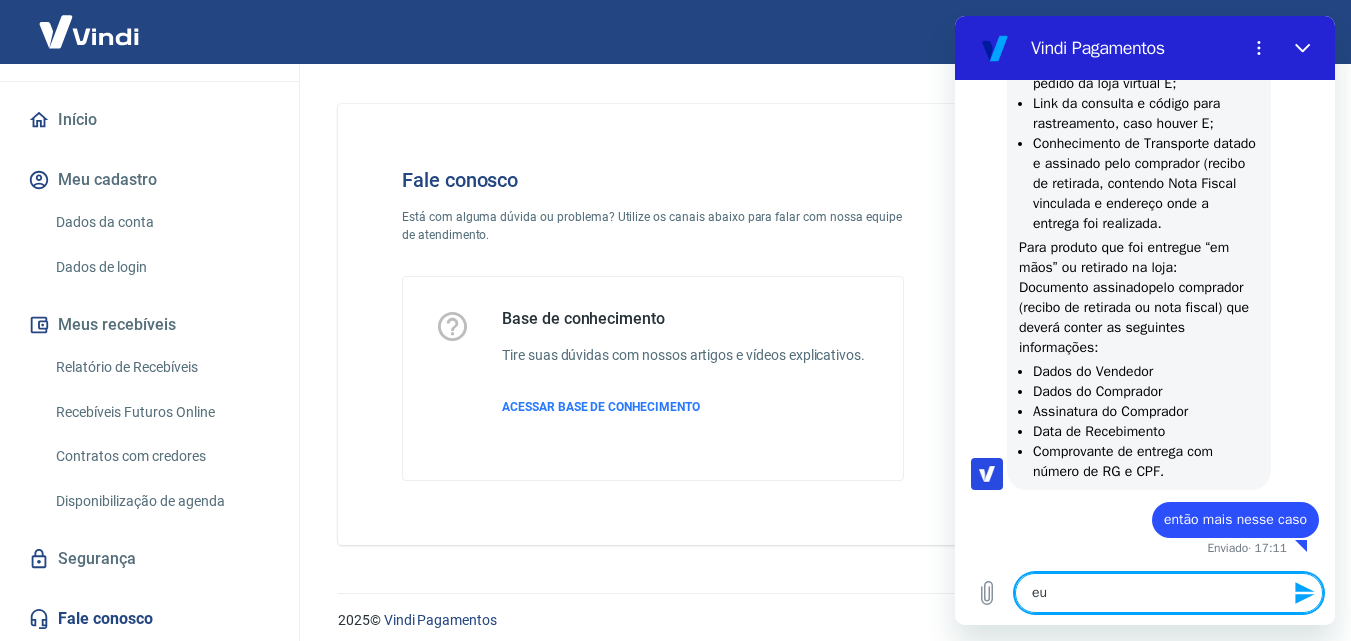 scroll, scrollTop: 2876, scrollLeft: 0, axis: vertical 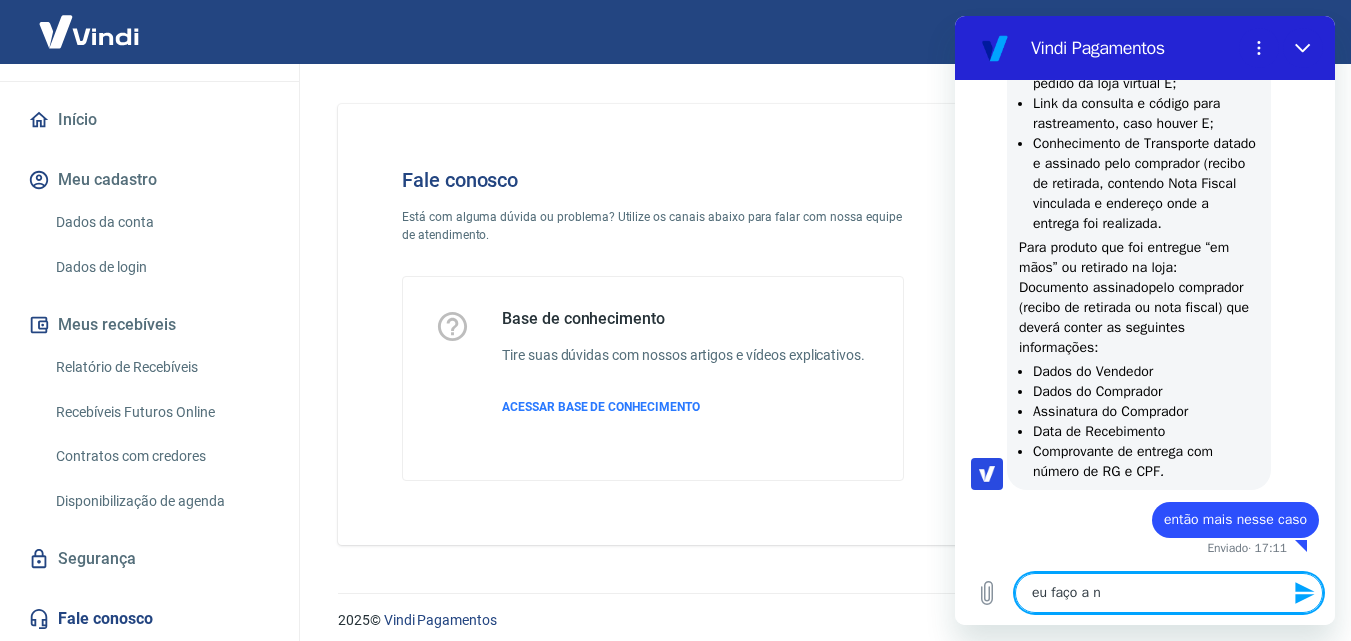 click on "eu faço a n" at bounding box center (1169, 593) 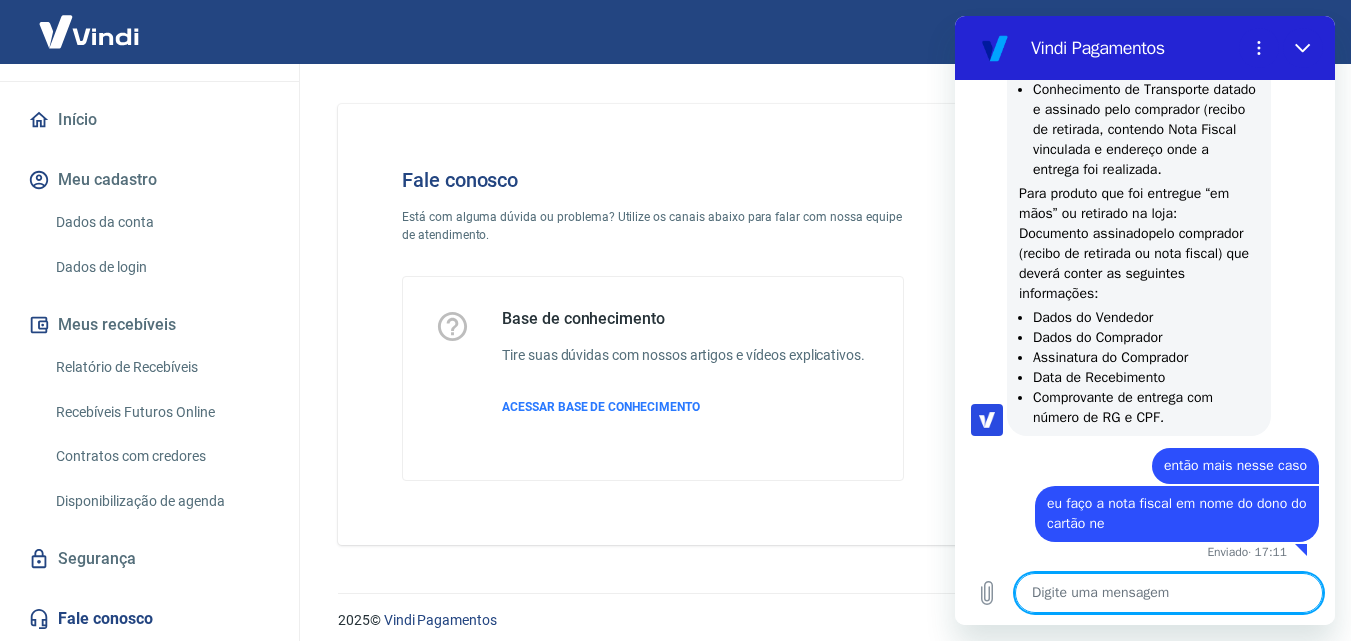 scroll, scrollTop: 2934, scrollLeft: 0, axis: vertical 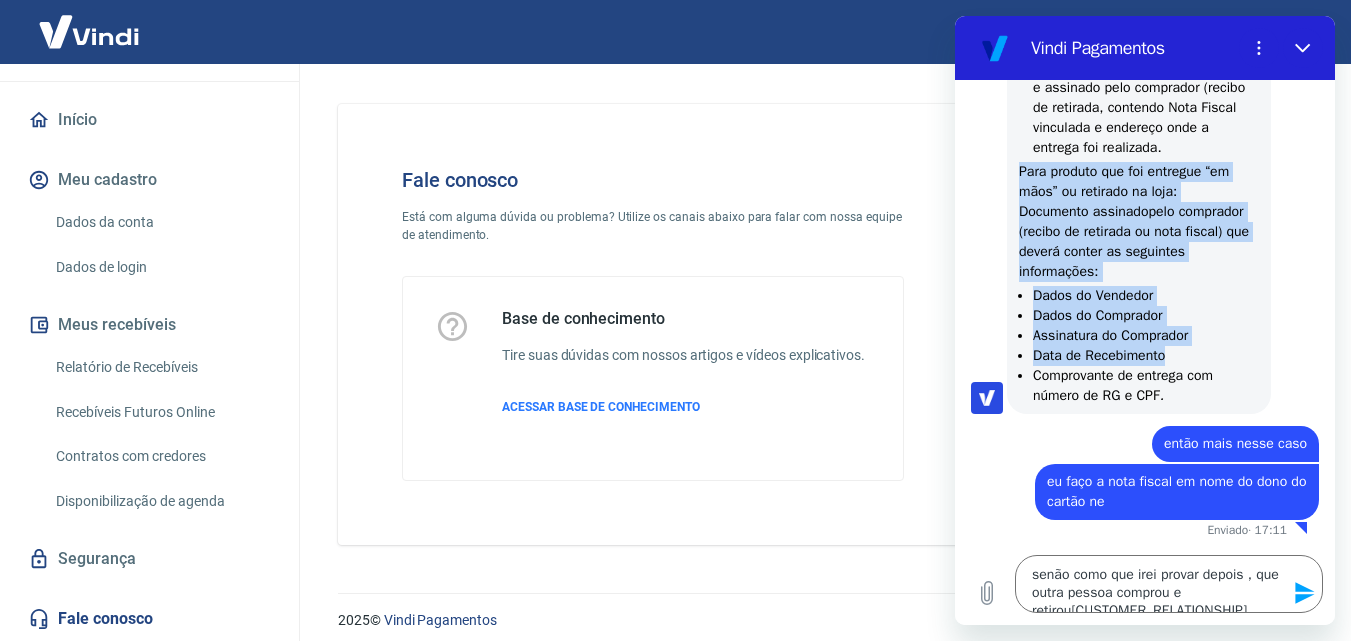 drag, startPoint x: 1019, startPoint y: 191, endPoint x: 1230, endPoint y: 372, distance: 277.9964 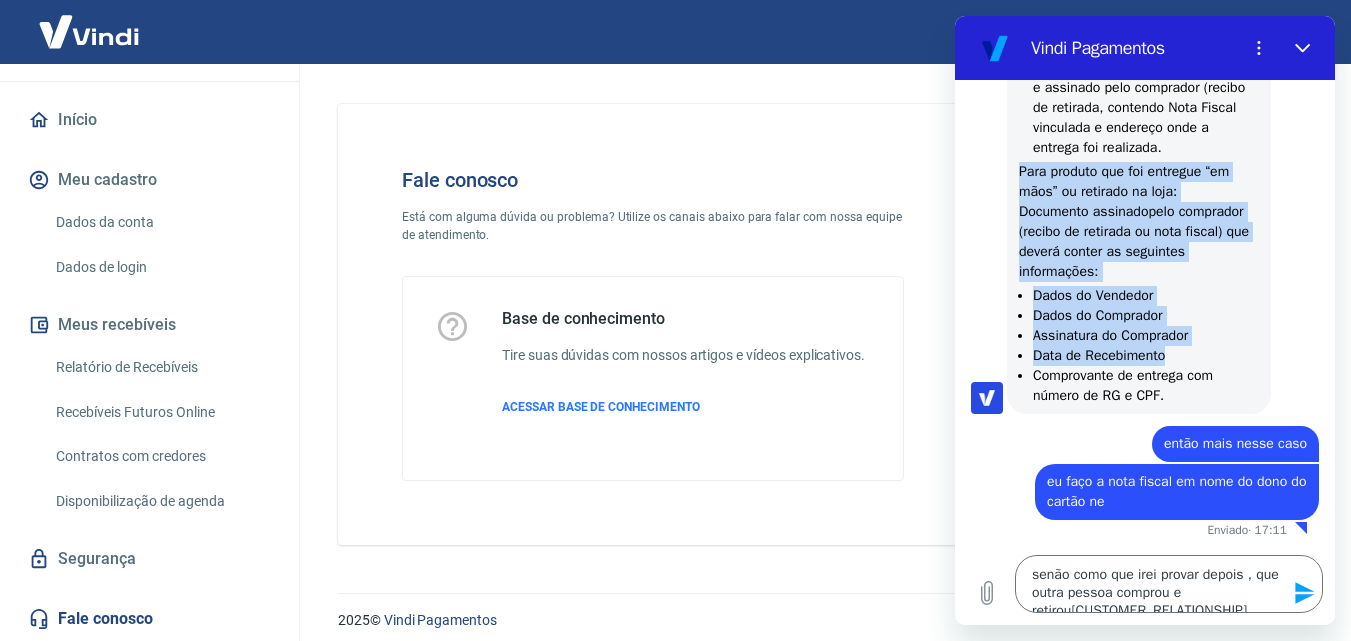 click on "Para entrega via transportadora: Nota fiscal da mercadoria e/ou captura de tela da tiragem do pedido da loja virtual E; Link da consulta e código para rastreamento, caso houver E; Conhecimento de Transporte datado e assinado pelo recebedor, contendo Nota Fiscal vinculada e endereço onde a entrega foi realizada. Para produto que foi entregue “em mãos” ou retirado na loja: Documento assinado  pelo comprador (recibo de retirada ou nota fiscal) que deverá conter as seguintes informações: Dados do Vendedor Dados do Comprador Assinatura do Comprador Data de Recebimento Comprovante de entrega com número de RG e CPF ." at bounding box center [1139, 170] 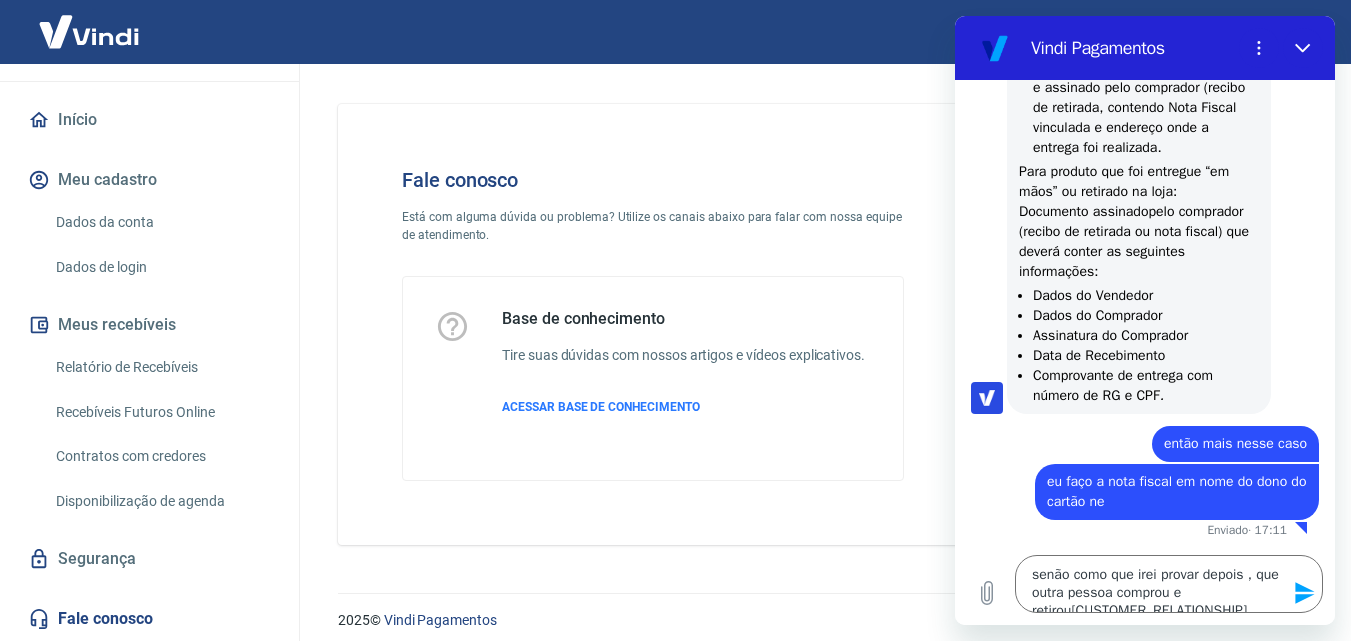click on "diz:  então mais nesse caso" at bounding box center [1137, 438] 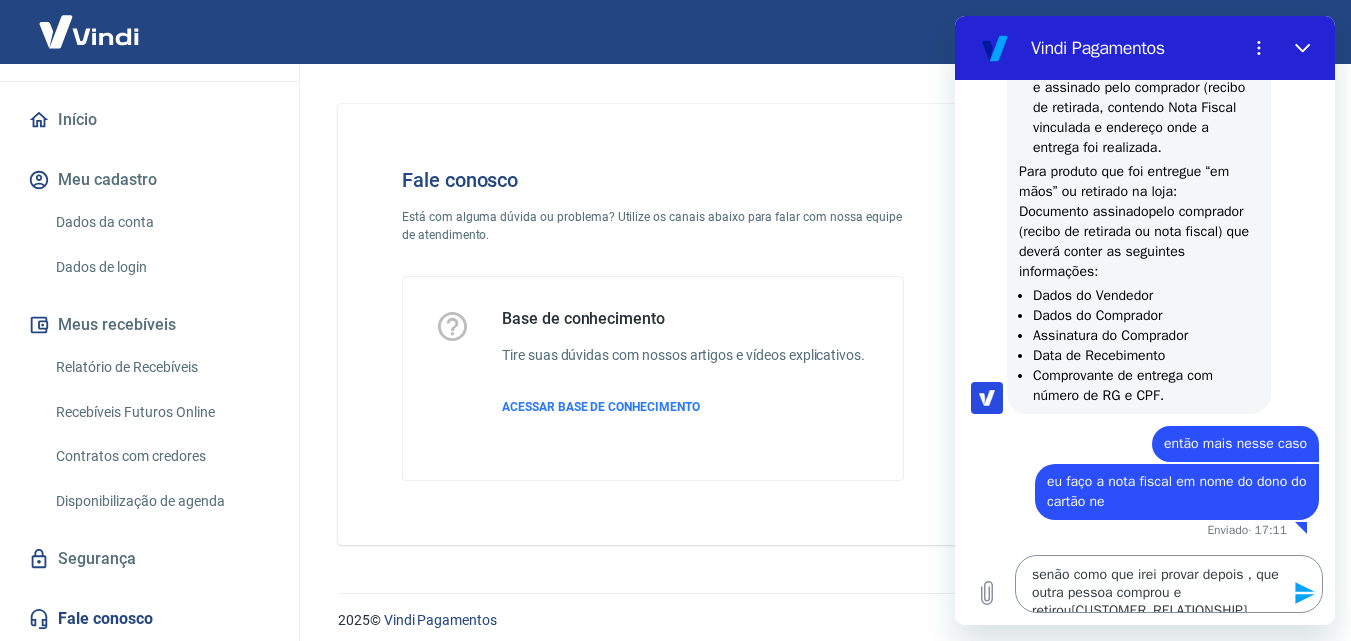 scroll, scrollTop: 2952, scrollLeft: 0, axis: vertical 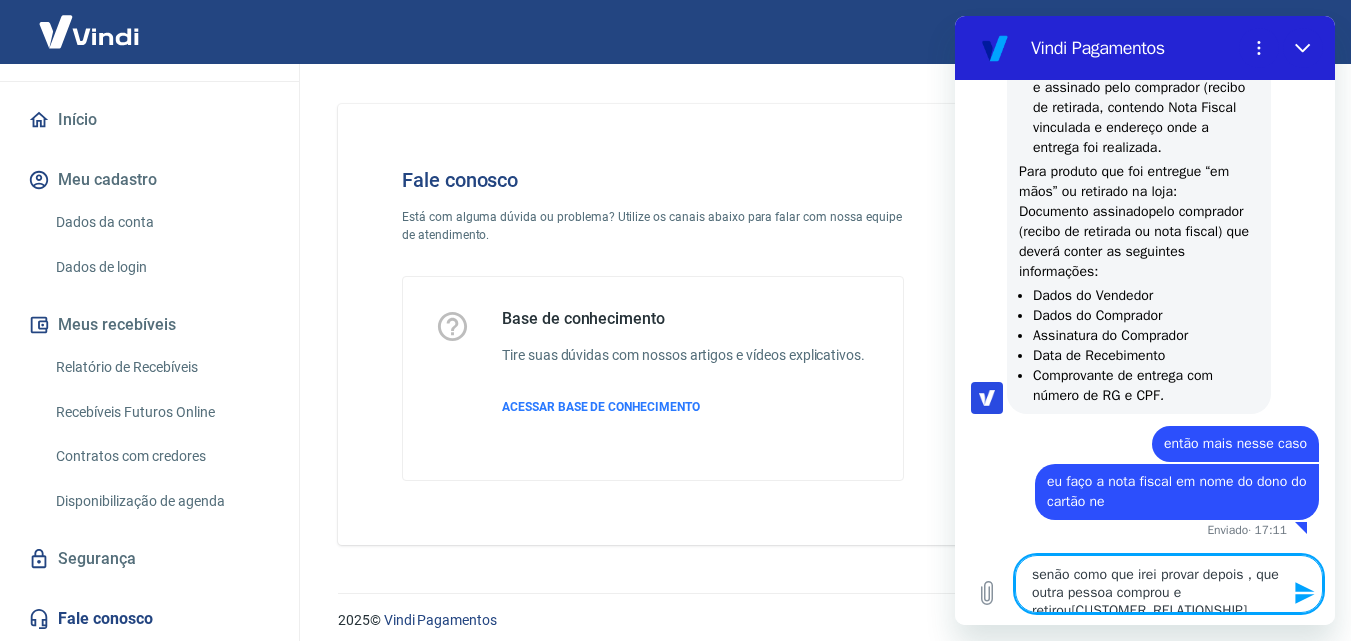 drag, startPoint x: 1032, startPoint y: 572, endPoint x: 1242, endPoint y: 607, distance: 212.89668 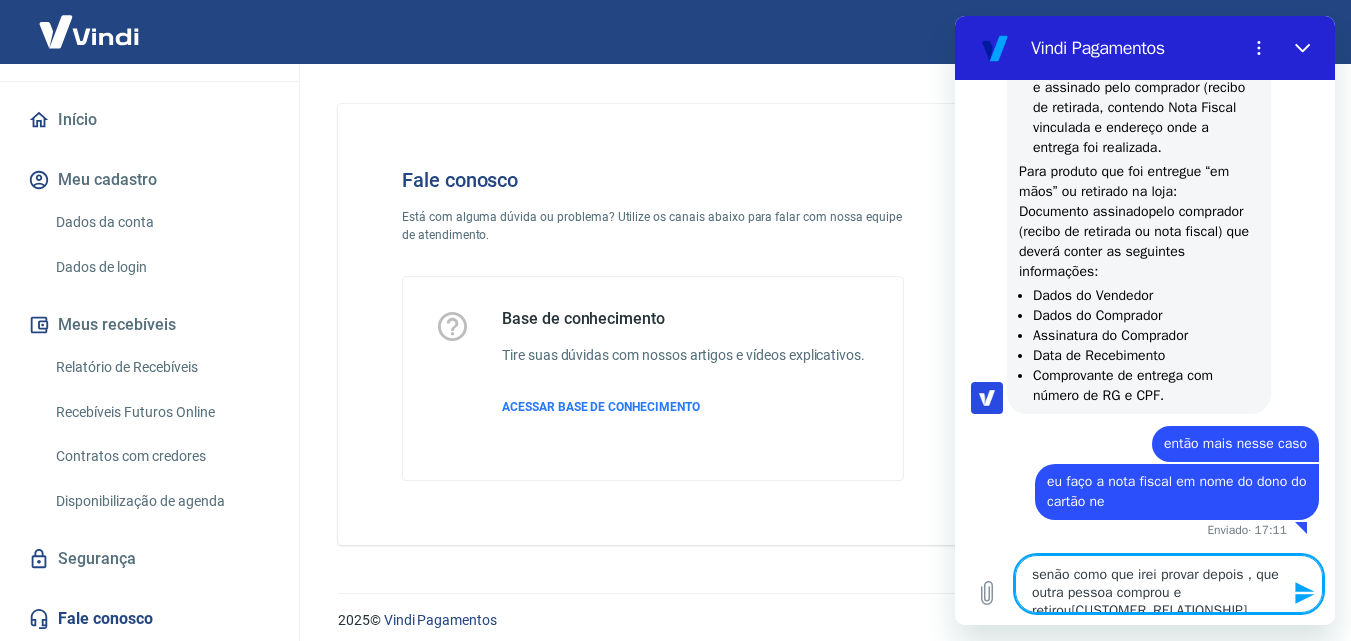 click on "senão como que irei provar depois , que outra pessoa comprou e retirou[CUSTOMER_RELATIONSHIP]" at bounding box center (1169, 584) 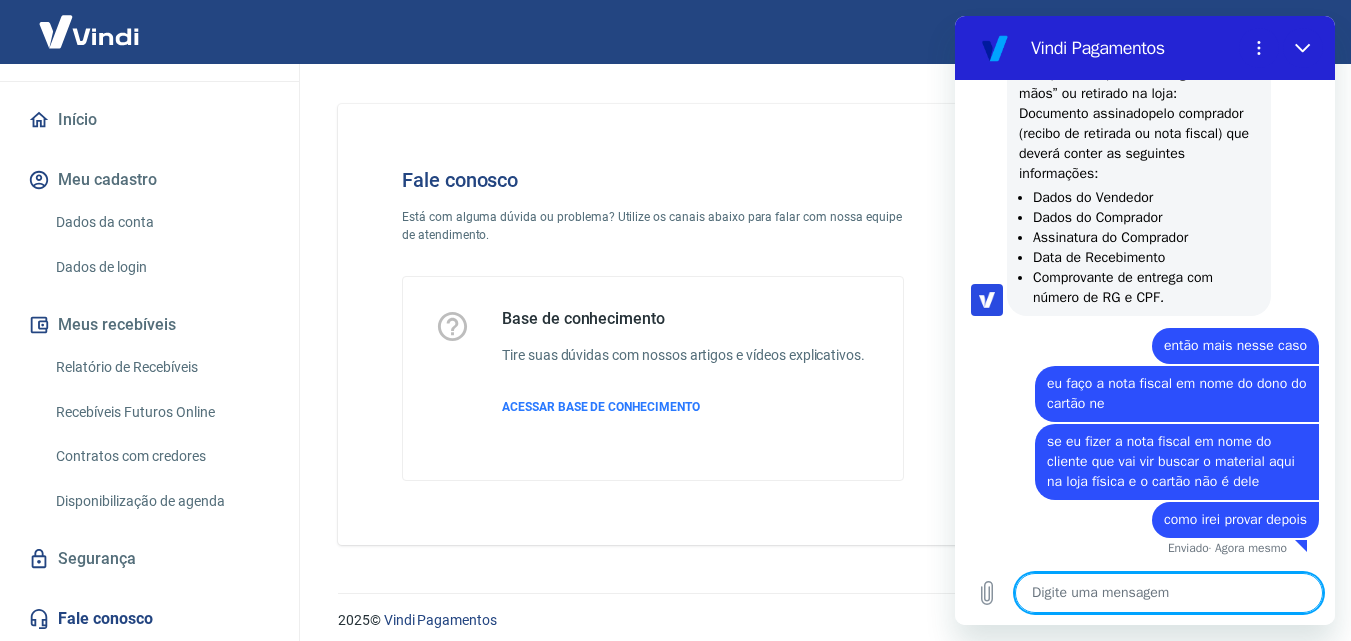 scroll, scrollTop: 3050, scrollLeft: 0, axis: vertical 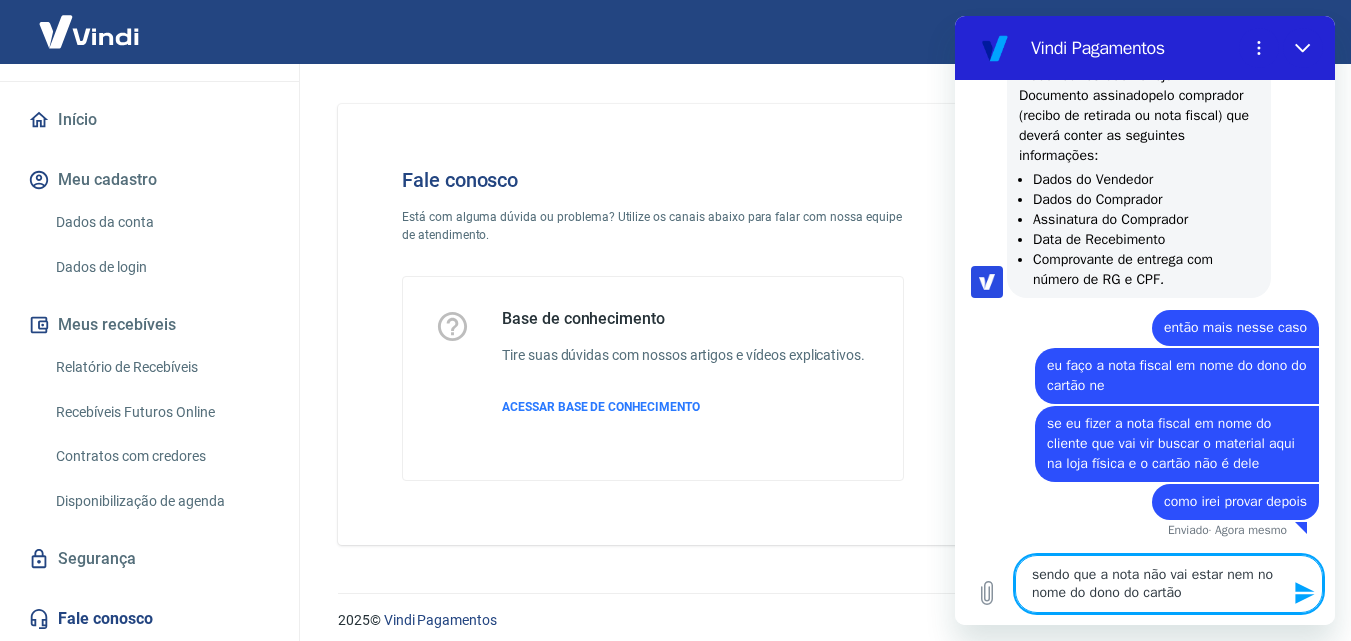 click on "sendo que a nota não vai estar nem no nome do dono do cartão" at bounding box center (1169, 584) 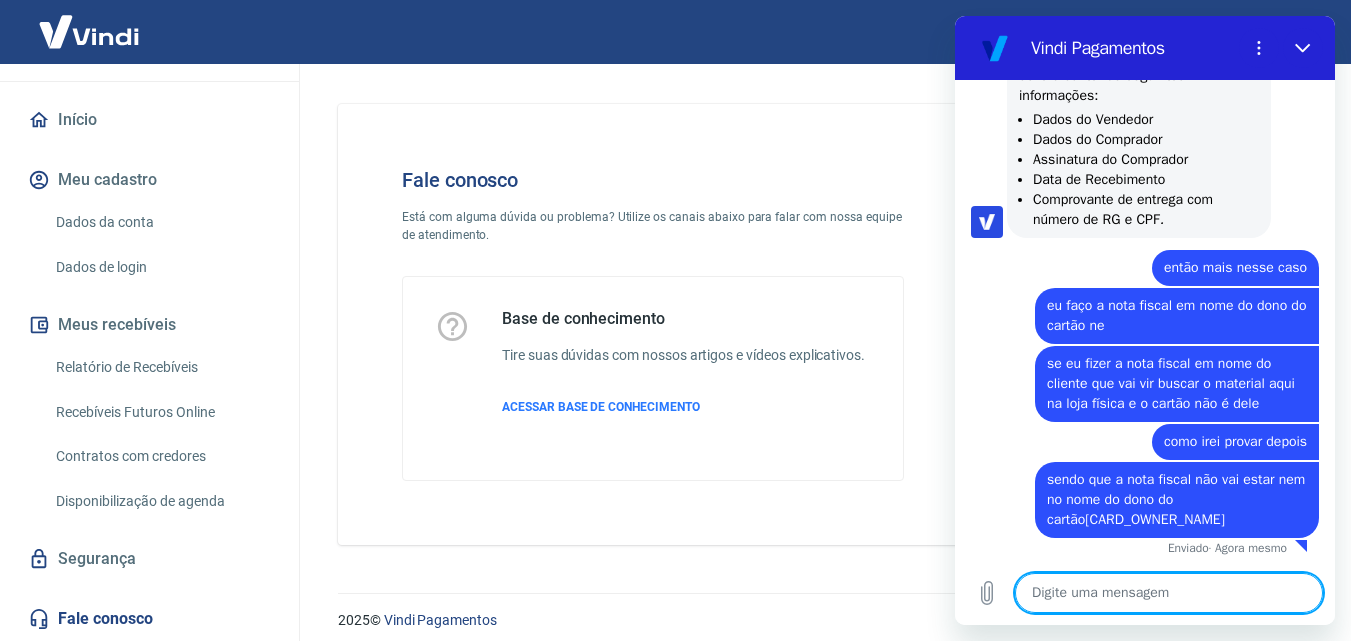 scroll, scrollTop: 3008, scrollLeft: 0, axis: vertical 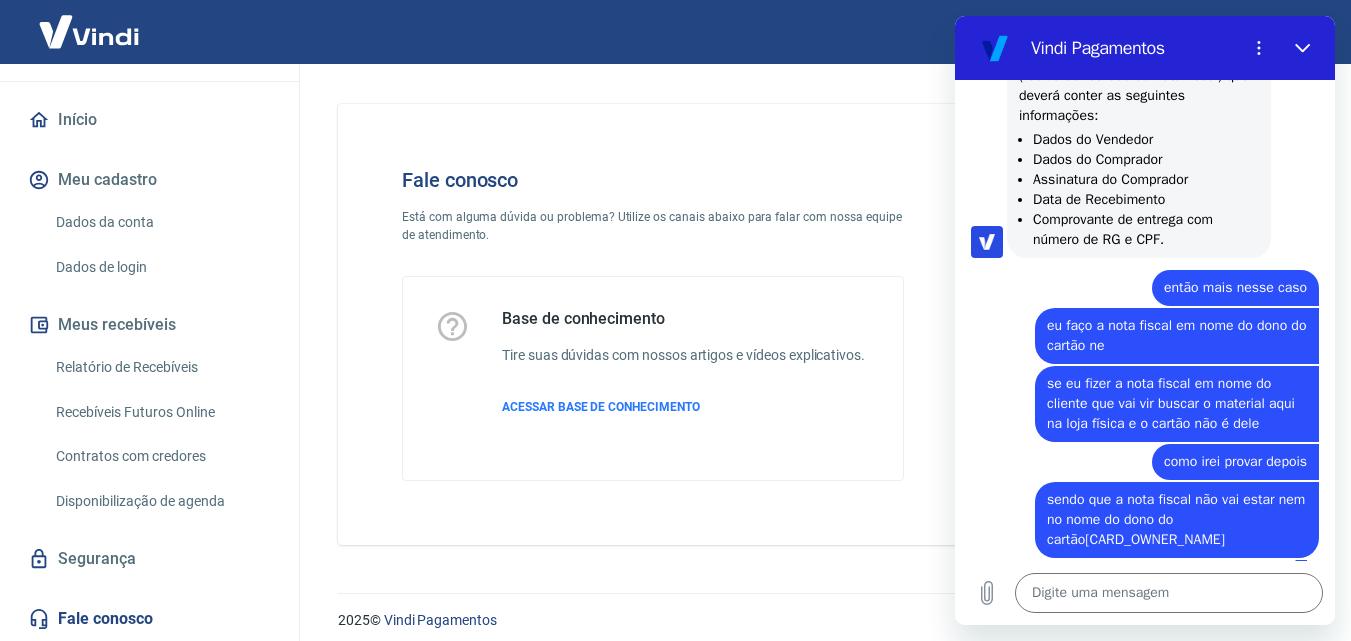 drag, startPoint x: 1027, startPoint y: 116, endPoint x: 1227, endPoint y: 158, distance: 204.36243 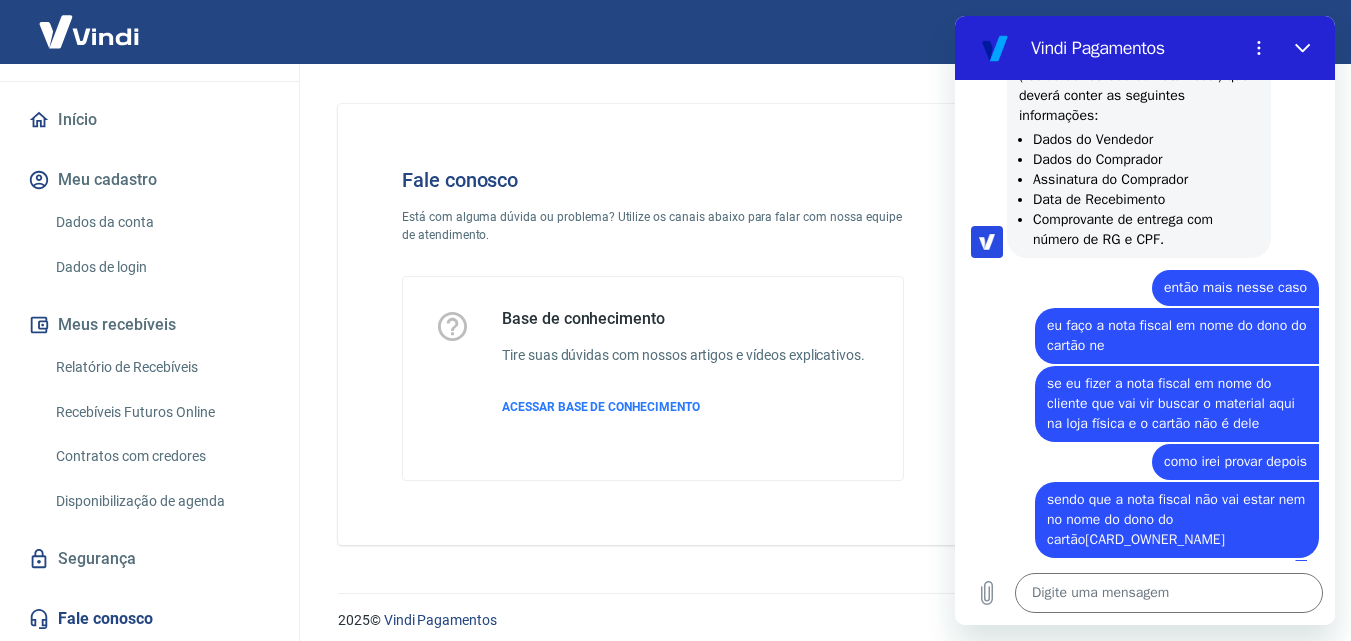 click on "[NAME] [LAST_NAME] diz: Para entrega via transportadora: Nota fiscal da mercadoria e/ou captura de tela da tiragem do pedido da loja virtual E; Link da consulta e código para rastreamento, caso houver E; Conhecimento de Transporte datado e assinado pelo recebedor, contendo Nota Fiscal vinculada e endereço onde a entrega foi realizada. Para produto que foi entregue “em mãos” ou retirado na loja: Documento assinado pelo comprador (recibo de retirada ou nota fiscal) que deverá conter as seguintes informações: Dados do Vendedor Dados do Comprador Assinatura do Comprador Data de Recebimento Comprovante de entrega com número de RG e CPF ." 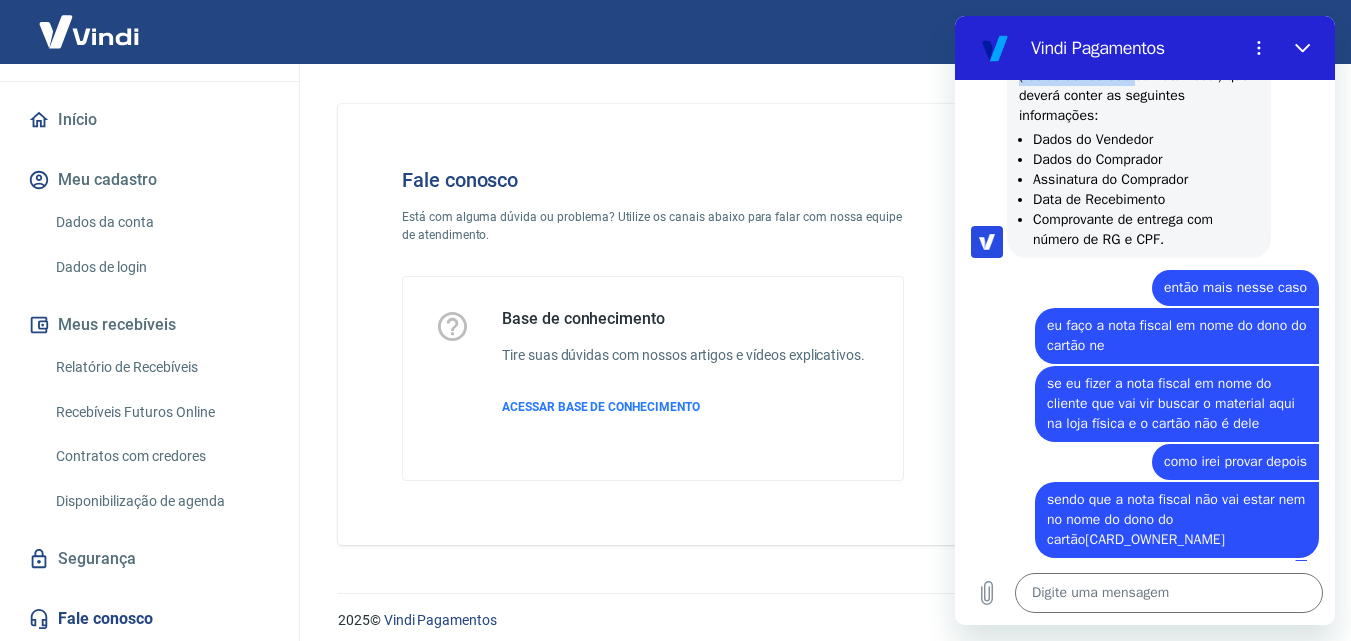 drag, startPoint x: 1018, startPoint y: 152, endPoint x: 1203, endPoint y: 178, distance: 186.8181 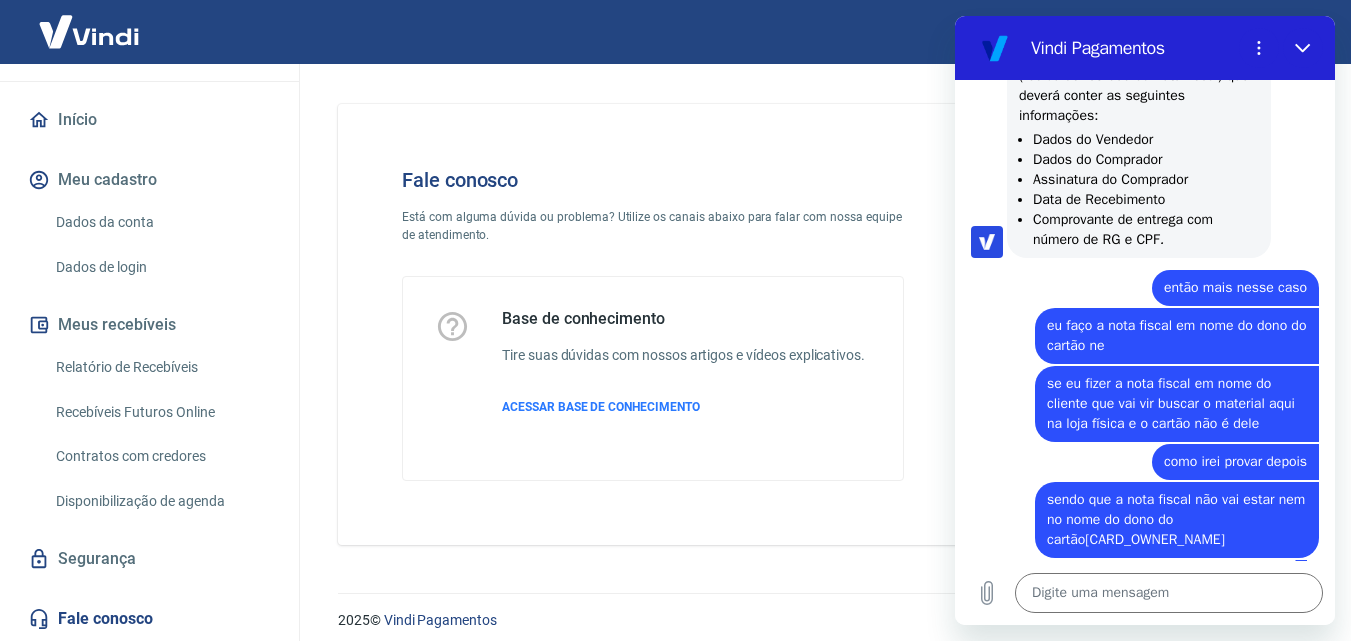click on "Para entrega via transportadora: Nota fiscal da mercadoria e/ou captura de tela da tiragem do pedido da loja virtual E; Link da consulta e código para rastreamento, caso houver E; Conhecimento de Transporte datado e assinado pelo recebedor, contendo Nota Fiscal vinculada e endereço onde a entrega foi realizada. Para produto que foi entregue “em mãos” ou retirado na loja: Documento assinado  pelo comprador (recibo de retirada ou nota fiscal) que deverá conter as seguintes informações: Dados do Vendedor Dados do Comprador Assinatura do Comprador Data de Recebimento Comprovante de entrega com número de RG e CPF ." at bounding box center (1139, 14) 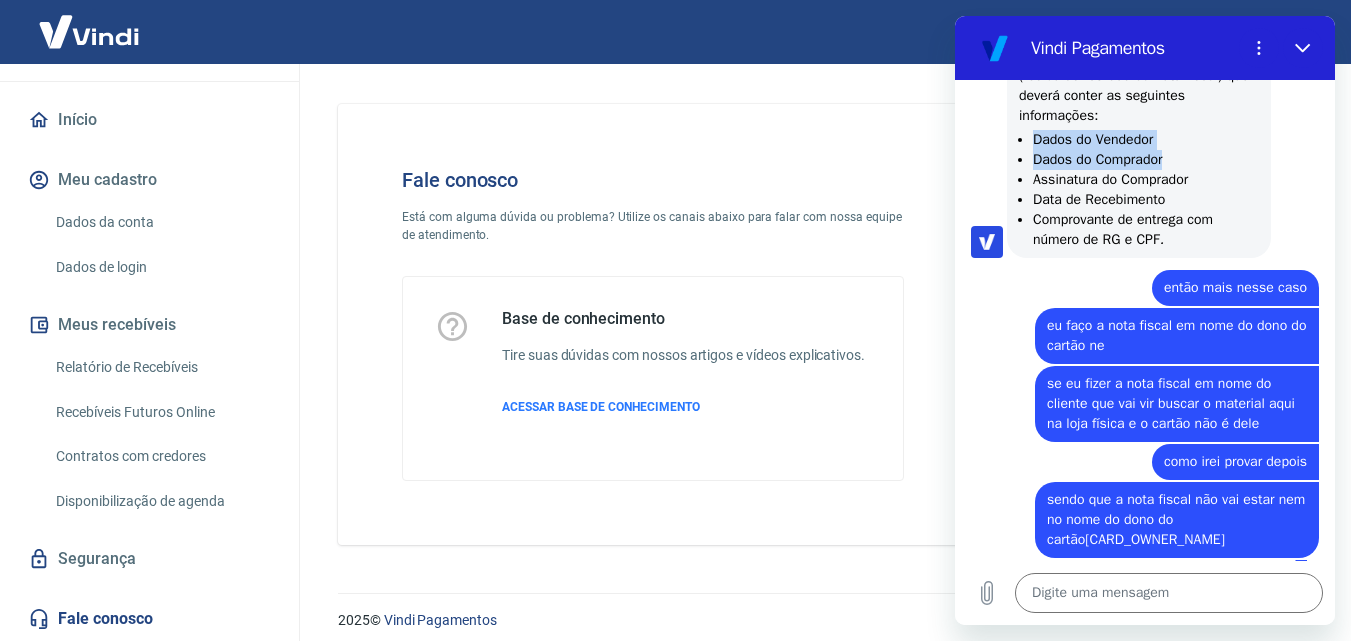 drag, startPoint x: 1035, startPoint y: 238, endPoint x: 1182, endPoint y: 260, distance: 148.63715 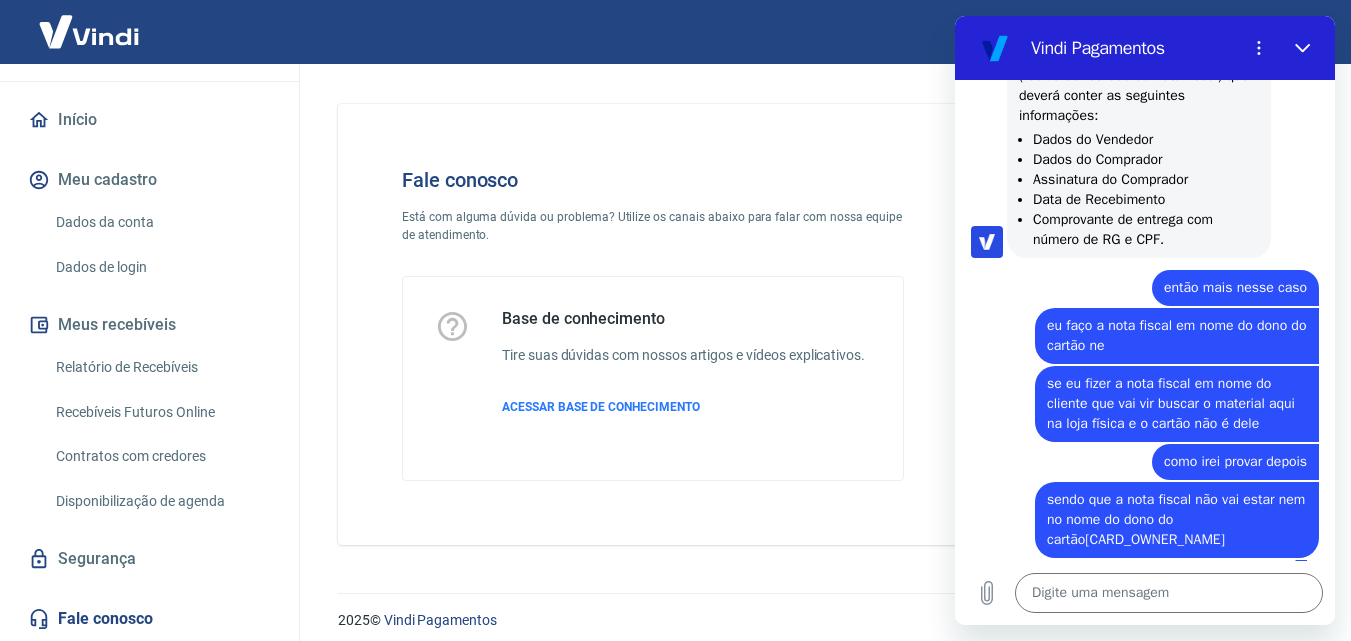 click on "[NAME] [LAST_NAME] diz: Para entrega via transportadora: Nota fiscal da mercadoria e/ou captura de tela da tiragem do pedido da loja virtual E; Link da consulta e código para rastreamento, caso houver E; Conhecimento de Transporte datado e assinado pelo recebedor, contendo Nota Fiscal vinculada e endereço onde a entrega foi realizada. Para produto que foi entregue “em mãos” ou retirado na loja: Documento assinado pelo comprador (recibo de retirada ou nota fiscal) que deverá conter as seguintes informações: Dados do Vendedor Dados do Comprador Assinatura do Comprador Data de Recebimento Comprovante de entrega com número de RG e CPF ." 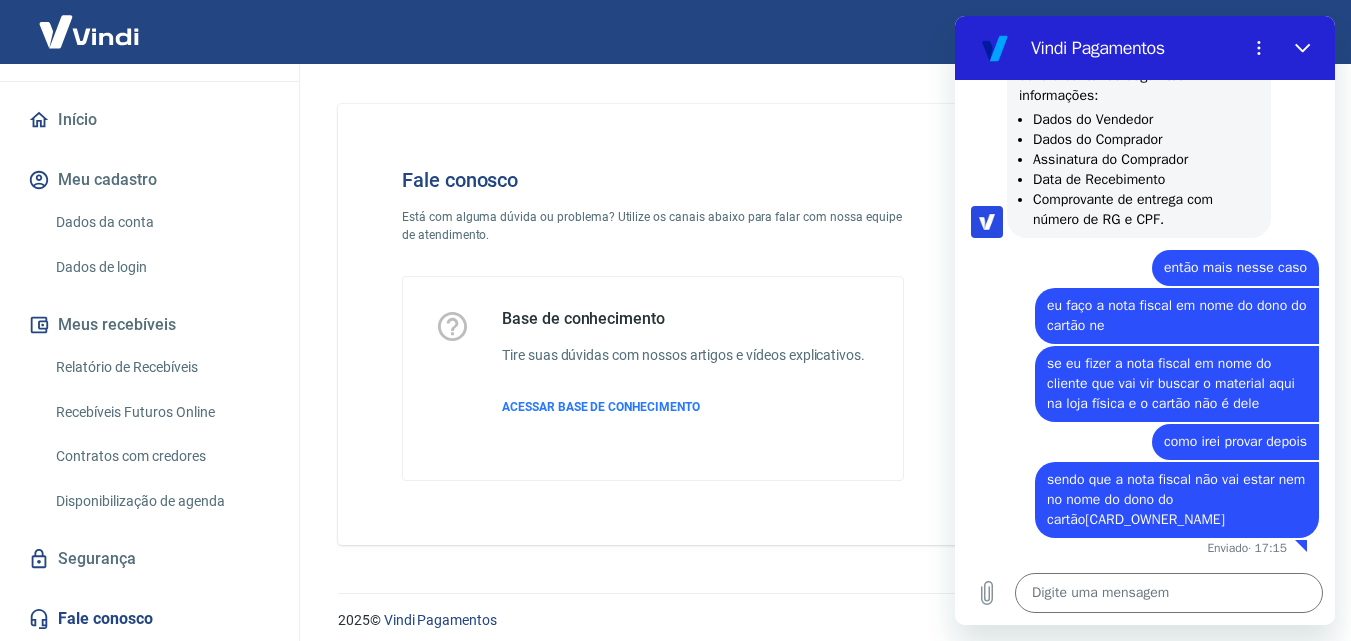 scroll, scrollTop: 3108, scrollLeft: 0, axis: vertical 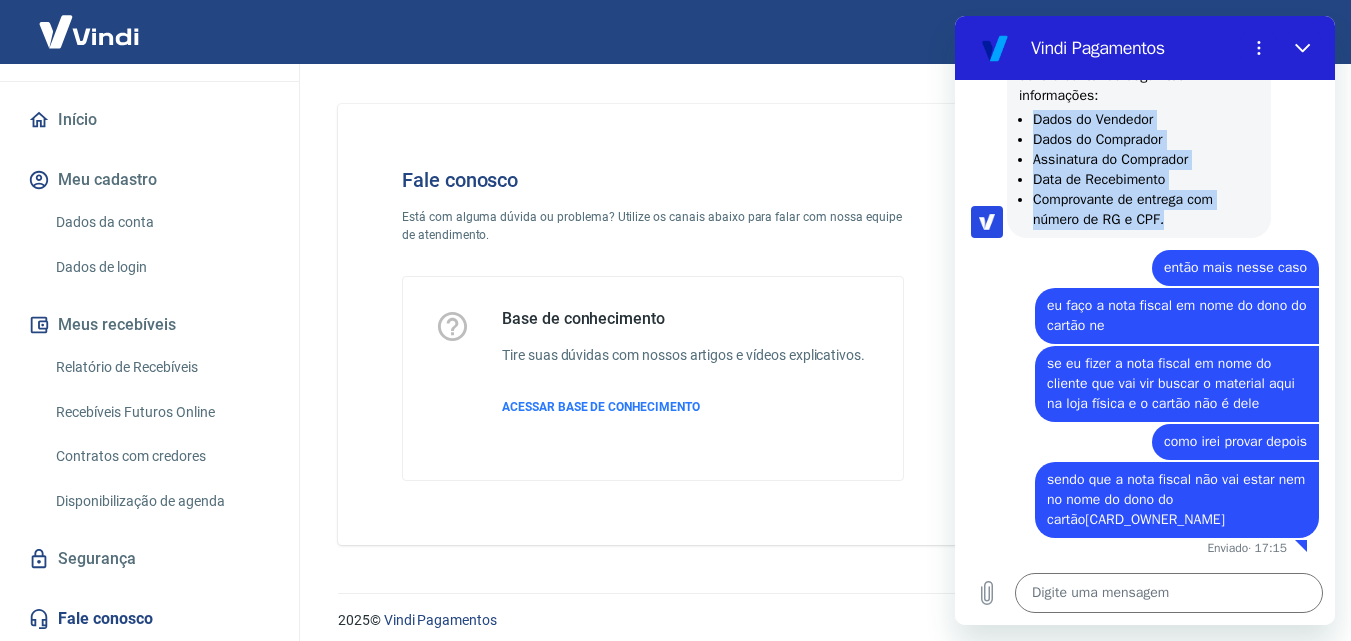 drag, startPoint x: 1033, startPoint y: 143, endPoint x: 1238, endPoint y: 242, distance: 227.65324 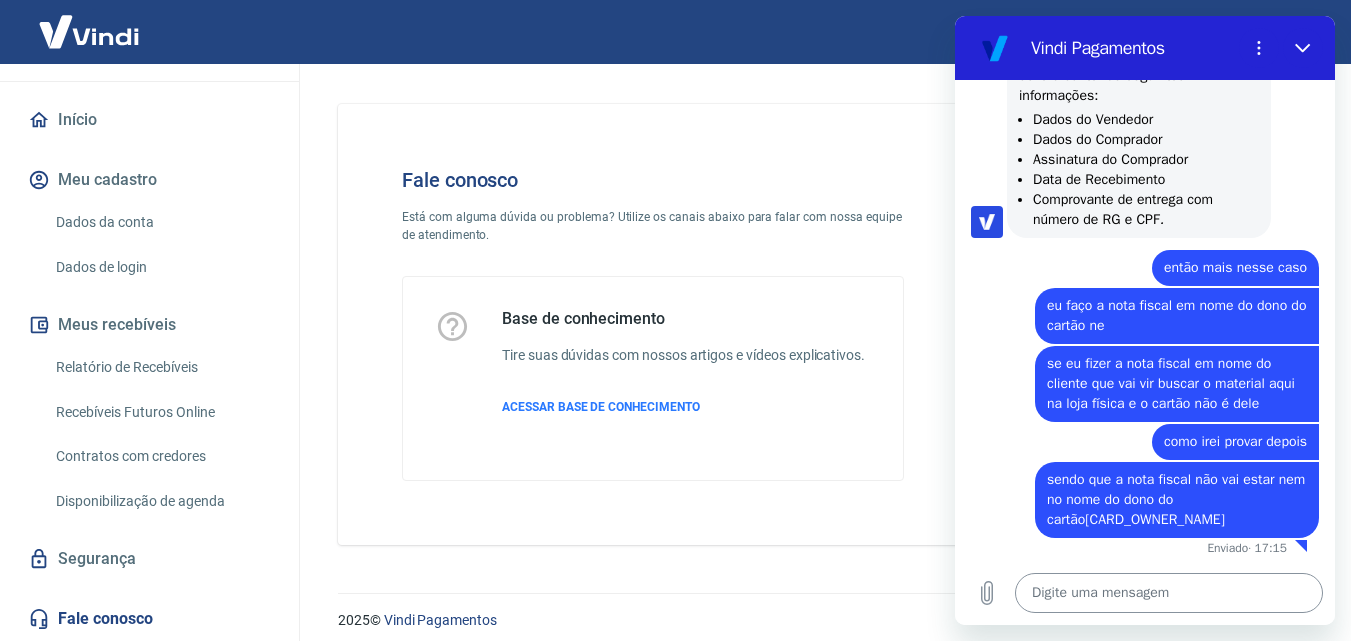 click at bounding box center [1169, 593] 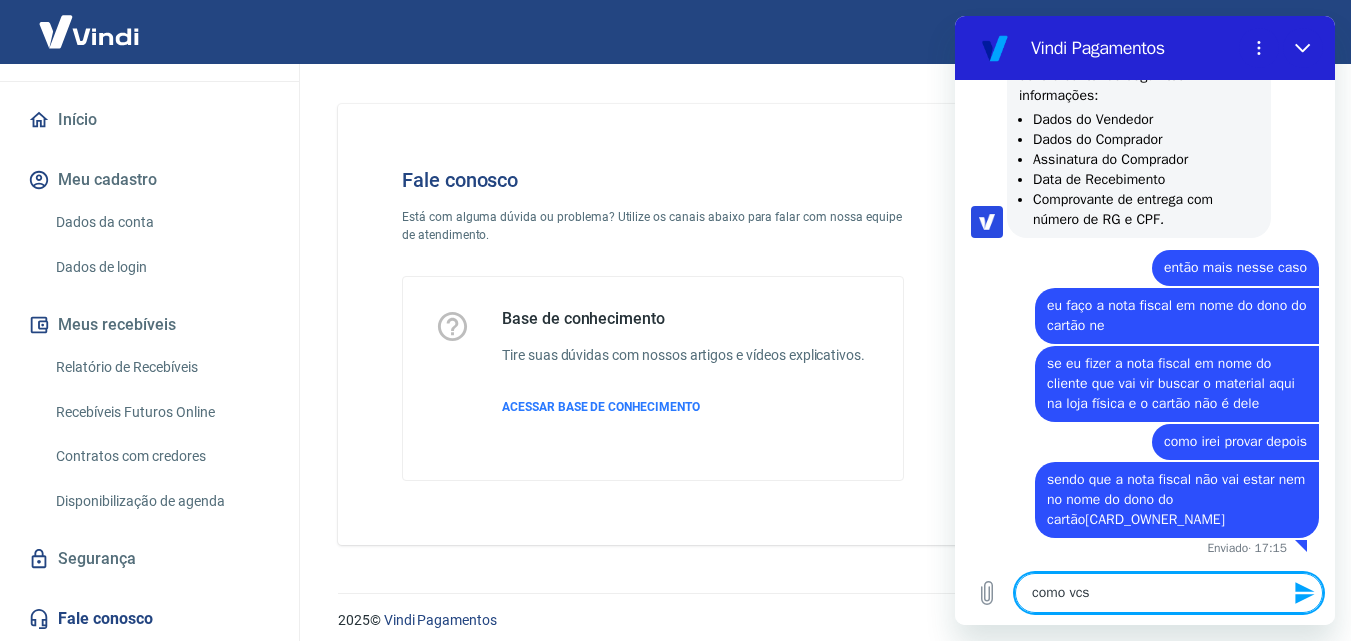drag, startPoint x: 1108, startPoint y: 598, endPoint x: 944, endPoint y: 577, distance: 165.33905 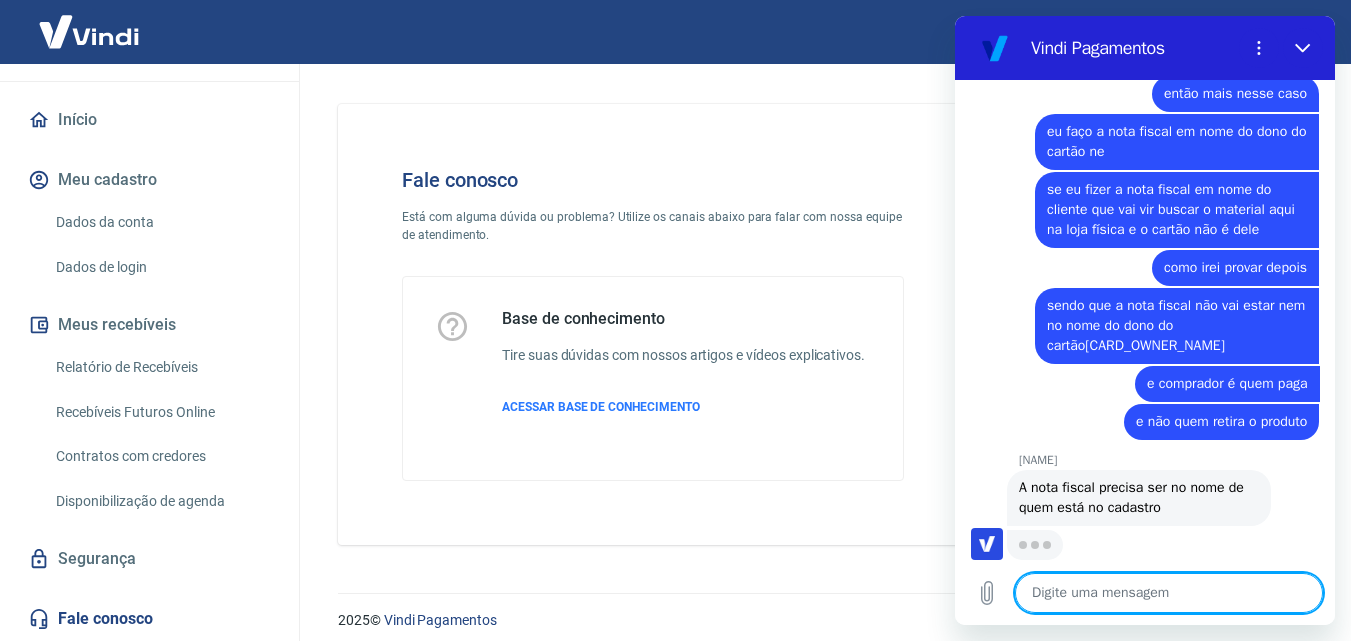 scroll, scrollTop: 3280, scrollLeft: 0, axis: vertical 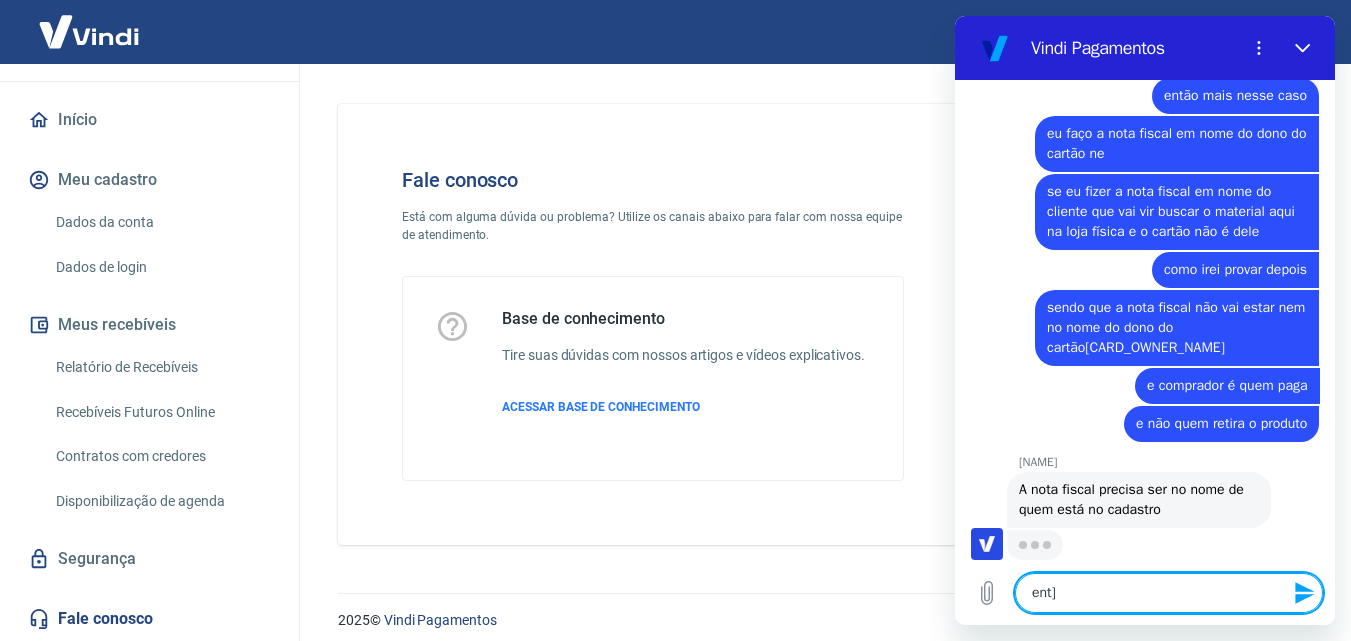 drag, startPoint x: 1088, startPoint y: 589, endPoint x: 1016, endPoint y: 593, distance: 72.11102 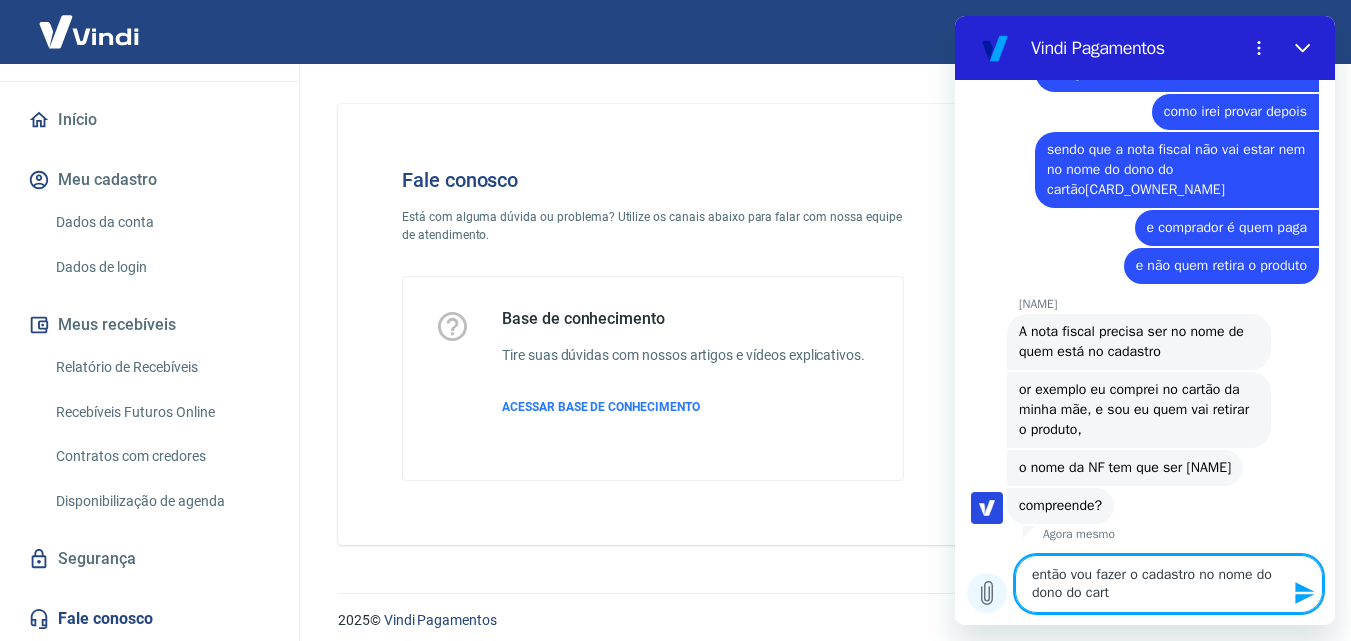 scroll, scrollTop: 3442, scrollLeft: 0, axis: vertical 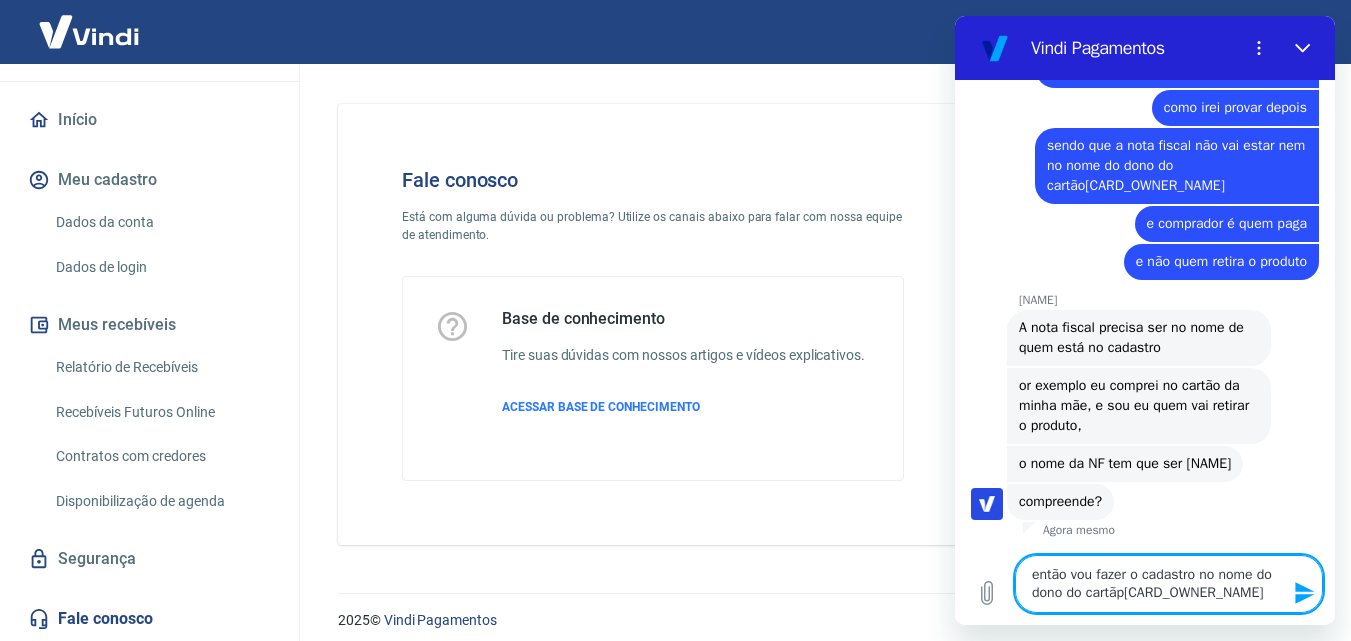 drag, startPoint x: 1118, startPoint y: 599, endPoint x: 1144, endPoint y: 599, distance: 26 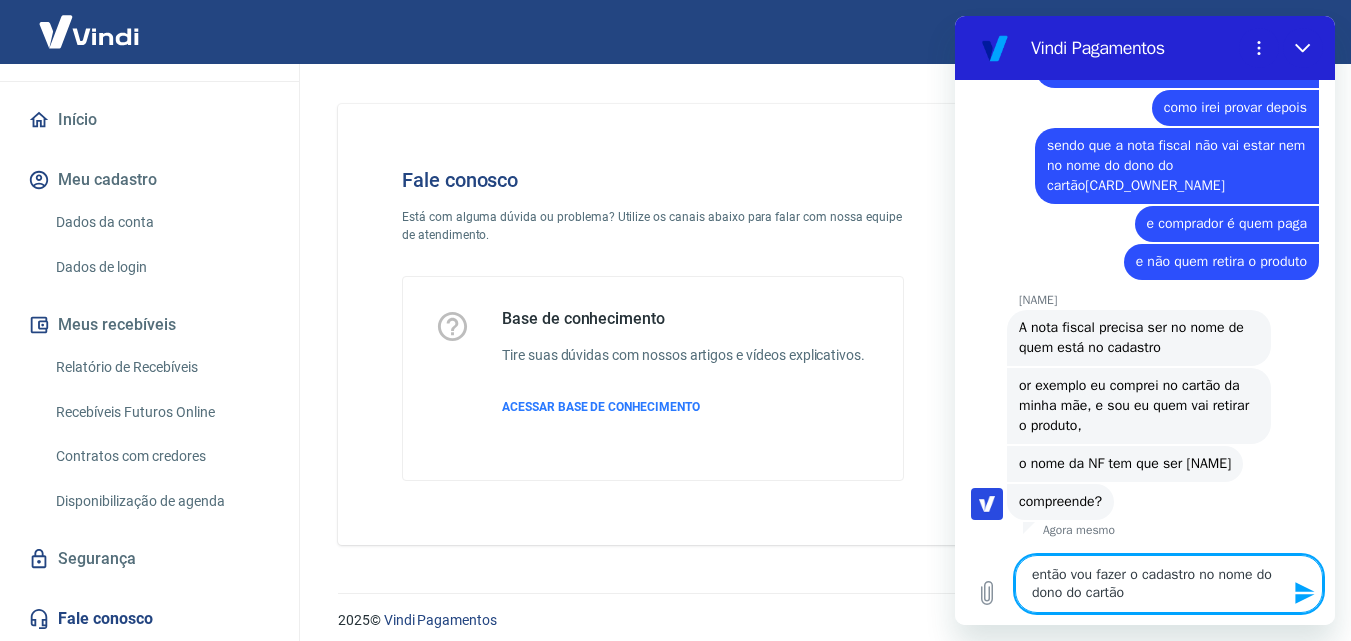 drag, startPoint x: 1031, startPoint y: 577, endPoint x: 1147, endPoint y: 599, distance: 118.06778 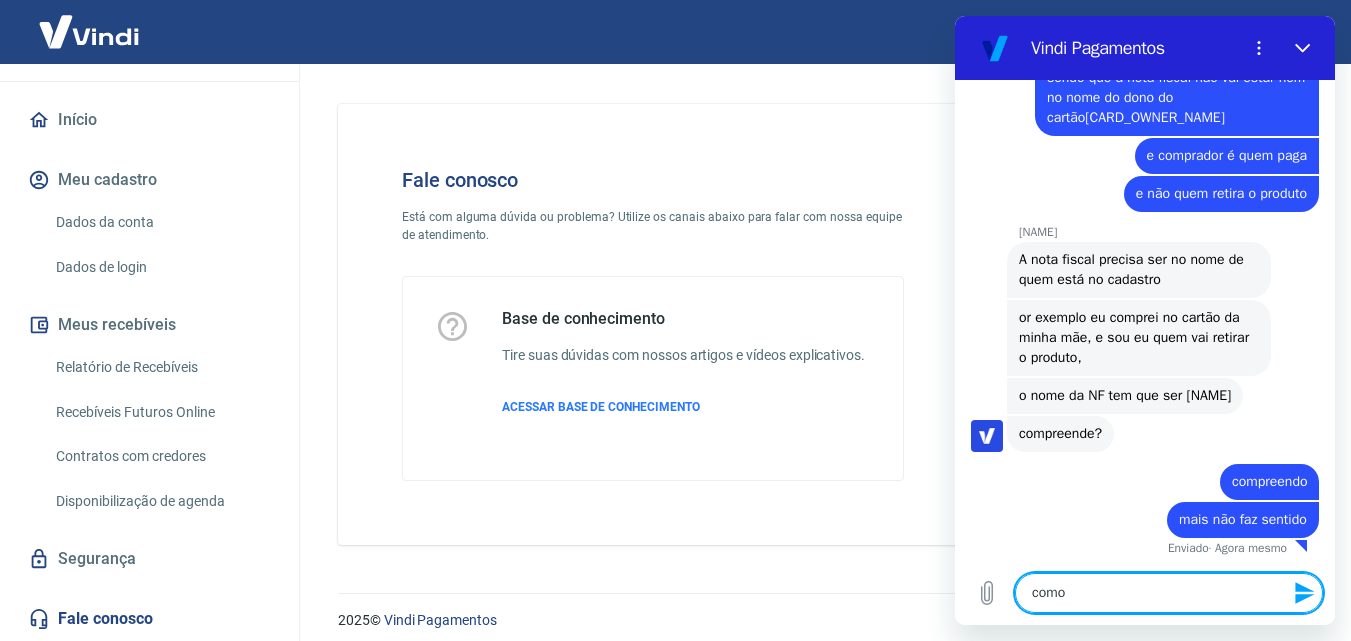 scroll, scrollTop: 3510, scrollLeft: 0, axis: vertical 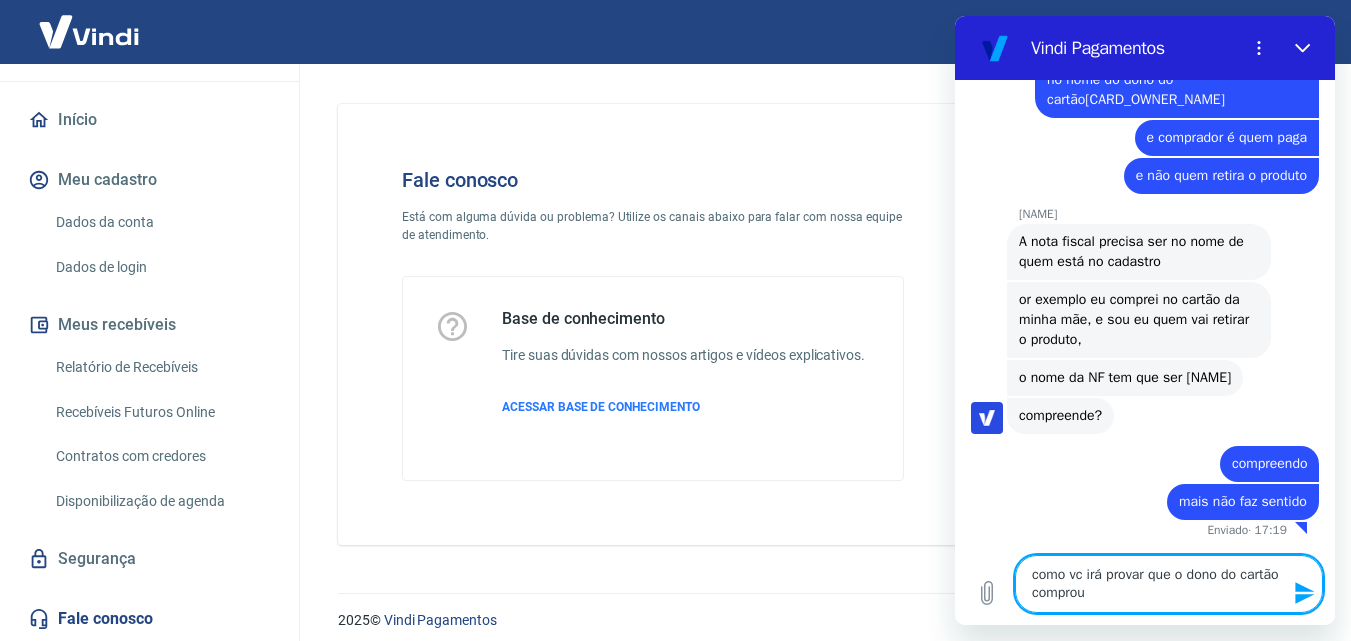 click on "como vc irá provar que o dono do cartão comprou" at bounding box center [1169, 584] 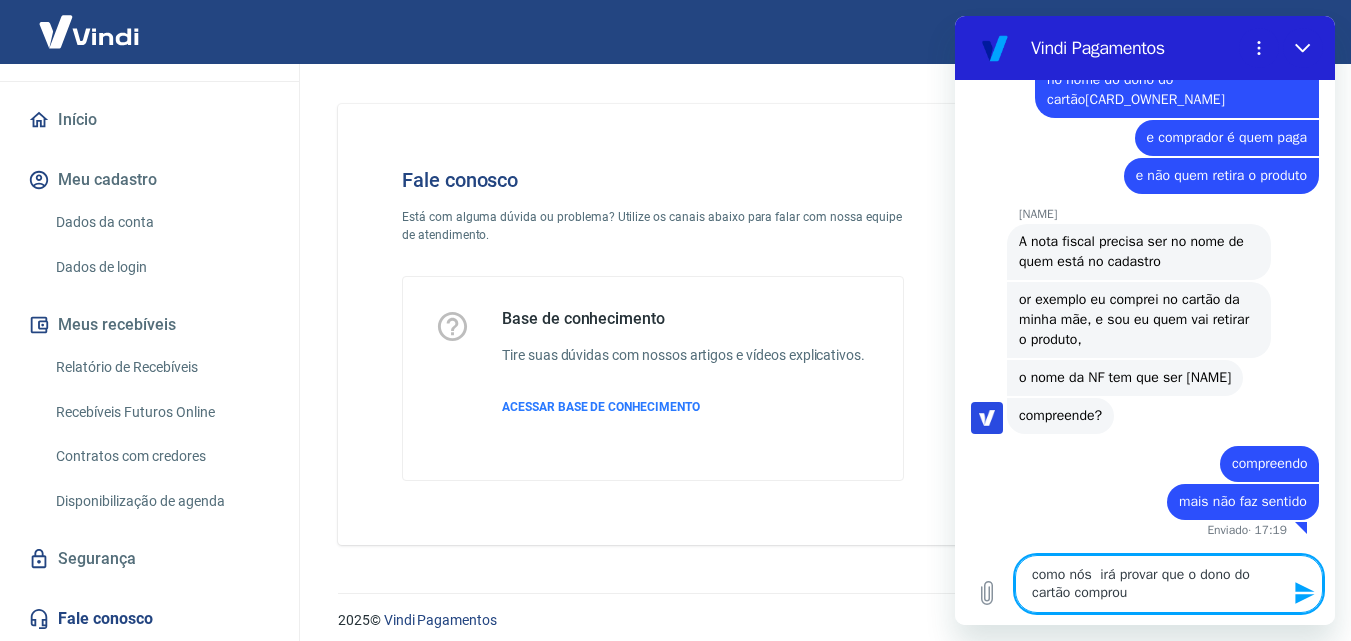 click on "como nós  irá provar que o dono do cartão comprou" at bounding box center (1169, 584) 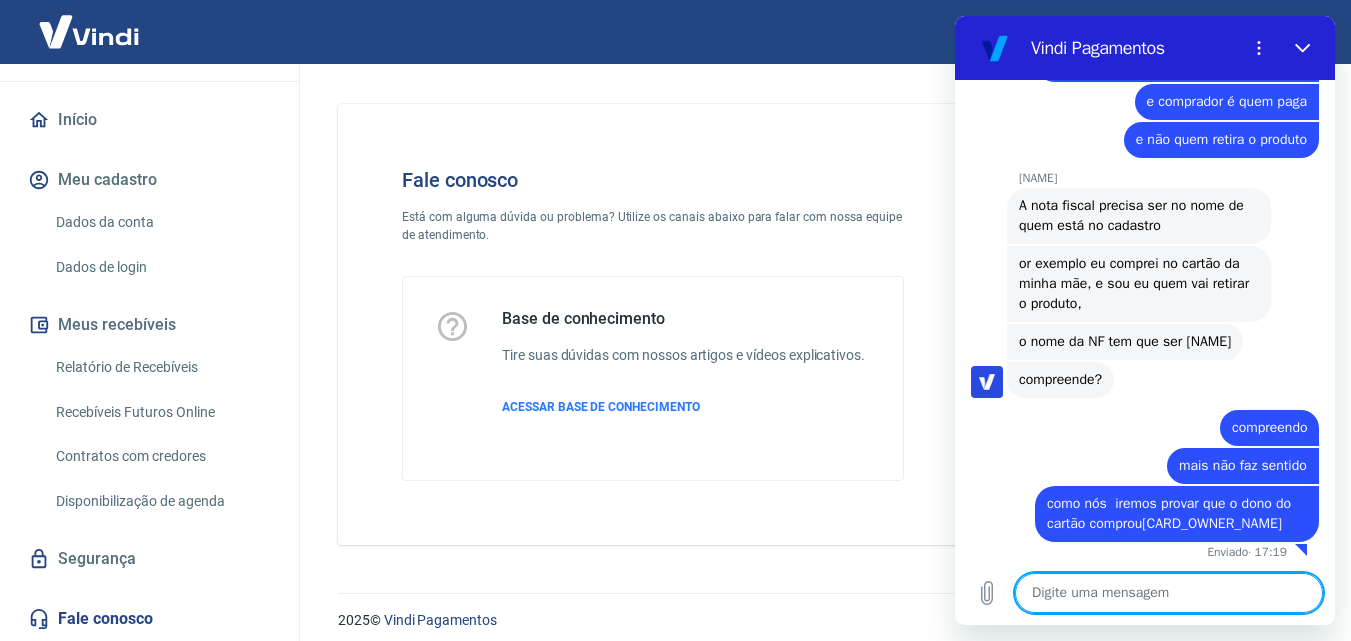 scroll, scrollTop: 3568, scrollLeft: 0, axis: vertical 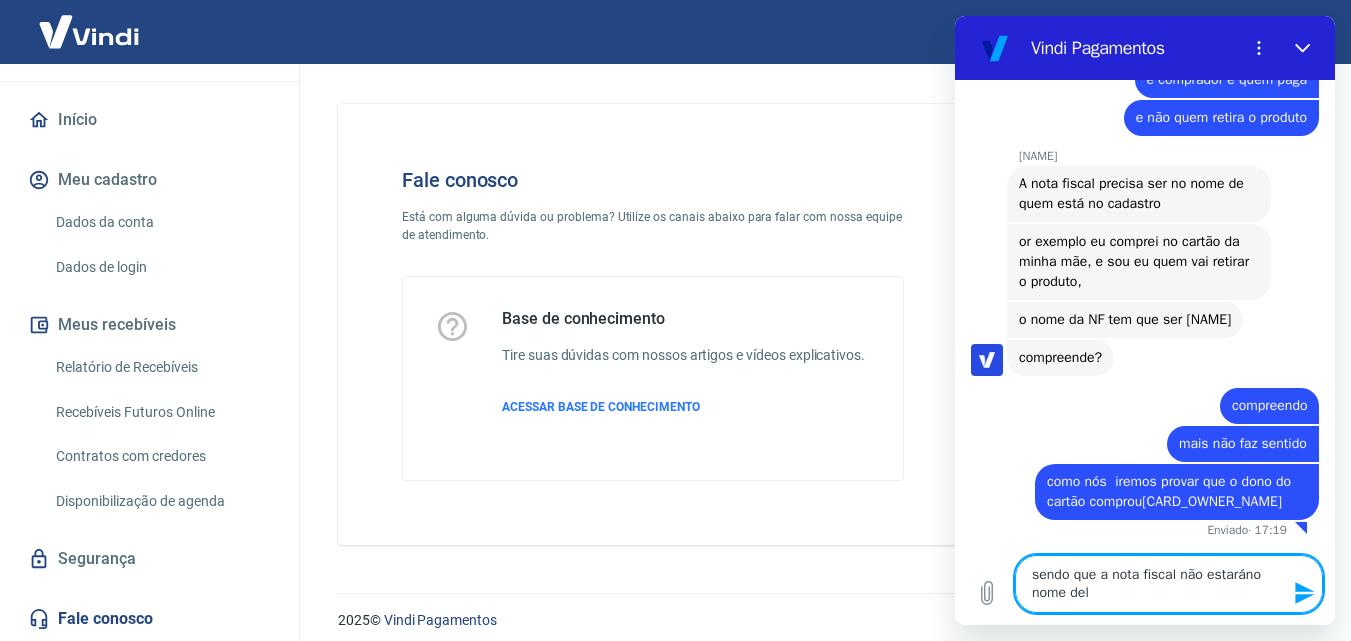 drag, startPoint x: 1202, startPoint y: 577, endPoint x: 1254, endPoint y: 596, distance: 55.362442 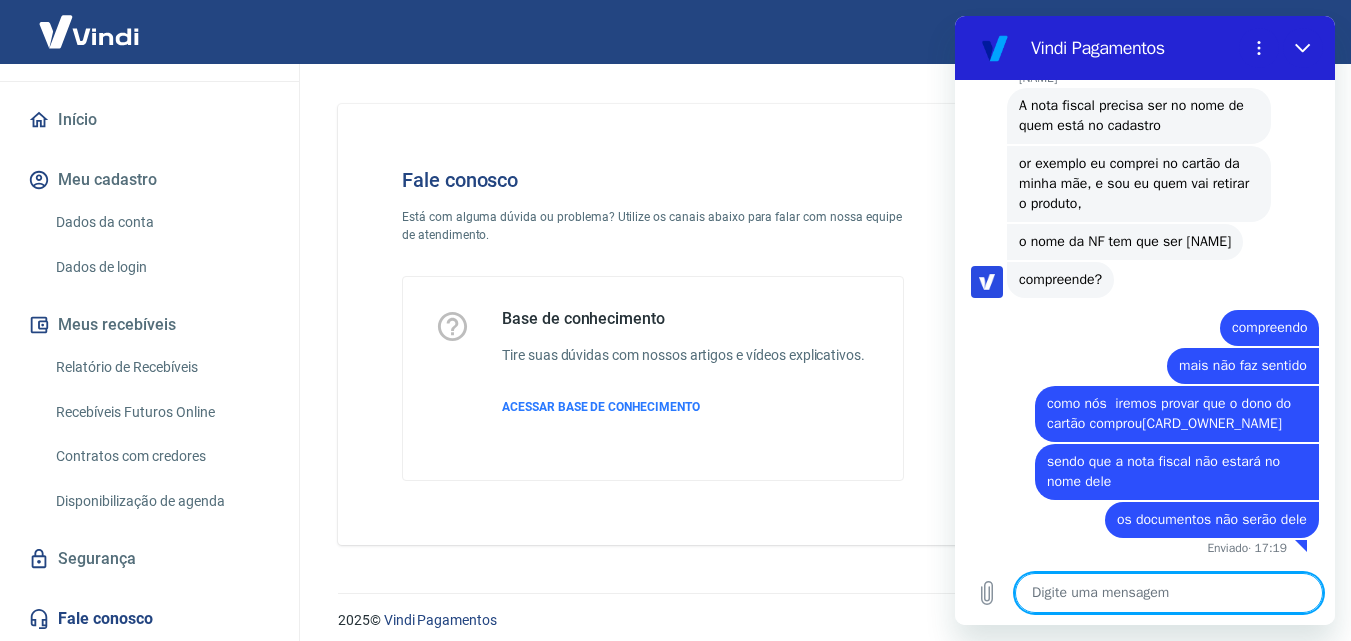scroll, scrollTop: 3664, scrollLeft: 0, axis: vertical 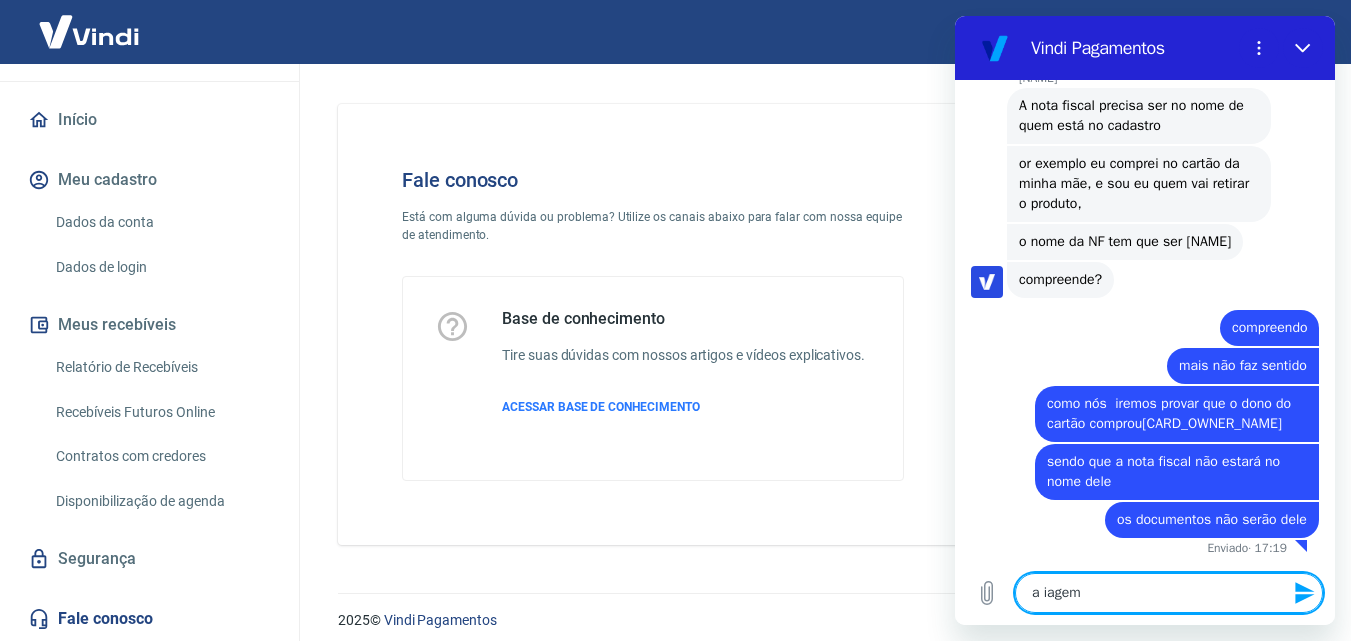 drag, startPoint x: 1095, startPoint y: 591, endPoint x: 938, endPoint y: 593, distance: 157.01274 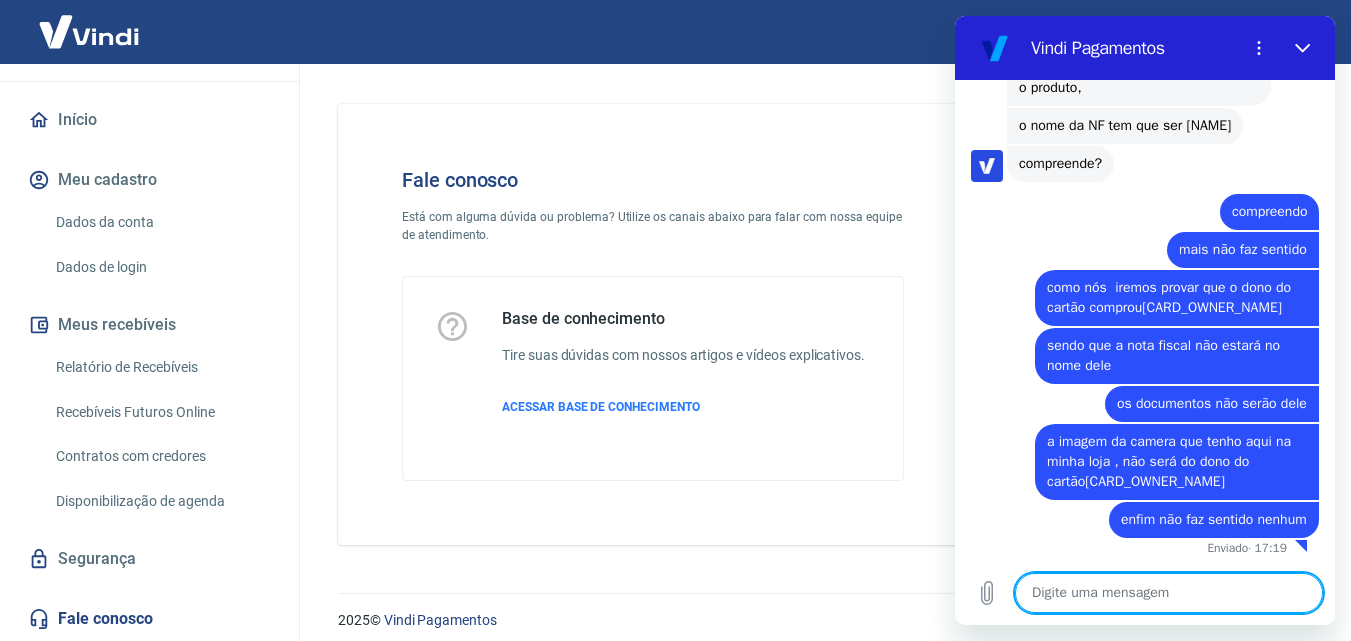 scroll, scrollTop: 3780, scrollLeft: 0, axis: vertical 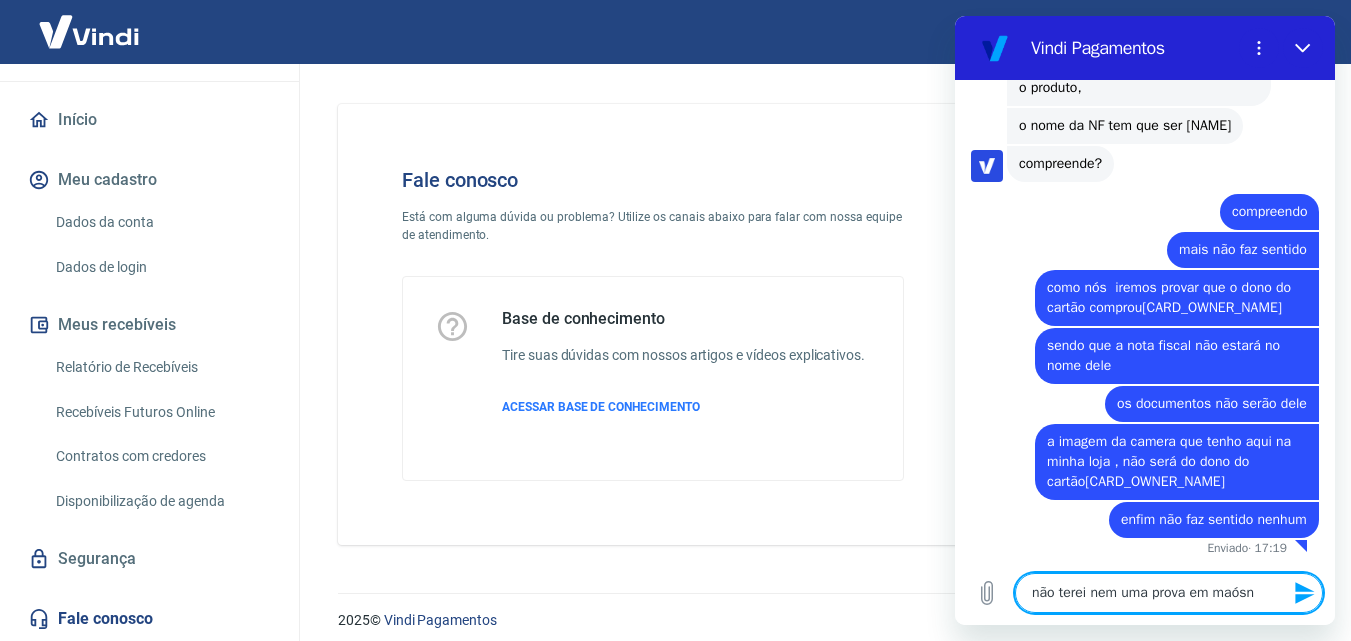 drag, startPoint x: 1219, startPoint y: 594, endPoint x: 1274, endPoint y: 594, distance: 55 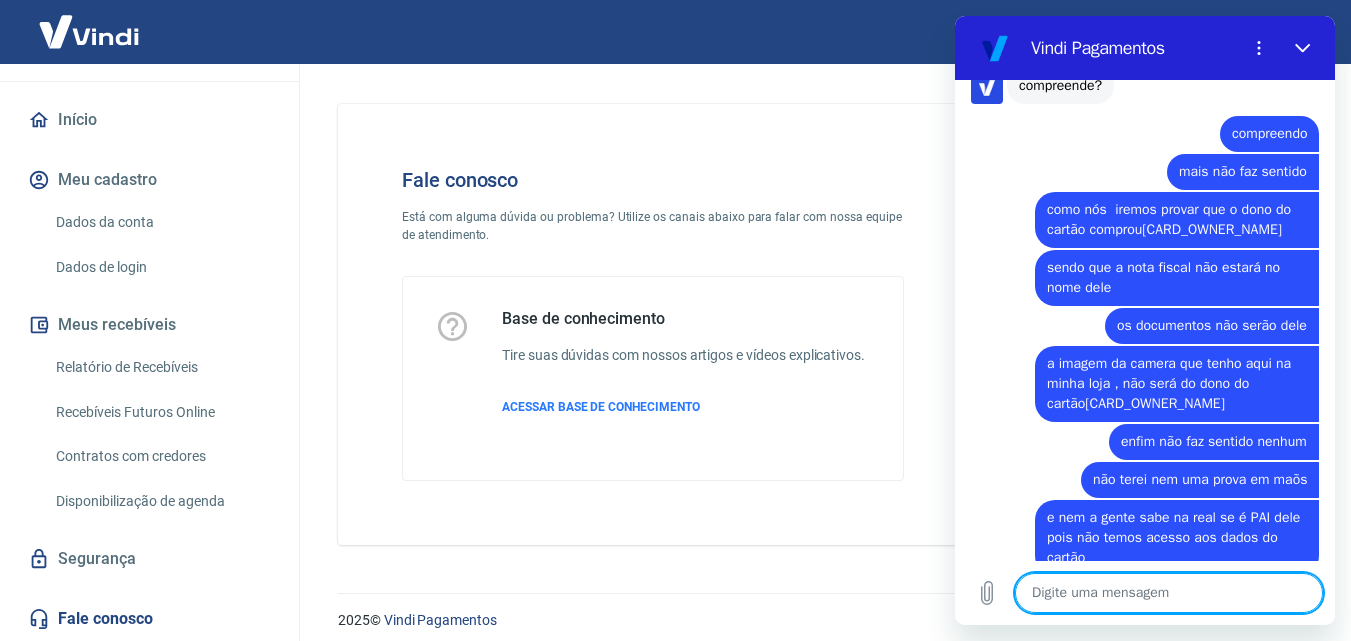 scroll, scrollTop: 3734, scrollLeft: 0, axis: vertical 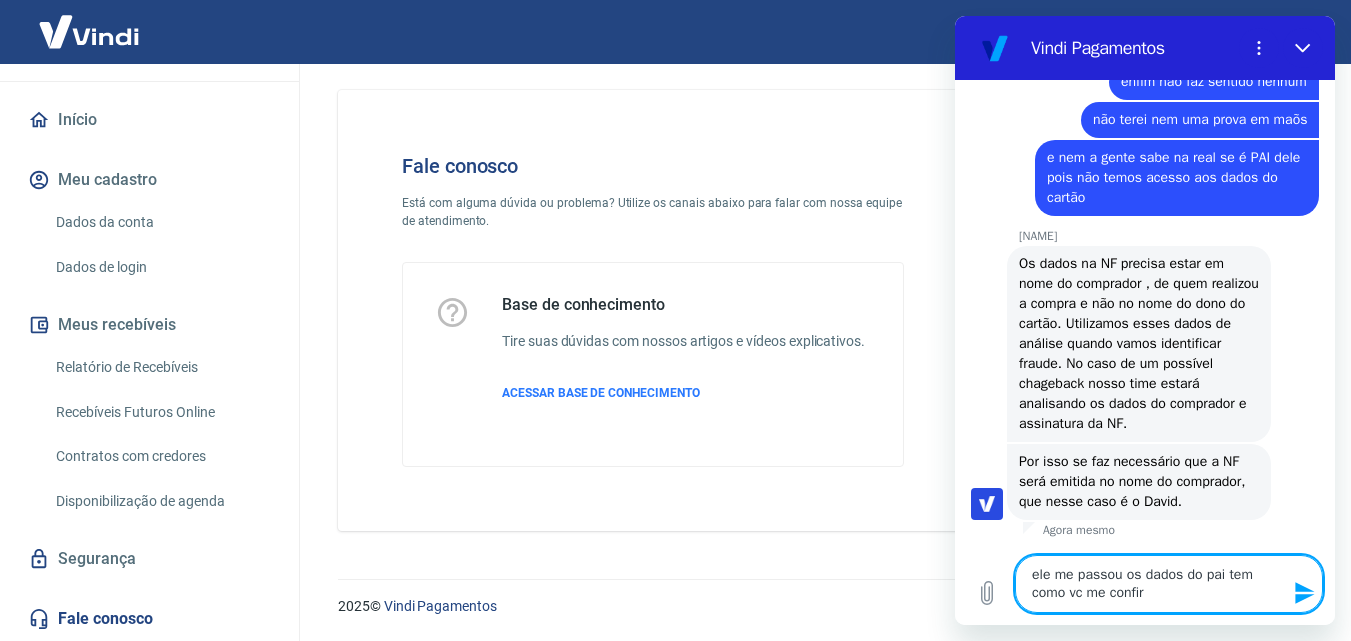 drag, startPoint x: 1032, startPoint y: 574, endPoint x: 2320, endPoint y: 613, distance: 1288.5903 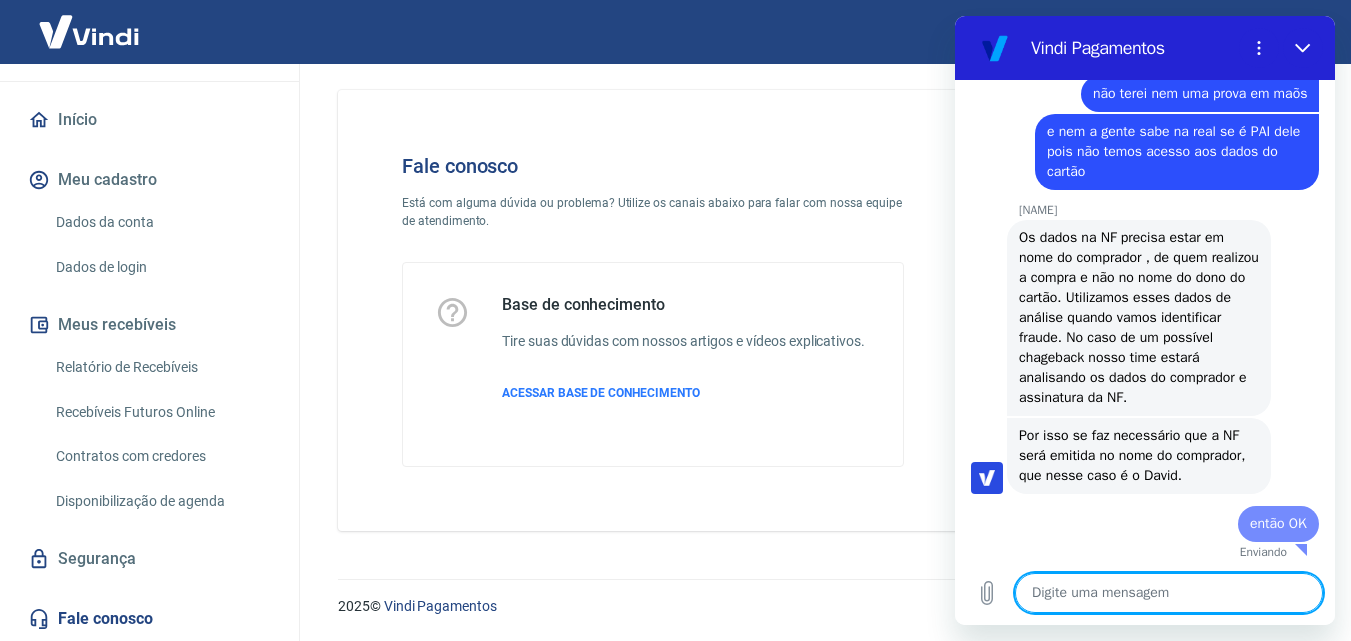 scroll, scrollTop: 4268, scrollLeft: 0, axis: vertical 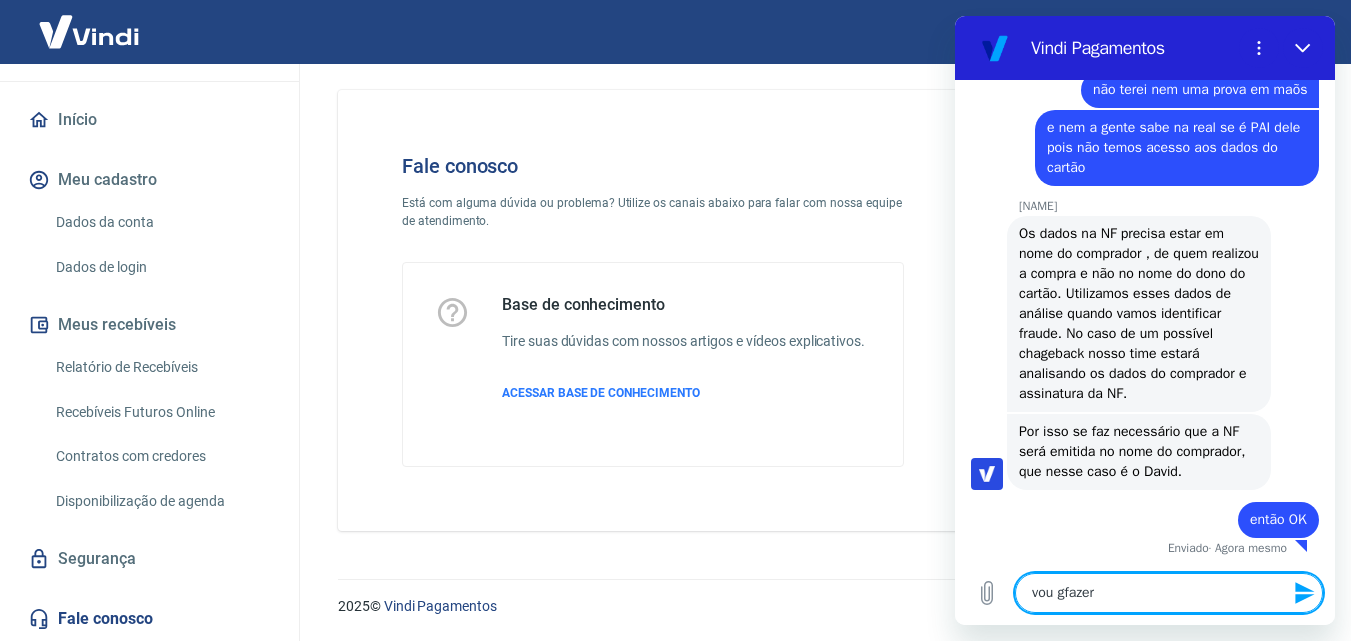 drag, startPoint x: 1058, startPoint y: 599, endPoint x: 1150, endPoint y: 599, distance: 92 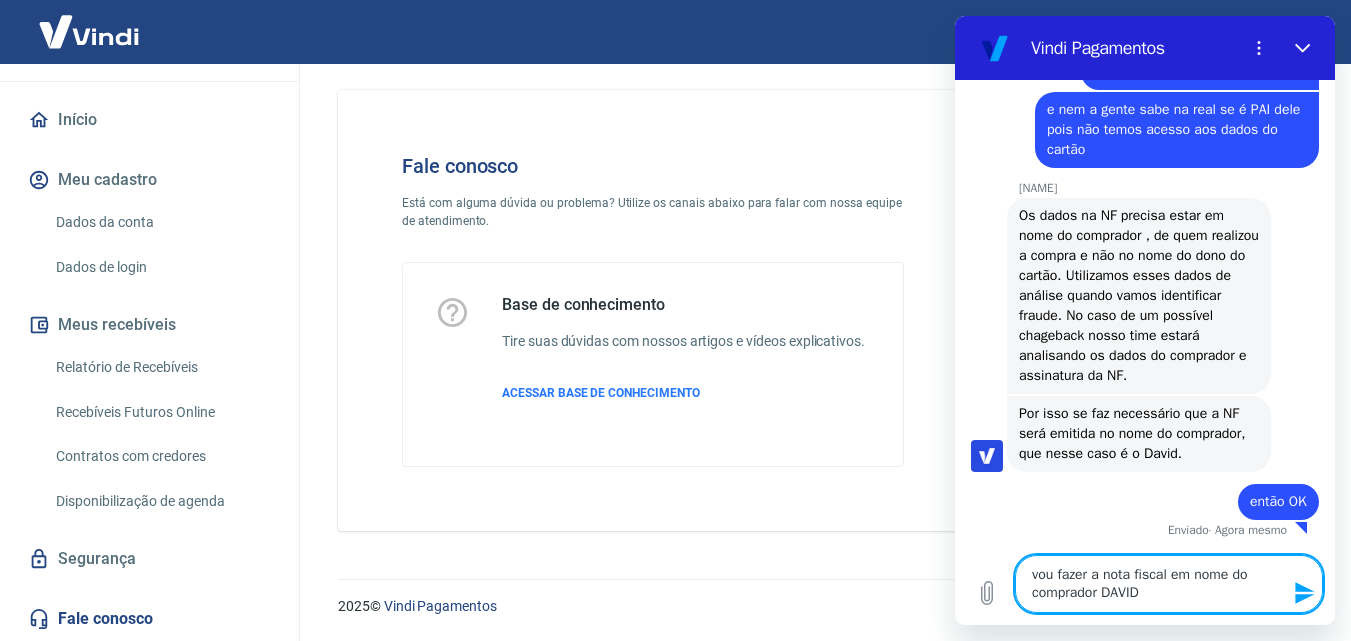 drag, startPoint x: 1115, startPoint y: 594, endPoint x: 1162, endPoint y: 596, distance: 47.042534 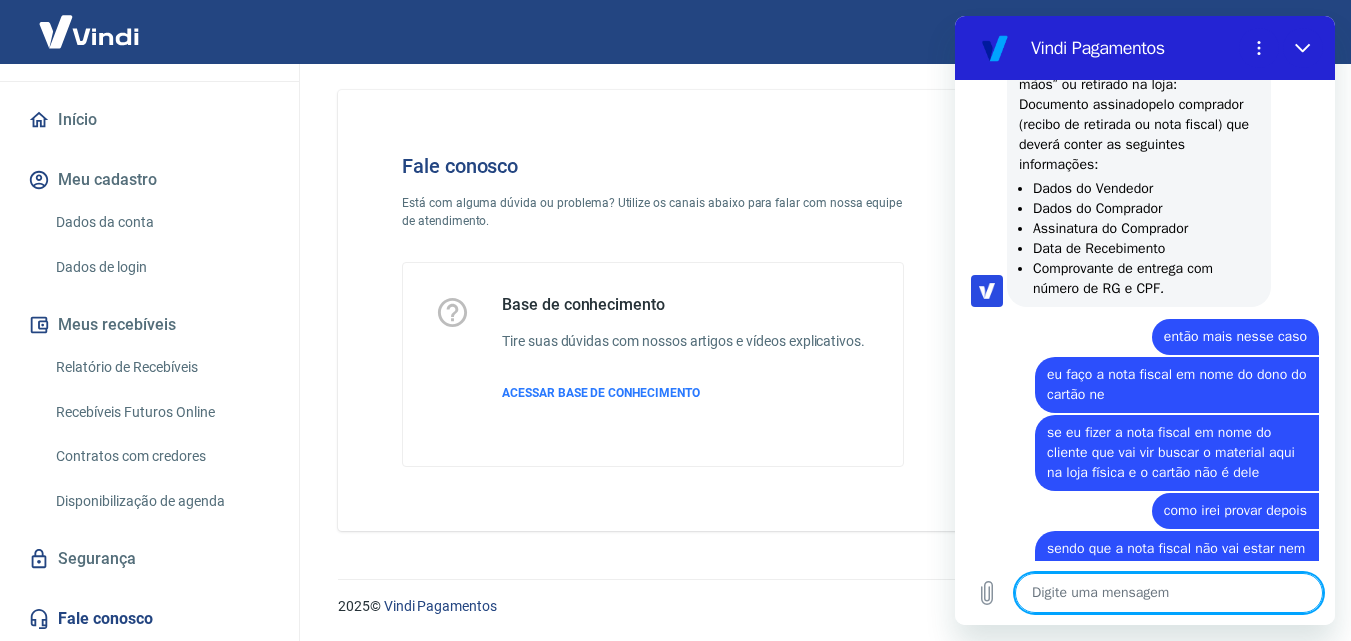 scroll, scrollTop: 2926, scrollLeft: 0, axis: vertical 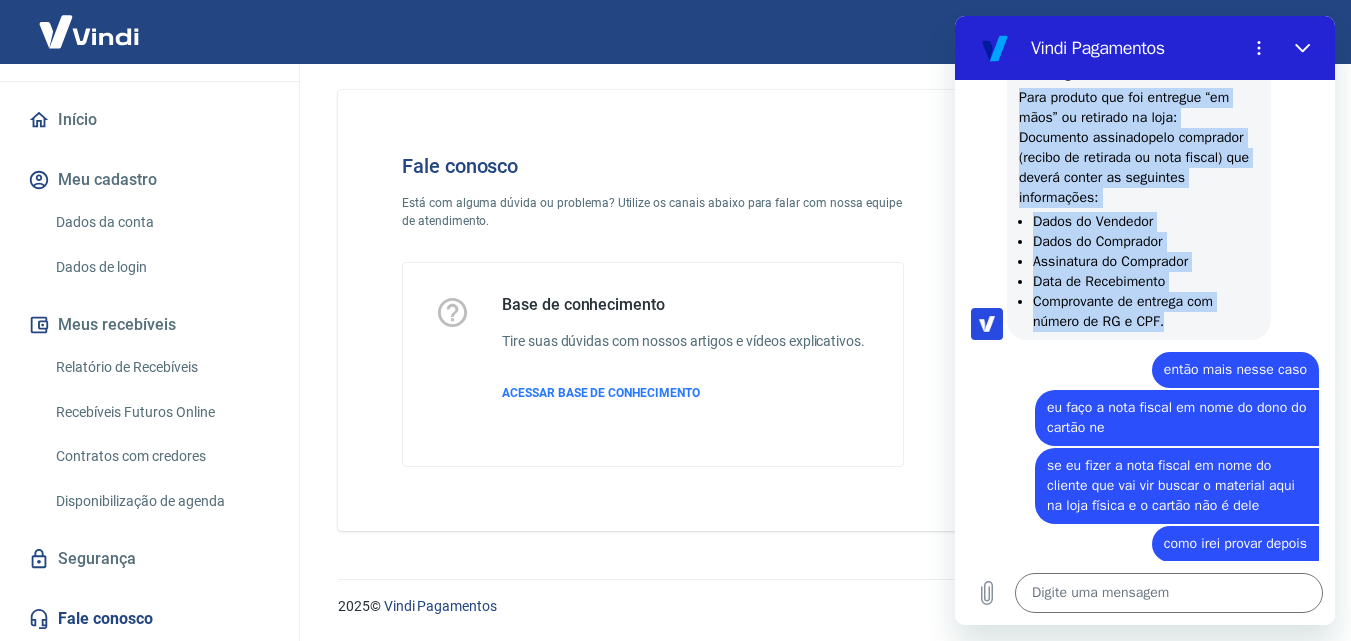 drag, startPoint x: 1014, startPoint y: 192, endPoint x: 1212, endPoint y: 421, distance: 302.72925 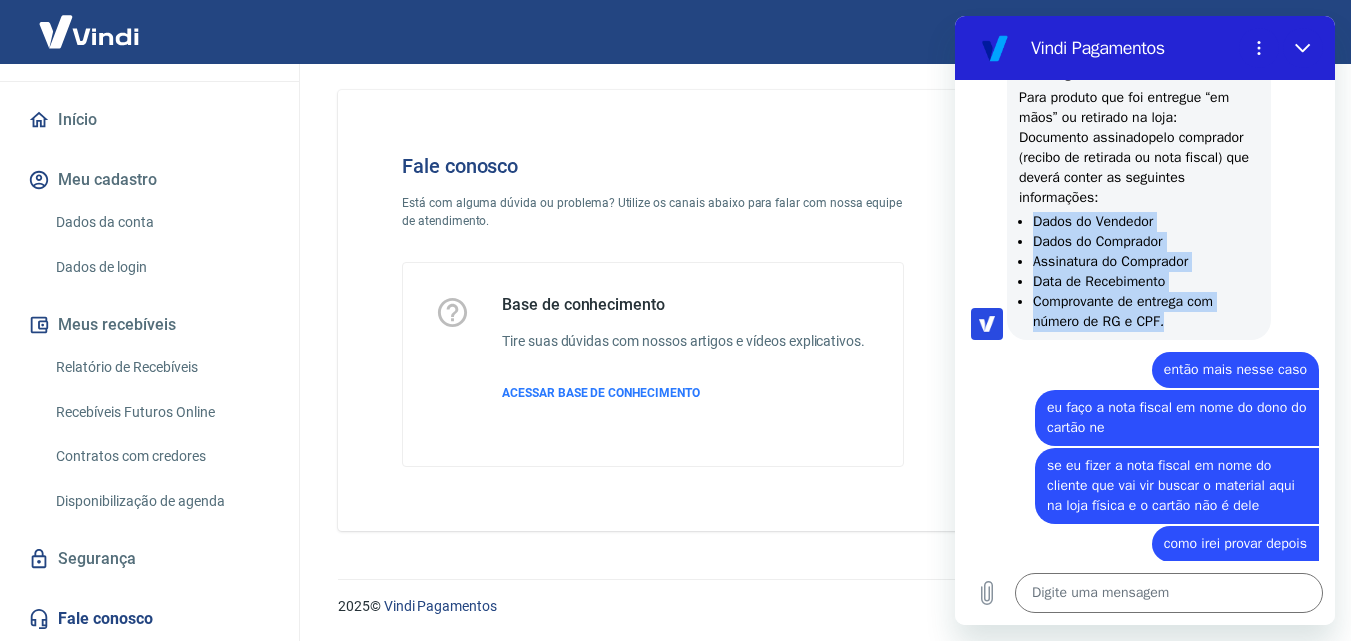 drag, startPoint x: 1035, startPoint y: 322, endPoint x: 1215, endPoint y: 421, distance: 205.42882 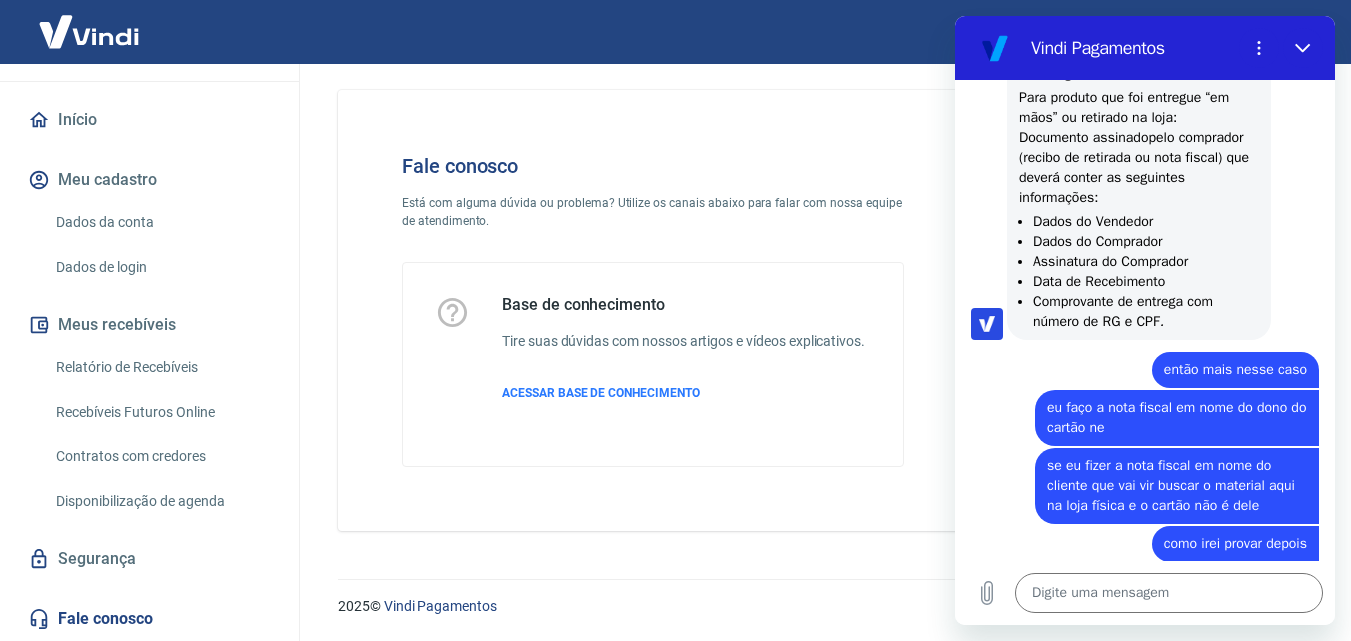 click on "[NAME] [LAST_NAME] diz: Para entrega via transportadora: Nota fiscal da mercadoria e/ou captura de tela da tiragem do pedido da loja virtual E; Link da consulta e código para rastreamento, caso houver E; Conhecimento de Transporte datado e assinado pelo recebedor, contendo Nota Fiscal vinculada e endereço onde a entrega foi realizada. Para produto que foi entregue “em mãos” ou retirado na loja: Documento assinado pelo comprador (recibo de retirada ou nota fiscal) que deverá conter as seguintes informações: Dados do Vendedor Dados do Comprador Assinatura do Comprador Data de Recebimento Comprovante de entrega com número de RG e CPF ." 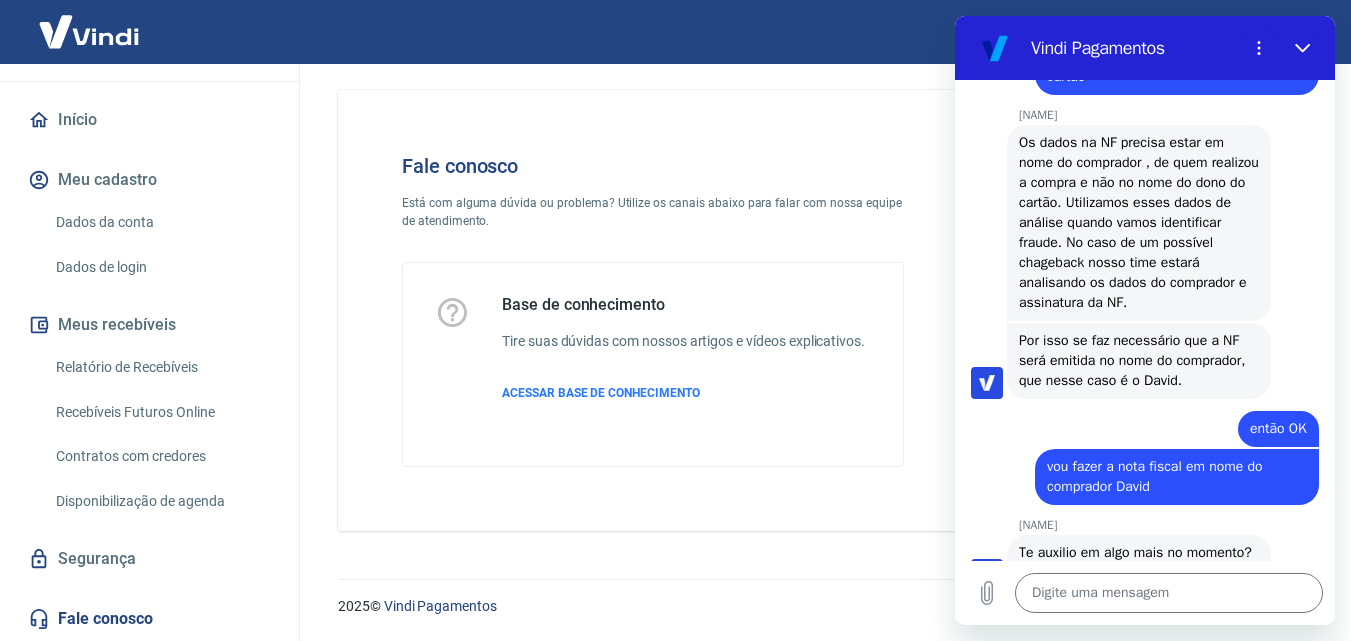 scroll, scrollTop: 4432, scrollLeft: 0, axis: vertical 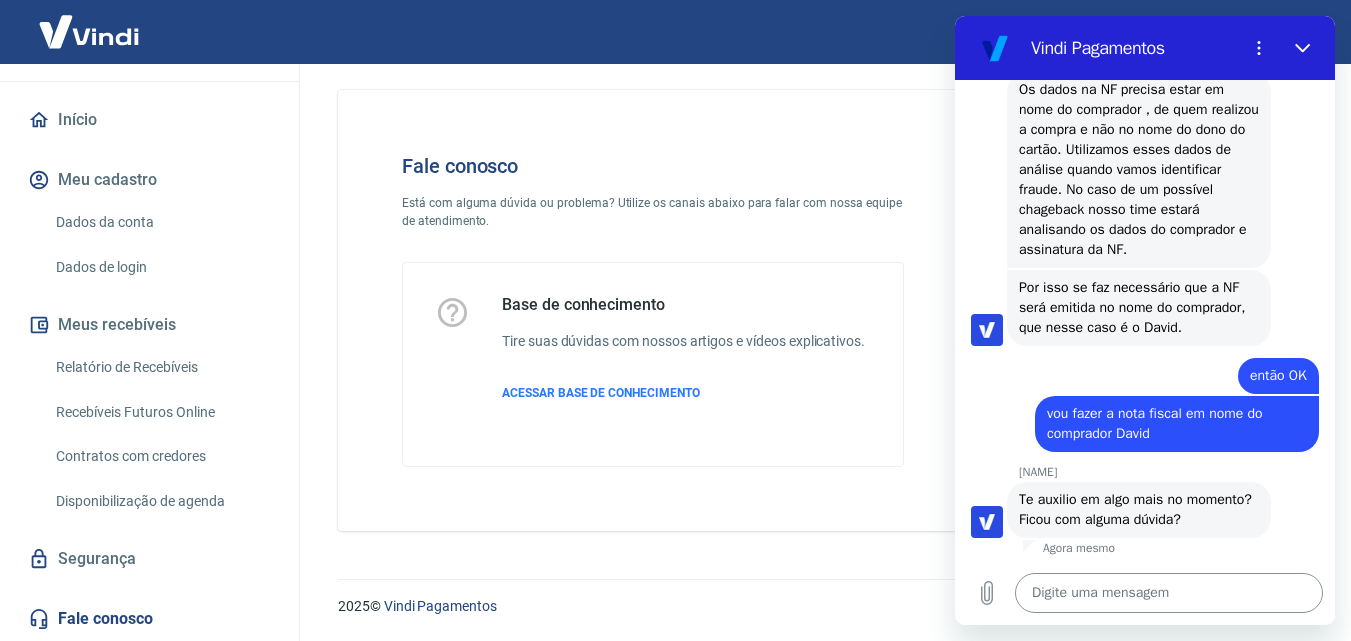 click at bounding box center (1169, 593) 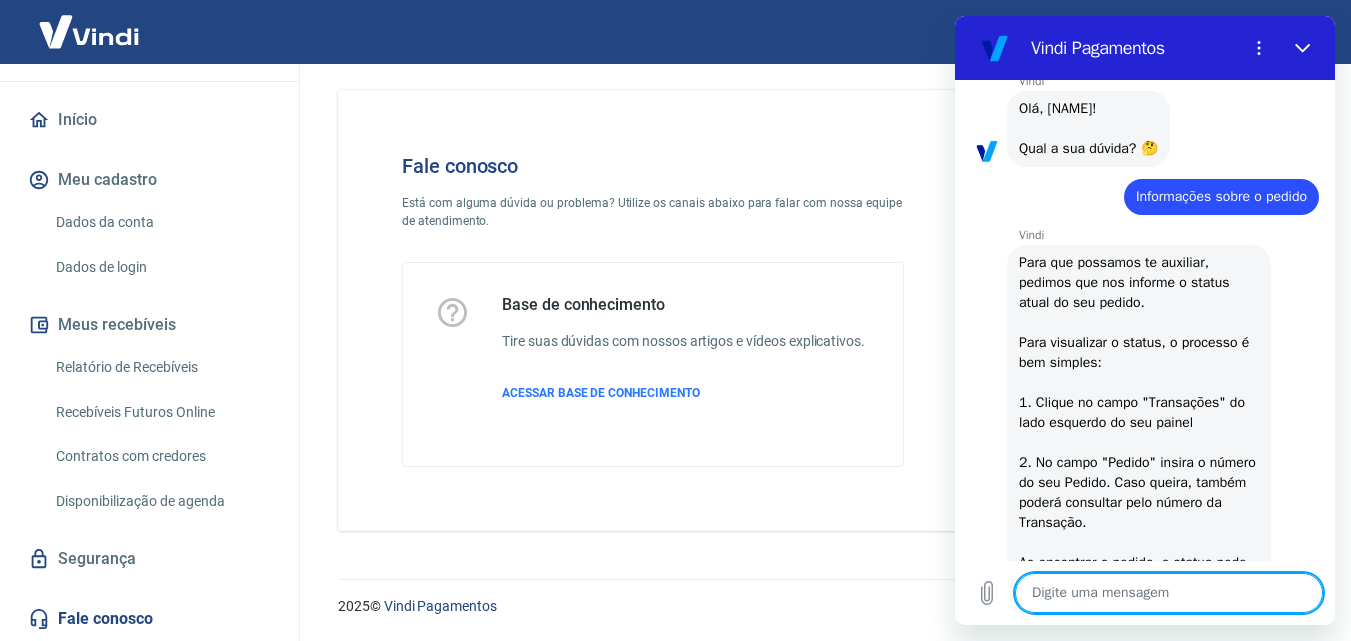 scroll, scrollTop: 0, scrollLeft: 0, axis: both 